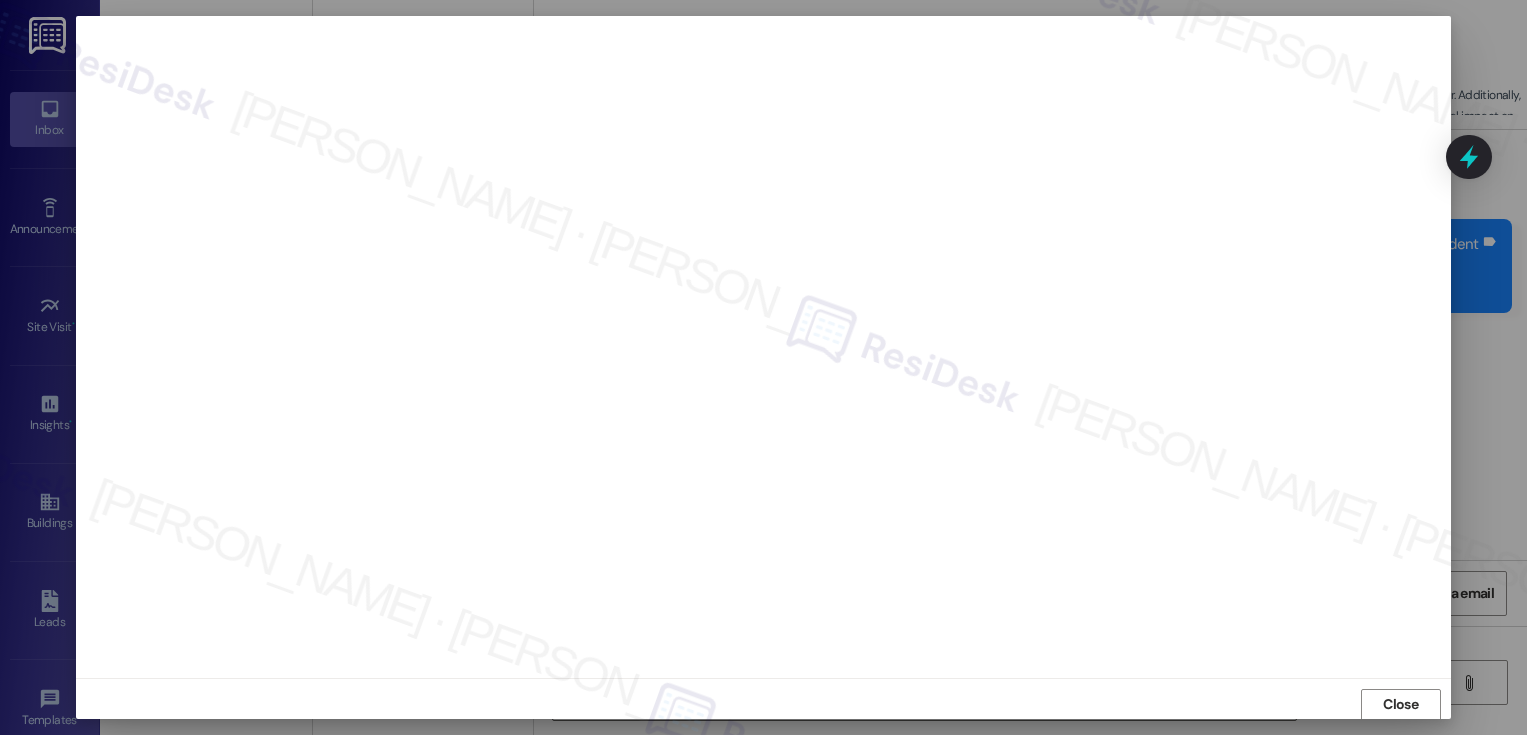 scroll, scrollTop: 0, scrollLeft: 0, axis: both 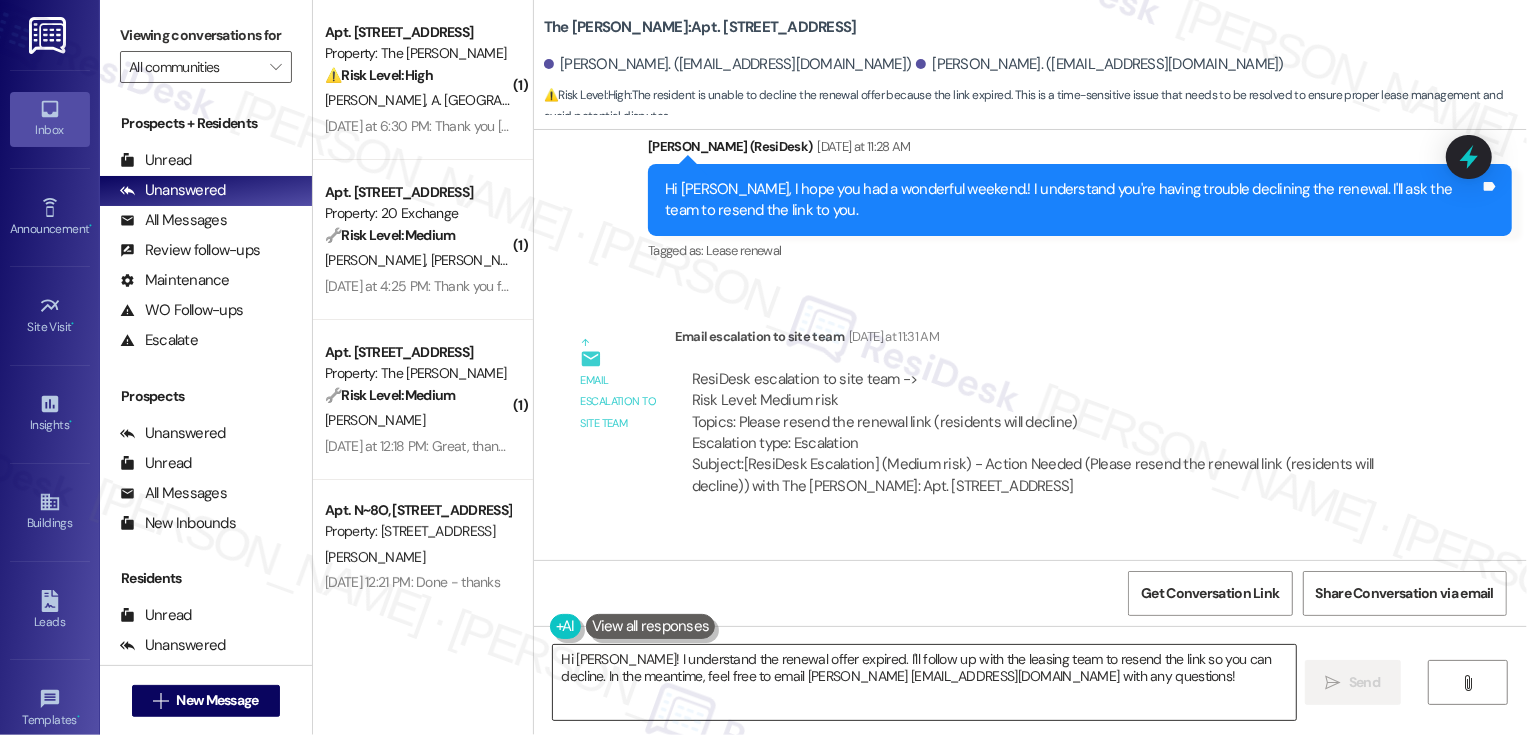 click on "Hi [PERSON_NAME]! I understand the renewal offer expired. I'll follow up with the leasing team to resend the link so you can decline. In the meantime, feel free to email [PERSON_NAME] [EMAIL_ADDRESS][DOMAIN_NAME] with any questions!" at bounding box center (924, 682) 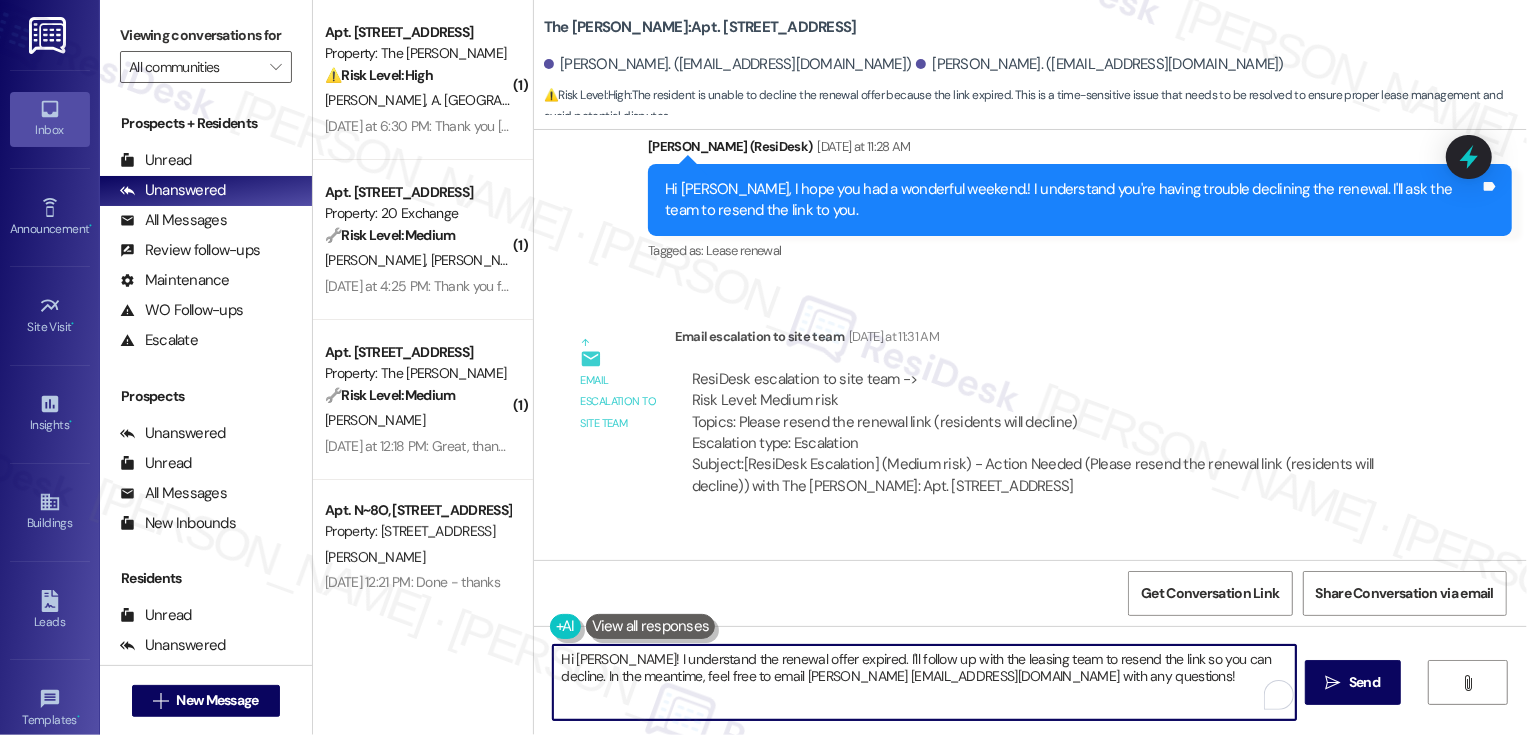 click on "ResiDesk escalation reply ->
Good morning Team Please let the resident know we just resent them the link to access their renewal Thankk you! [PERSON_NAME] (she/her/hers) Leasing & Marketing Director The Dermot Company | M ResiDesk escalation reply ->
Good morning Team Please let the resident know we just resent them the link to access their renewal Thankk you! [PERSON_NAME] (she/her/hers) Leasing & Marketing Director The Dermot Company | M" at bounding box center [1039, 646] 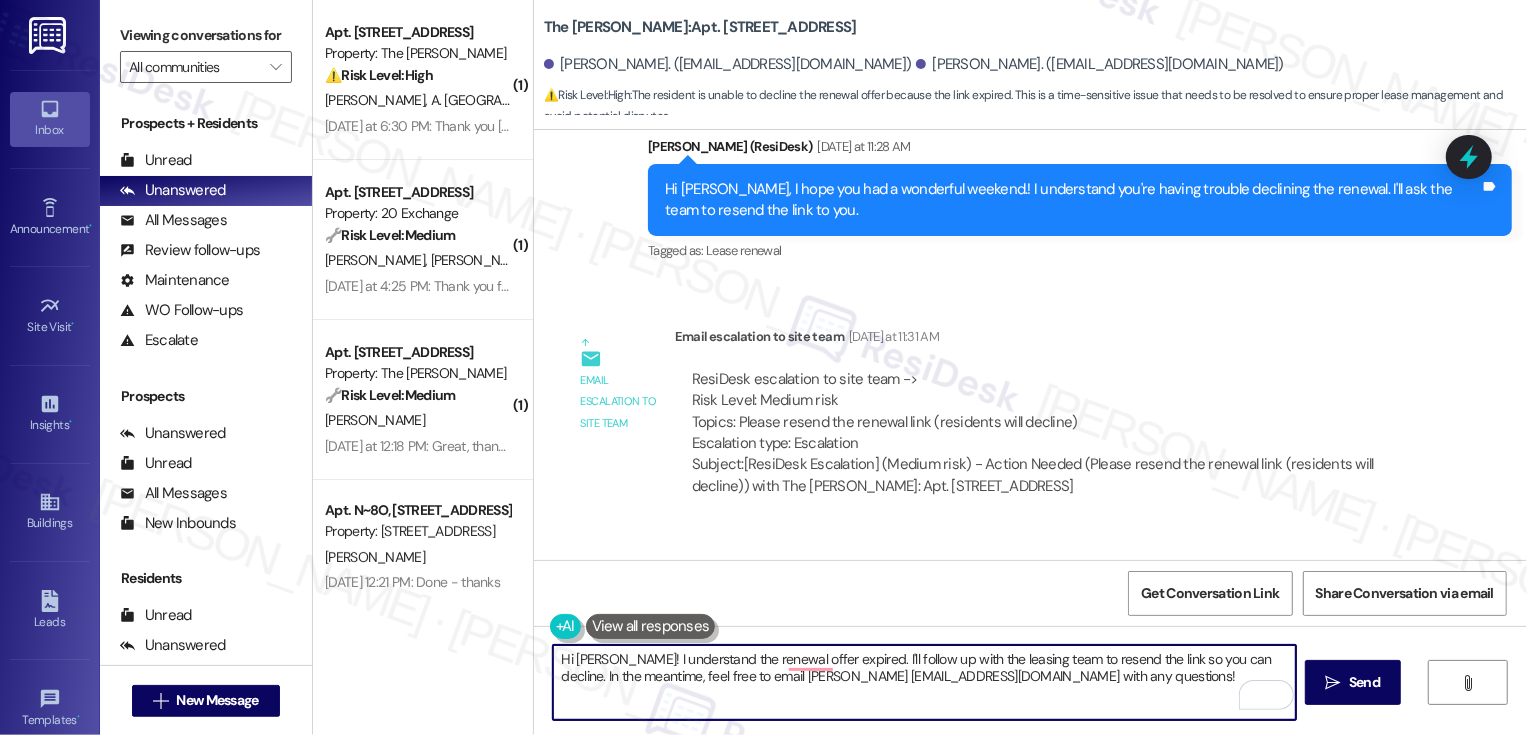 drag, startPoint x: 600, startPoint y: 658, endPoint x: 657, endPoint y: 715, distance: 80.610176 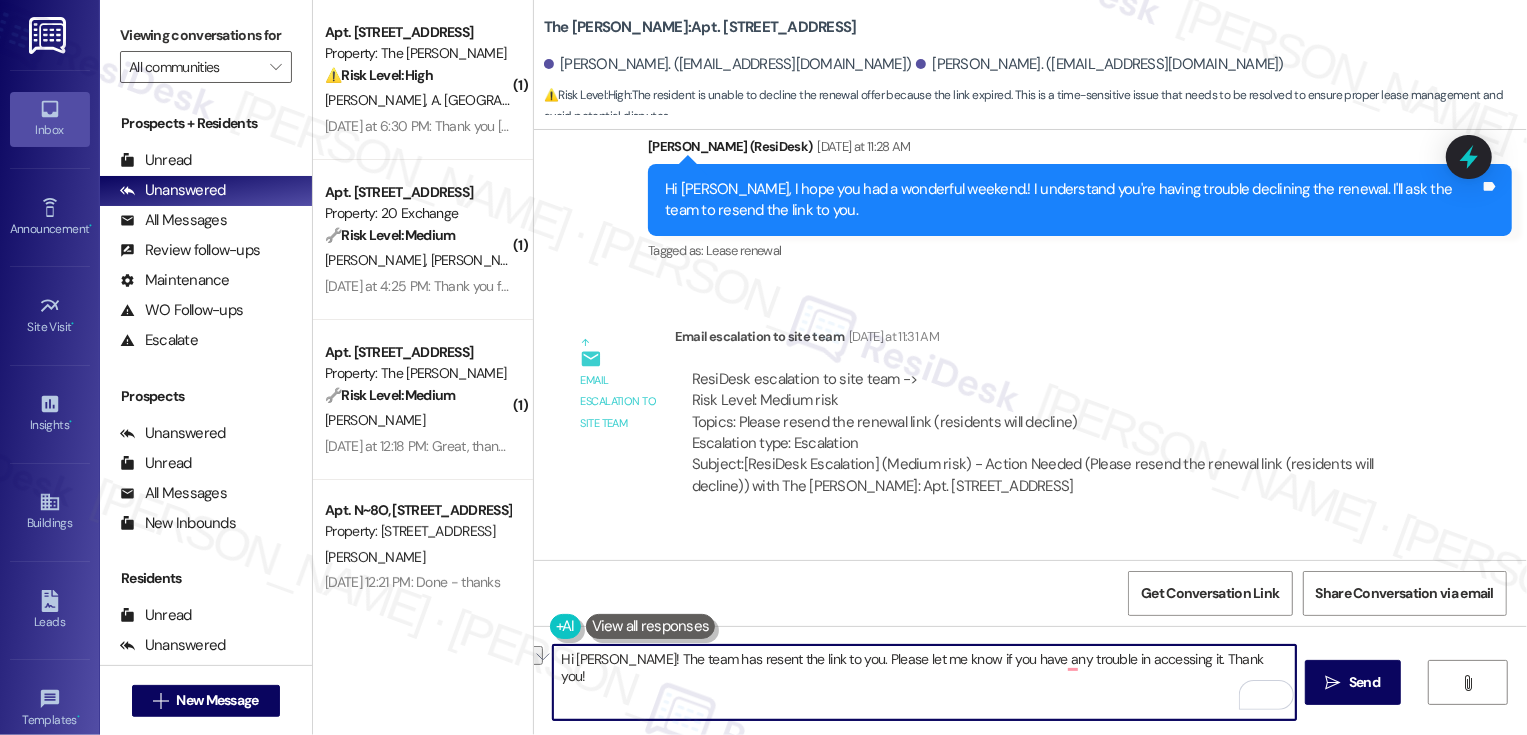 click on "Hi [PERSON_NAME]! The team has resent the link to you. Please let me know if you have any trouble in accessing it. Thank you!" at bounding box center [924, 682] 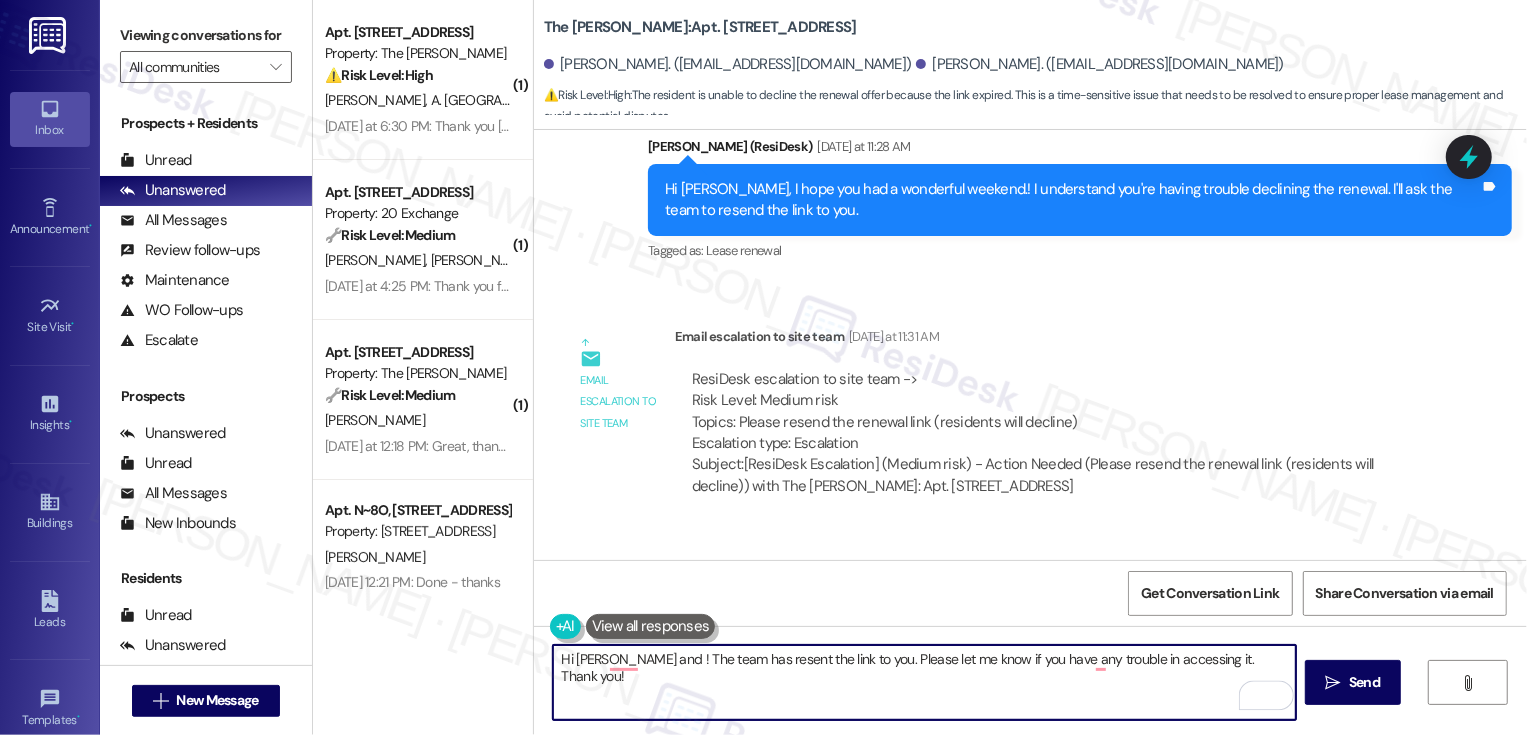 drag, startPoint x: 626, startPoint y: 656, endPoint x: 669, endPoint y: 695, distance: 58.0517 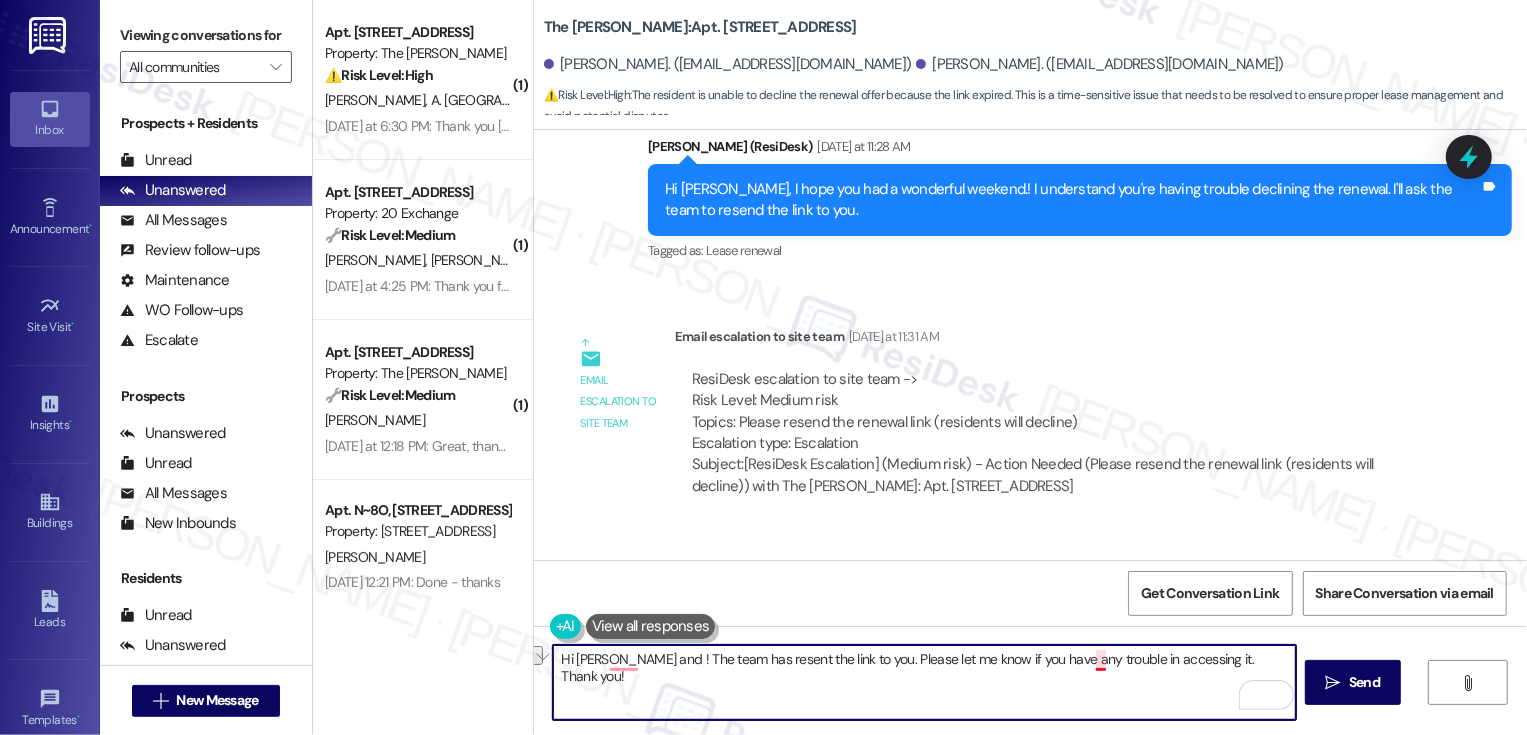 click on "Hi [PERSON_NAME] and ! The team has resent the link to you. Please let me know if you have any trouble in accessing it. Thank you!" at bounding box center [924, 682] 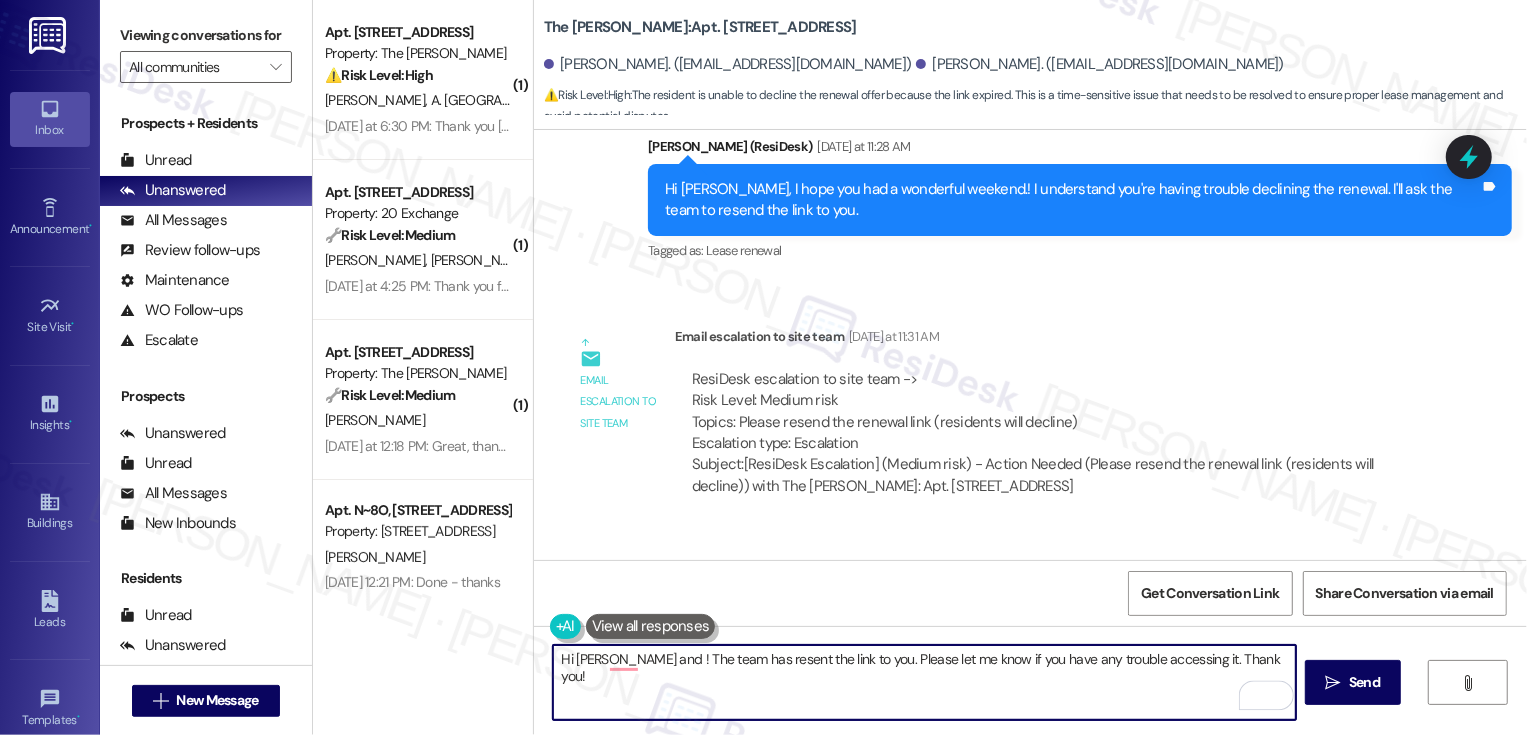 drag, startPoint x: 626, startPoint y: 657, endPoint x: 704, endPoint y: 719, distance: 99.63935 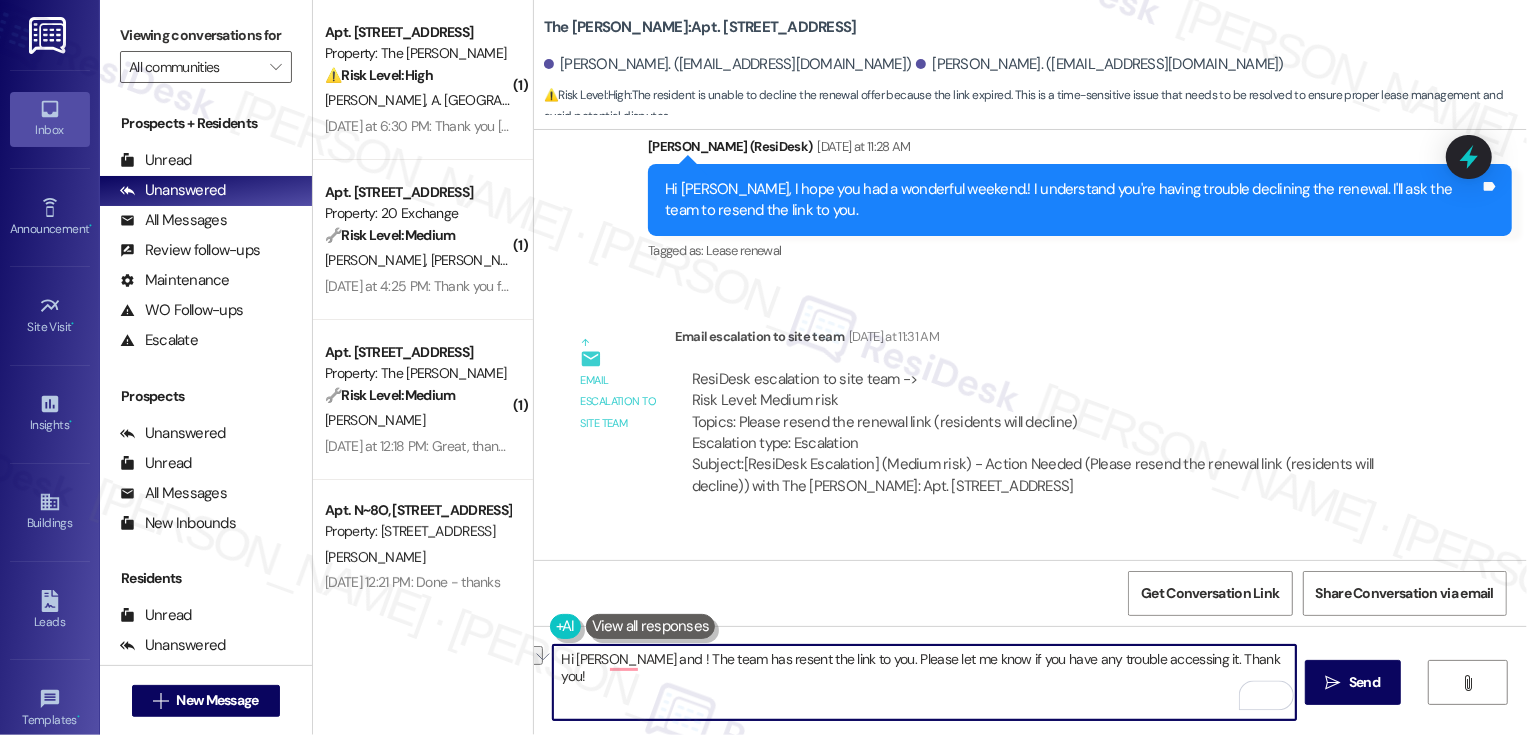 type on "Hi [PERSON_NAME] and !" 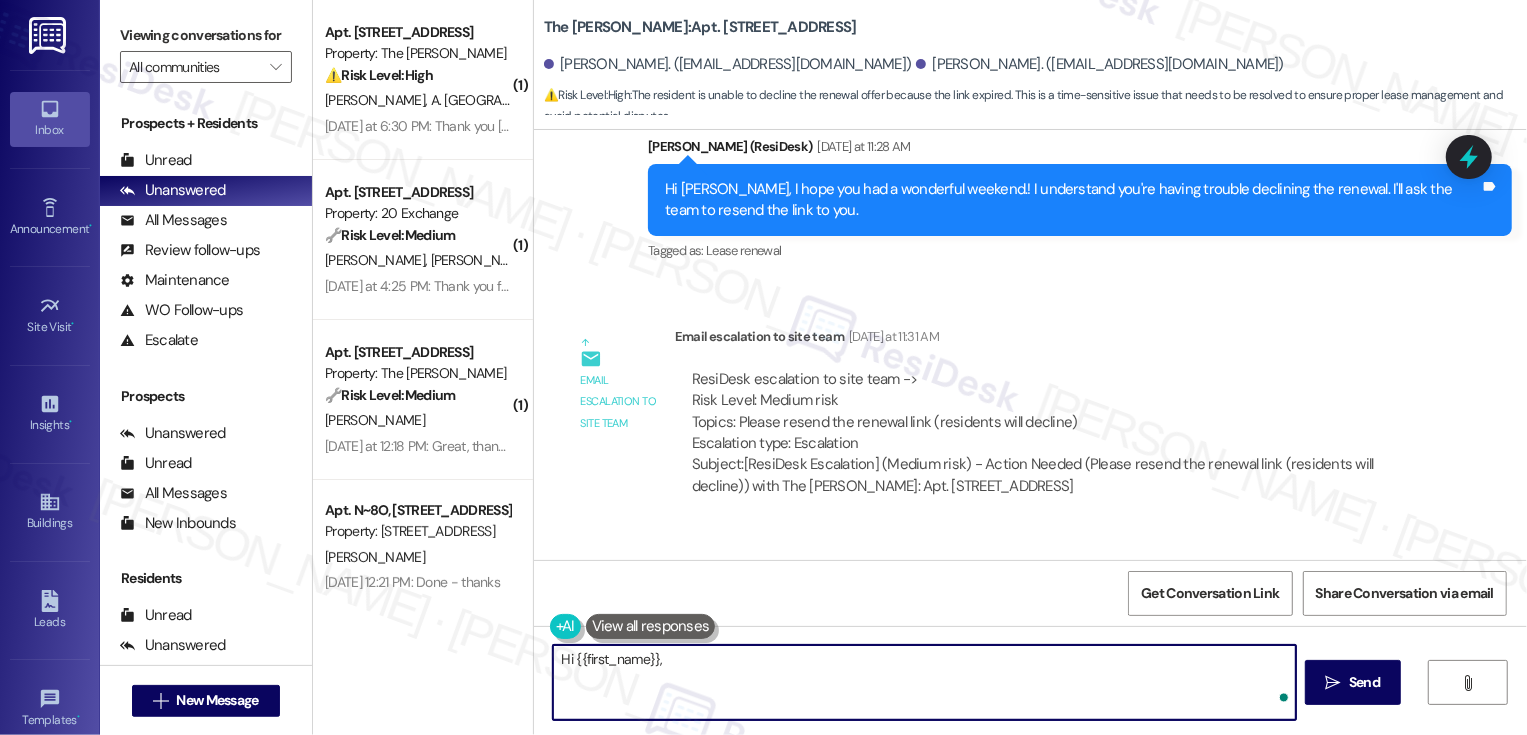 paste on "The team has resent the link to you. Please let me know if you have any trouble accessing it. Thank you!" 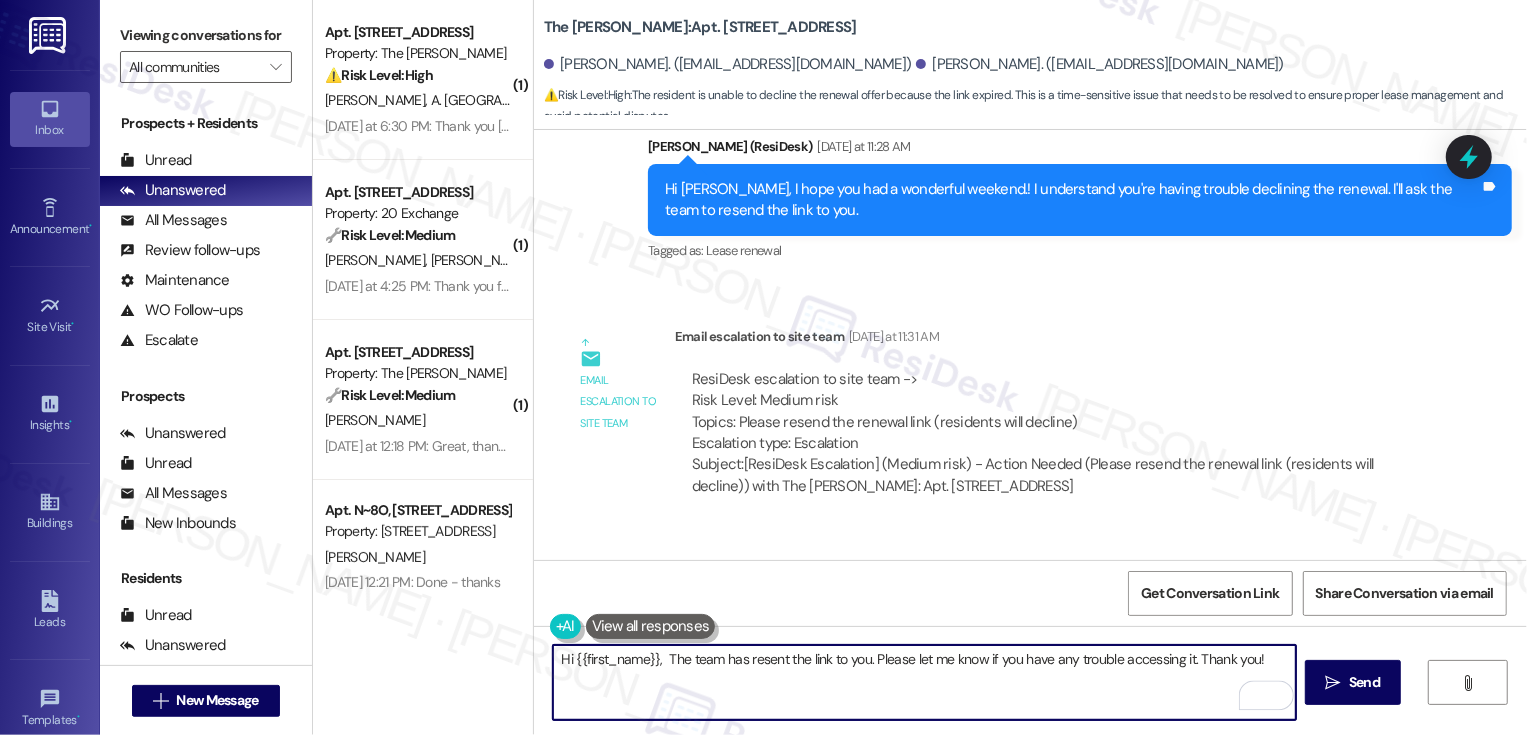 click on "Hi {{first_name}},  The team has resent the link to you. Please let me know if you have any trouble accessing it. Thank you!" at bounding box center (924, 682) 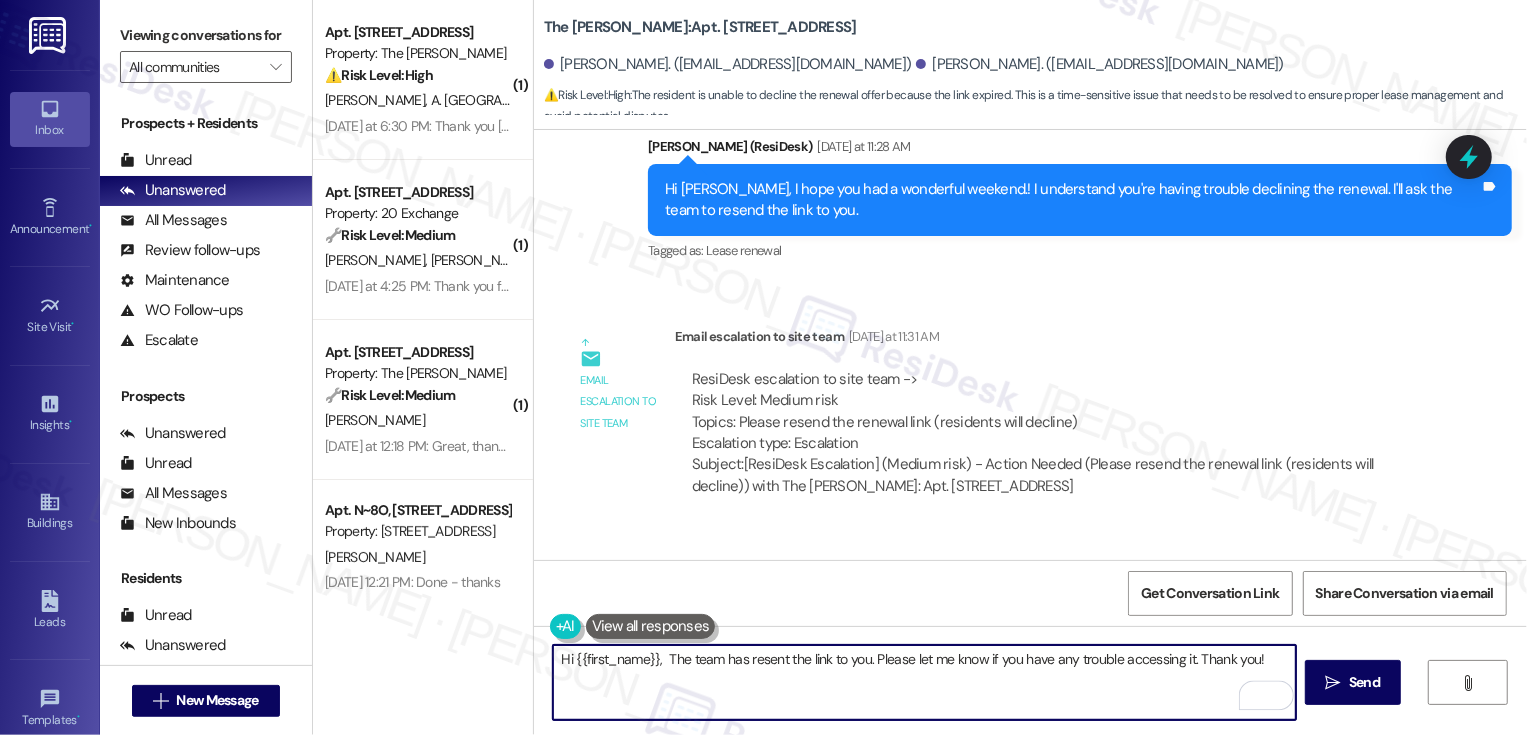 click on "Hi {{first_name}},  The team has resent the link to you. Please let me know if you have any trouble accessing it. Thank you!" at bounding box center (924, 682) 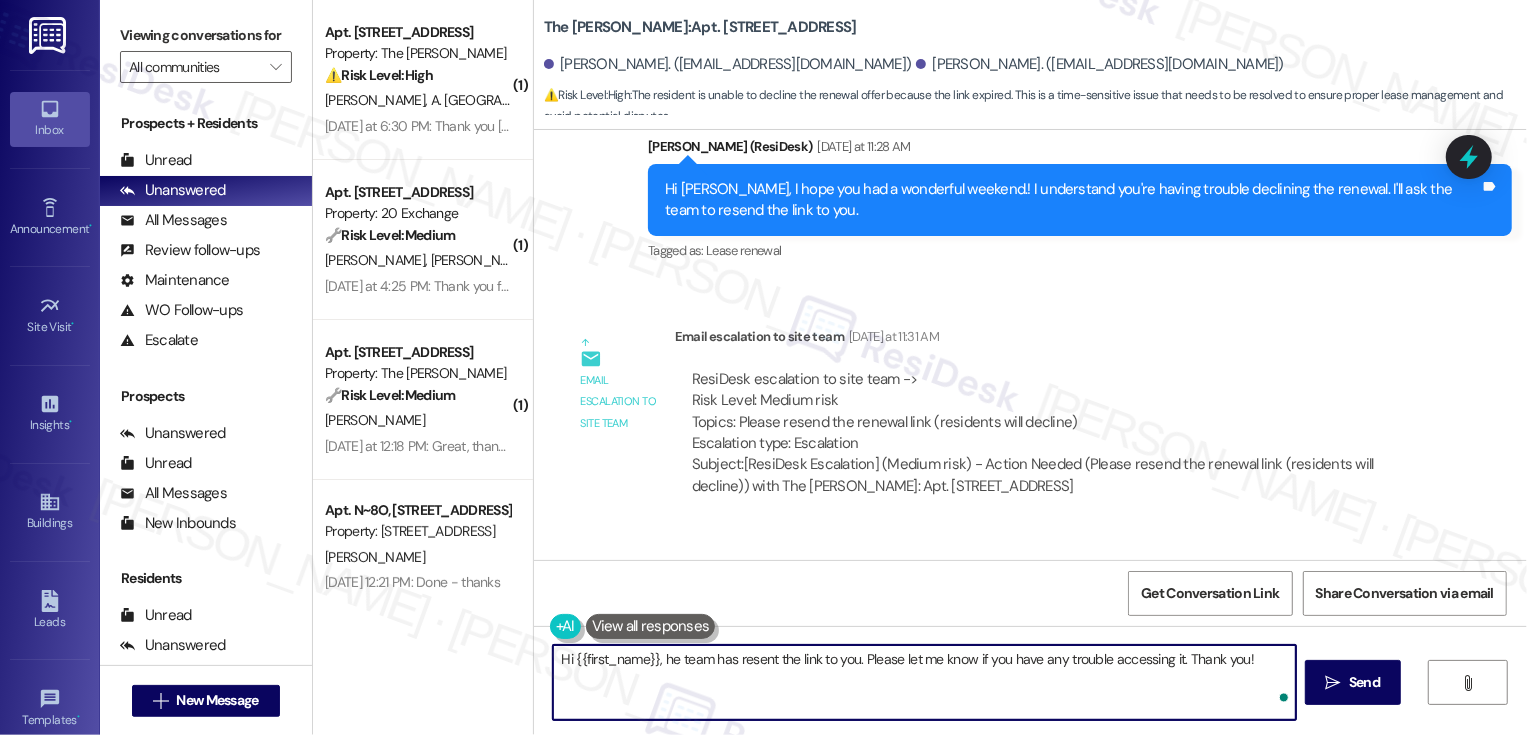type on "Hi {{first_name}}, the team has resent the link to you. Please let me know if you have any trouble accessing it. Thank you!" 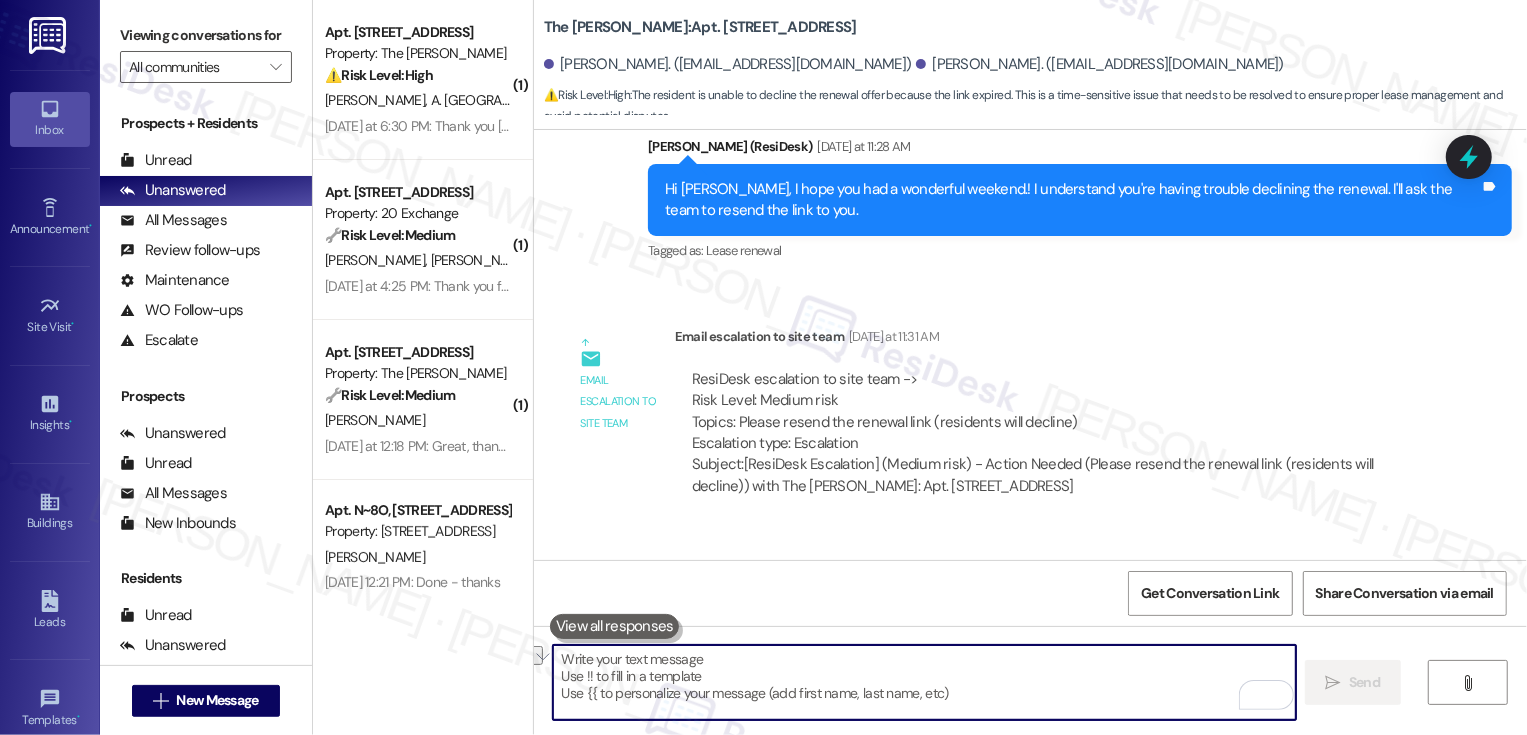 scroll, scrollTop: 8370, scrollLeft: 0, axis: vertical 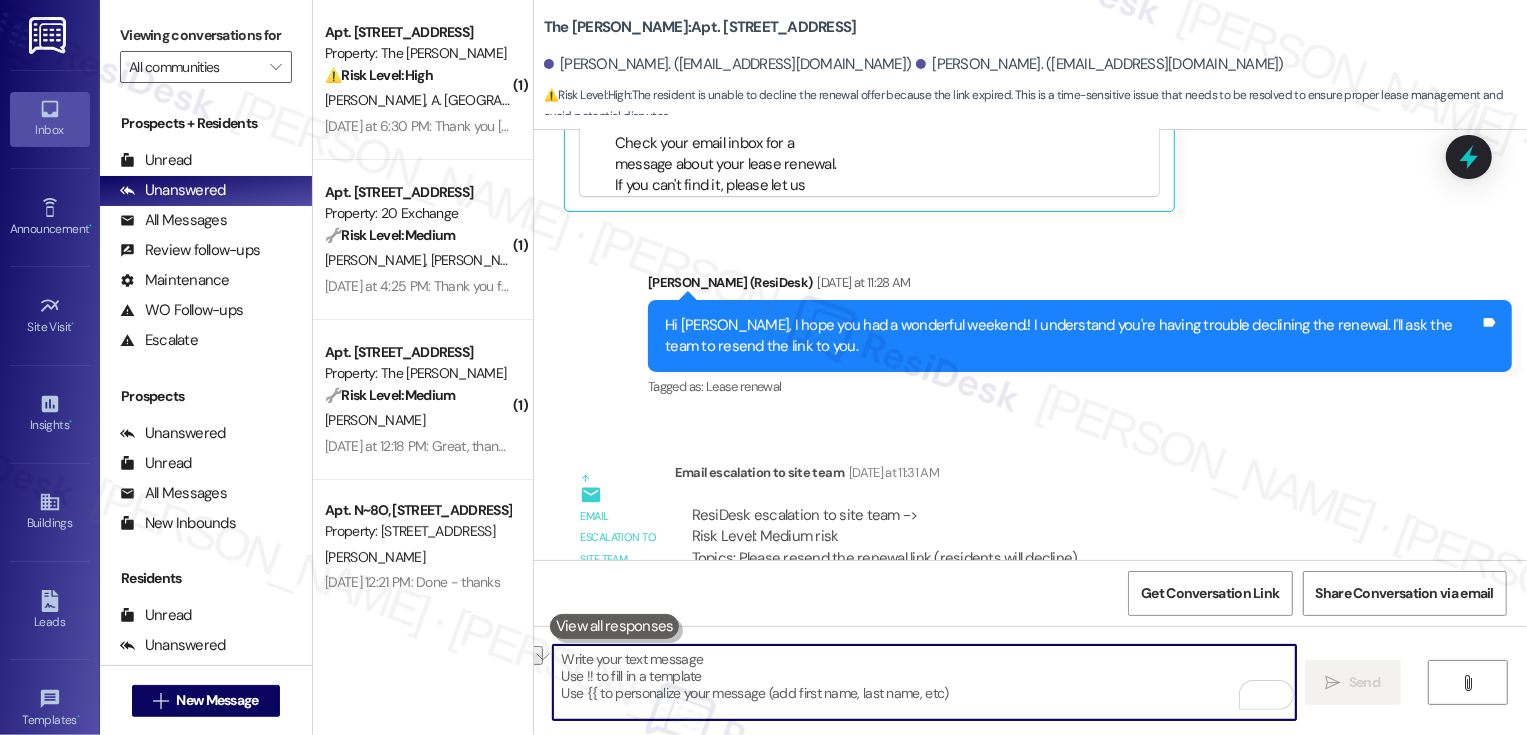 type 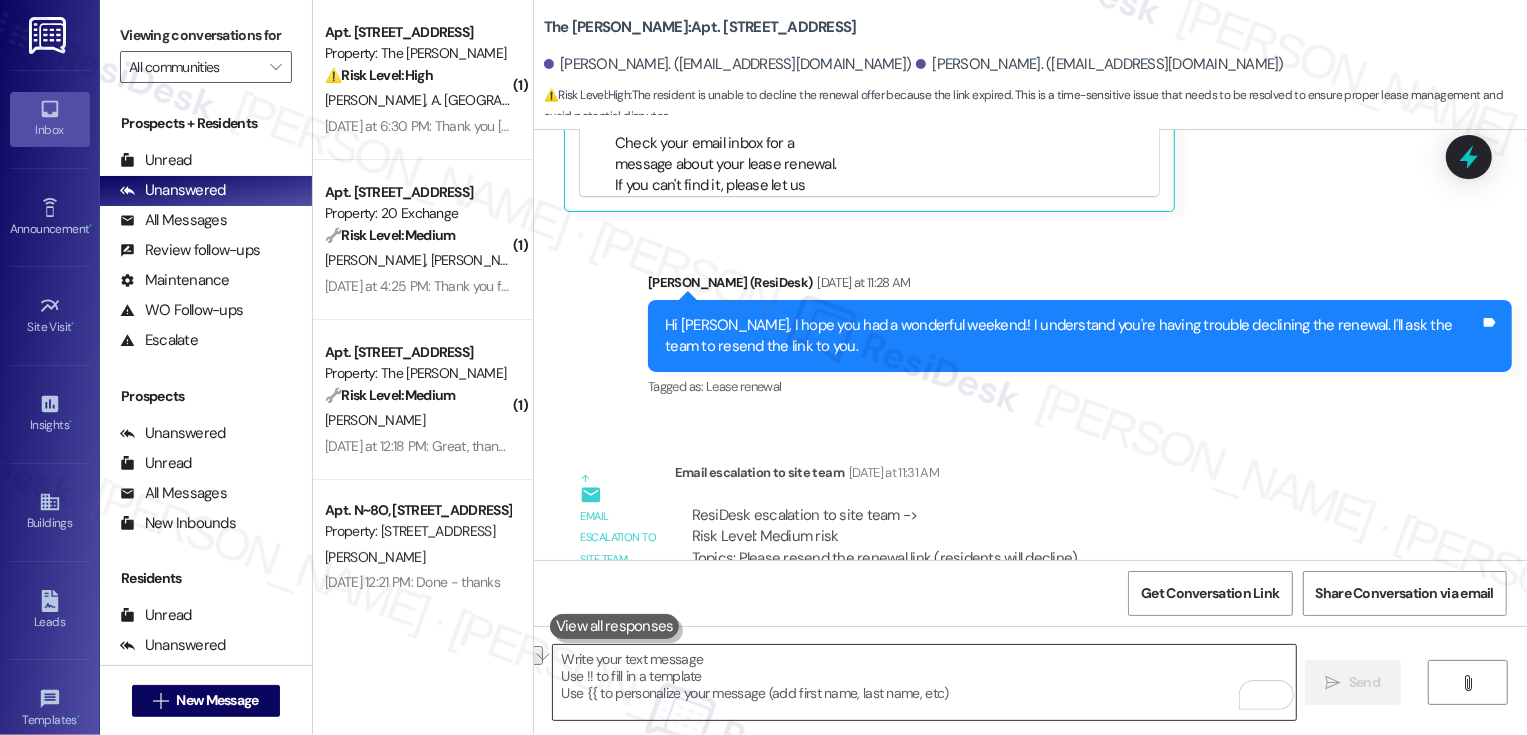 scroll, scrollTop: 7887, scrollLeft: 0, axis: vertical 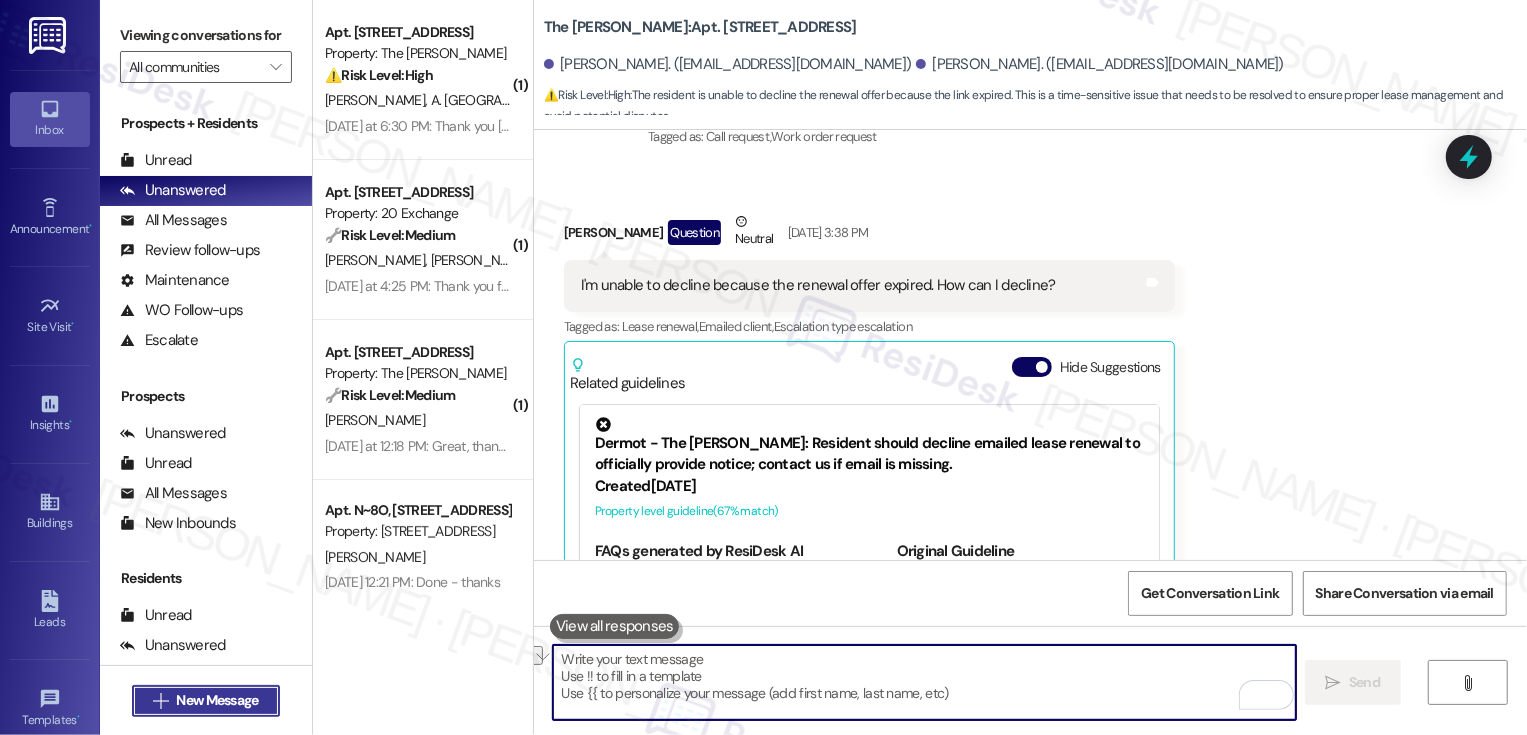click on "New Message" at bounding box center (217, 700) 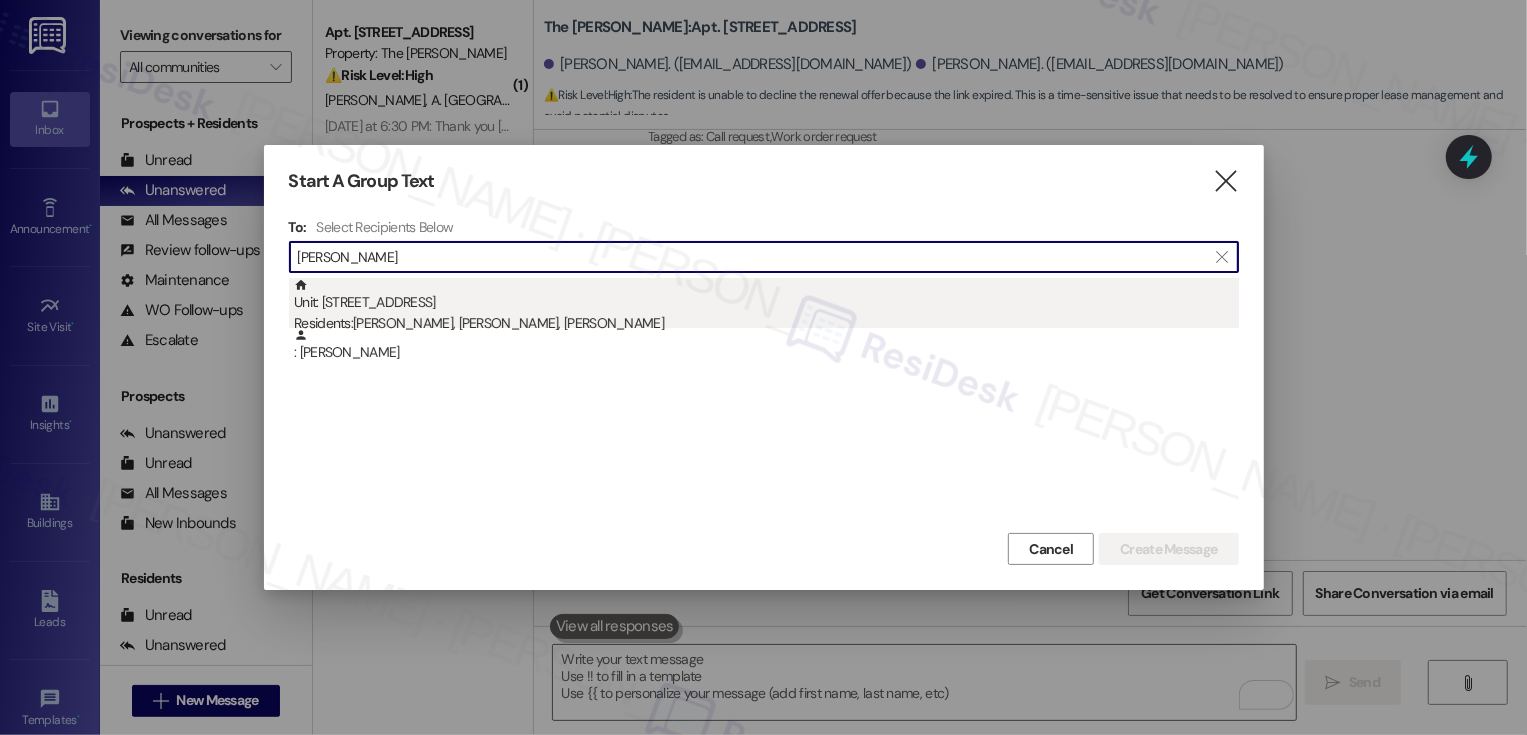 type on "[PERSON_NAME]" 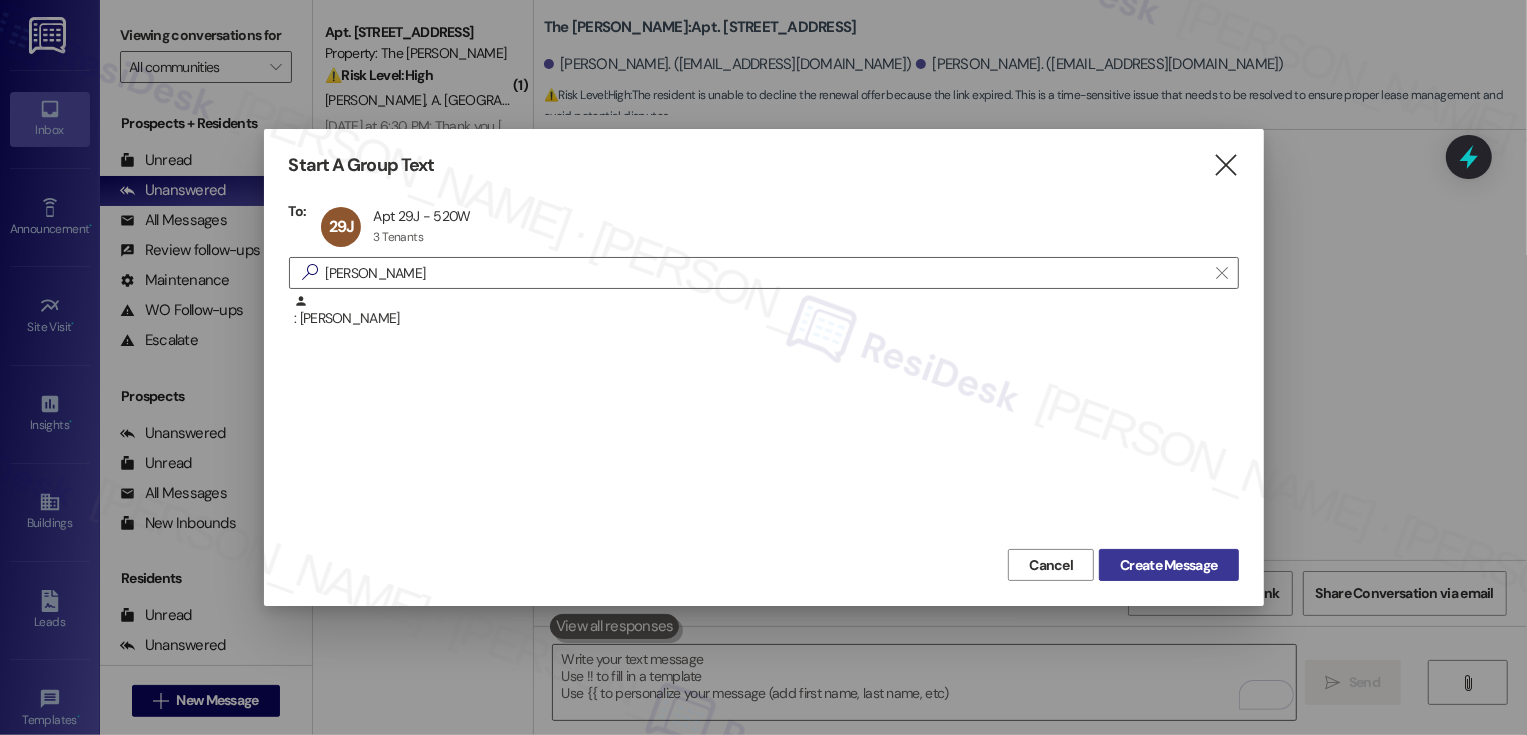 click on "Create Message" at bounding box center [1168, 565] 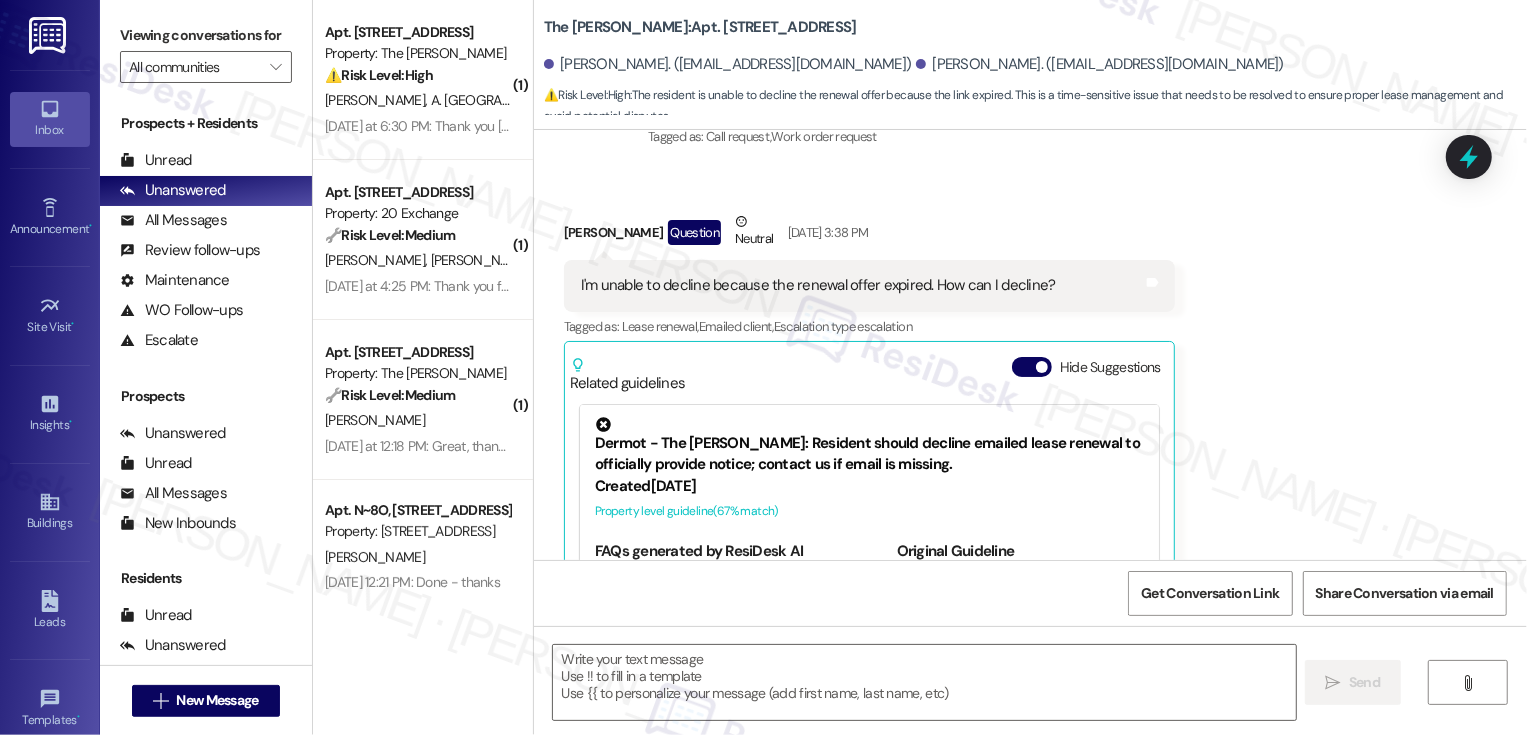 type on "Fetching suggested responses. Please feel free to read through the conversation in the meantime." 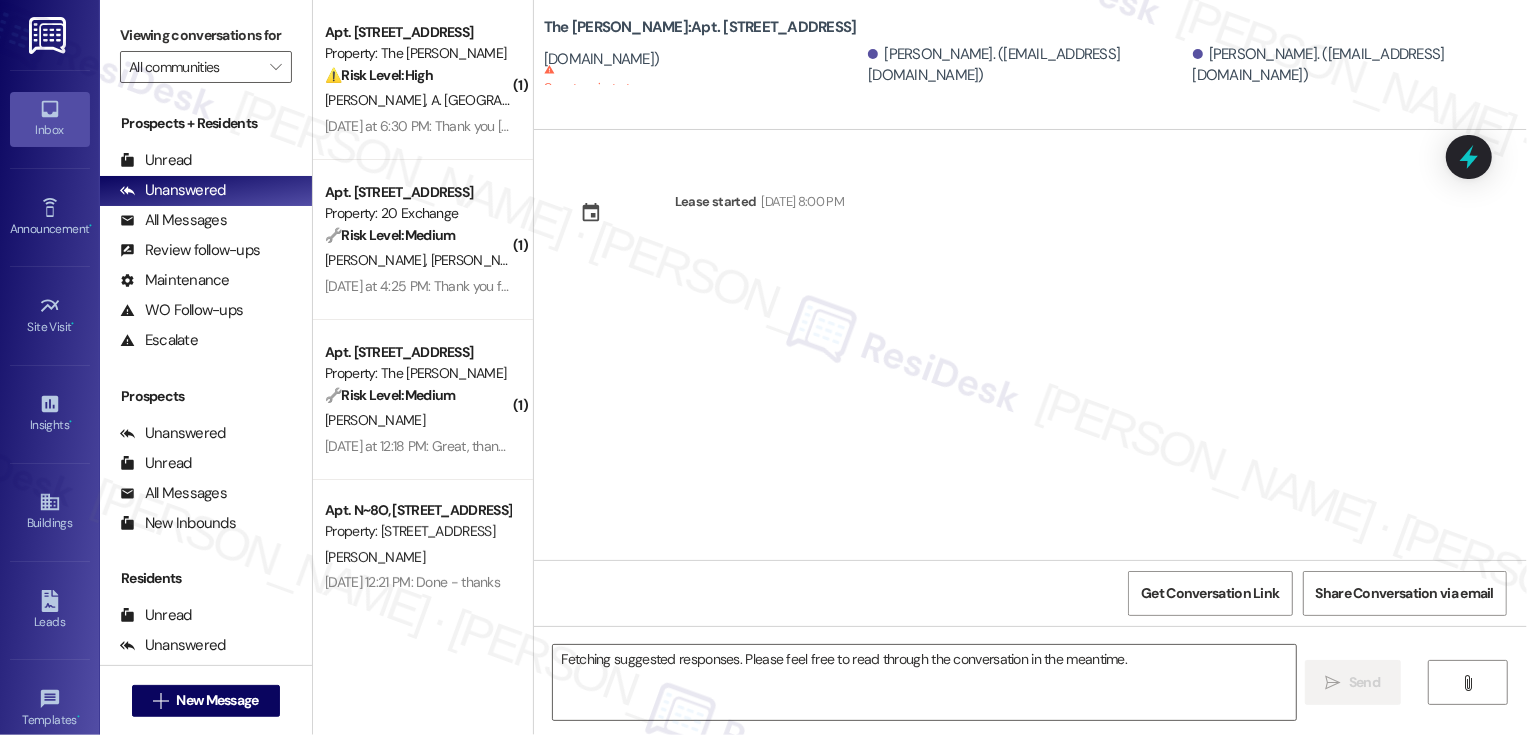 type 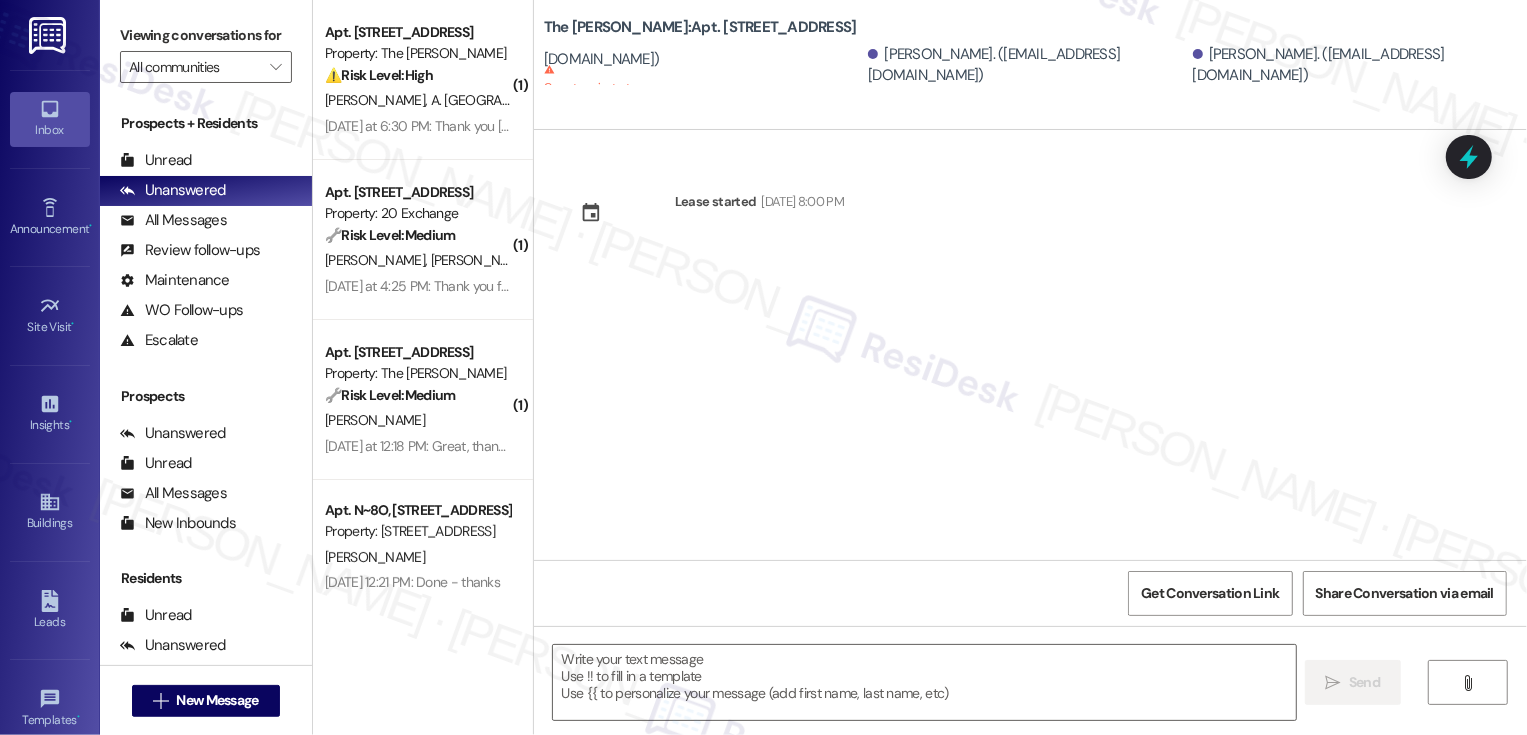 scroll, scrollTop: 0, scrollLeft: 0, axis: both 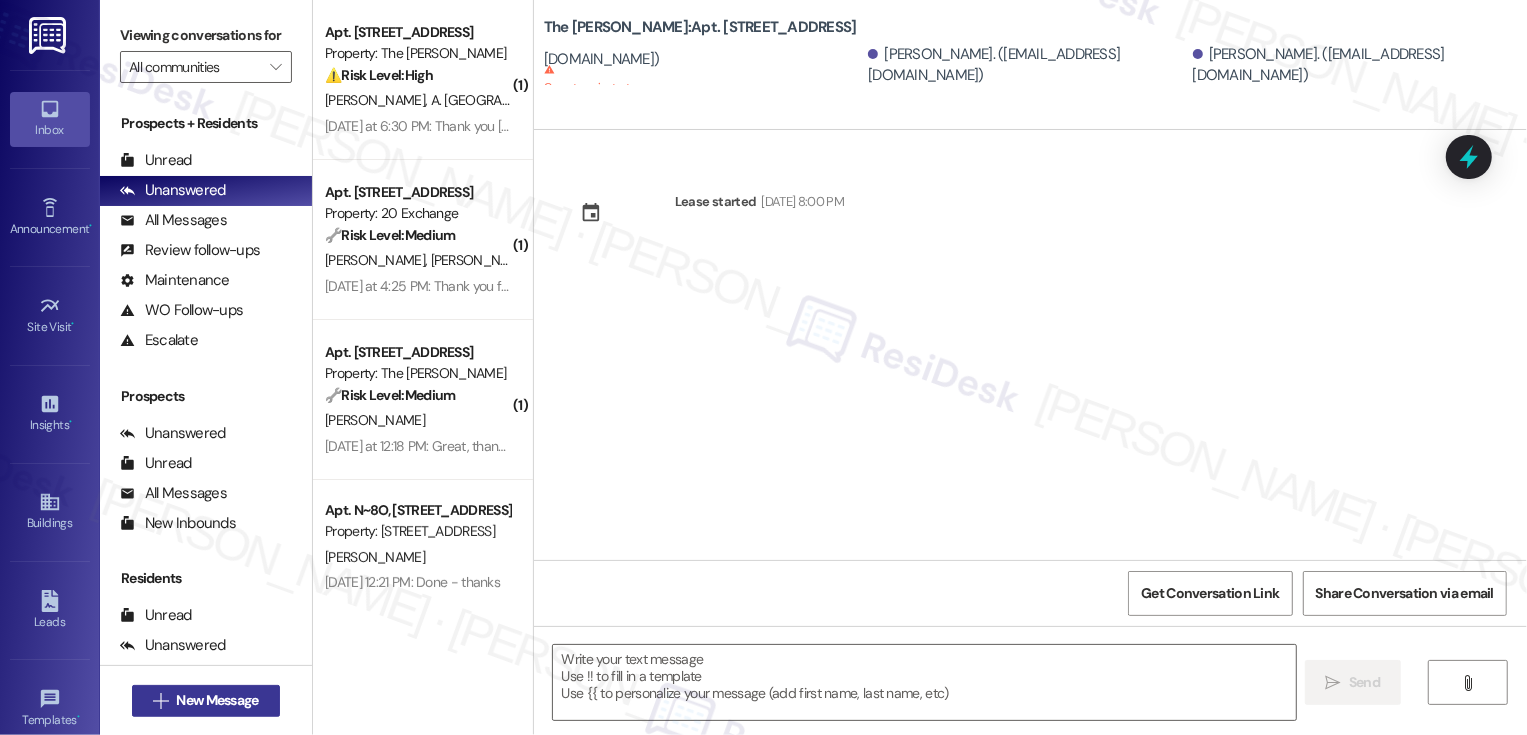 click on "New Message" at bounding box center [217, 700] 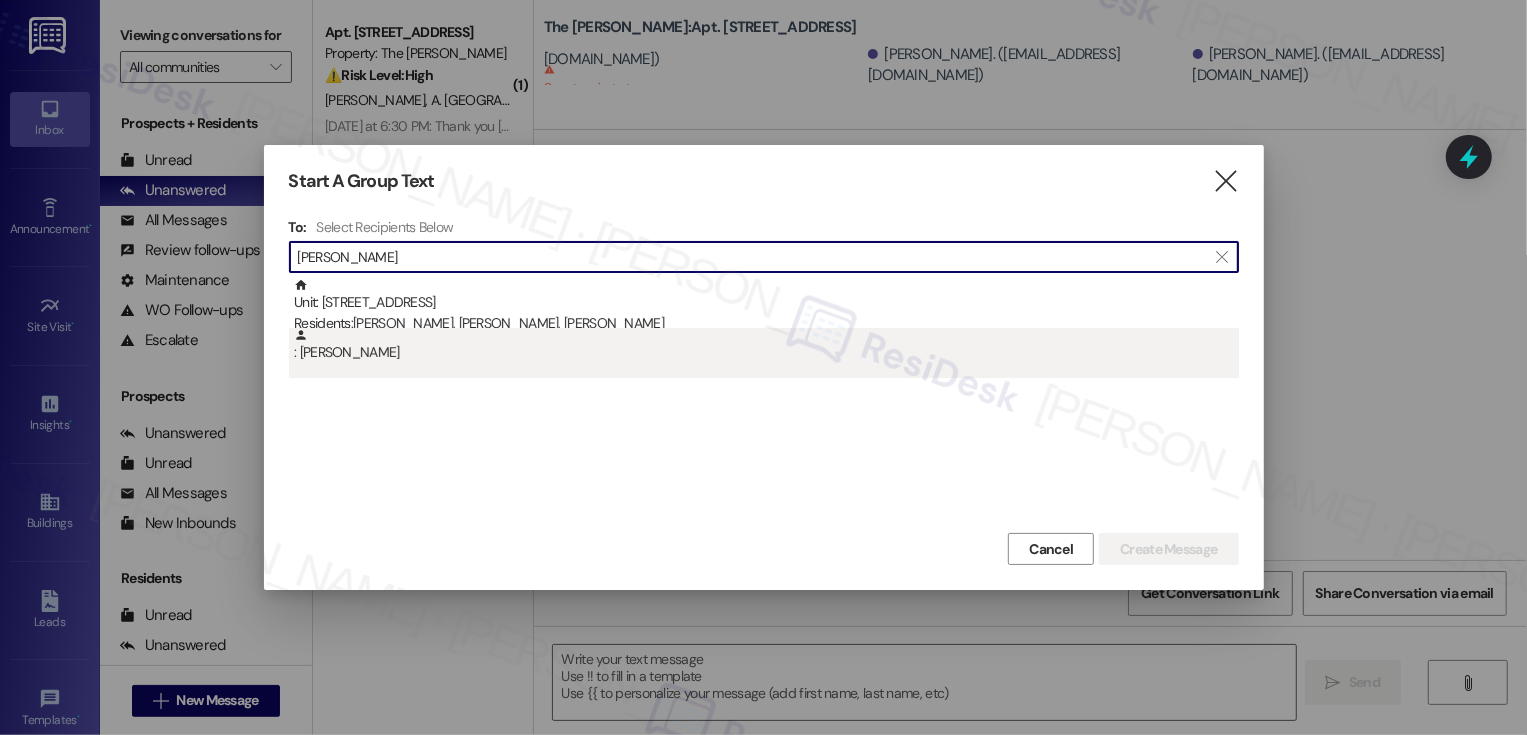 type on "[PERSON_NAME]" 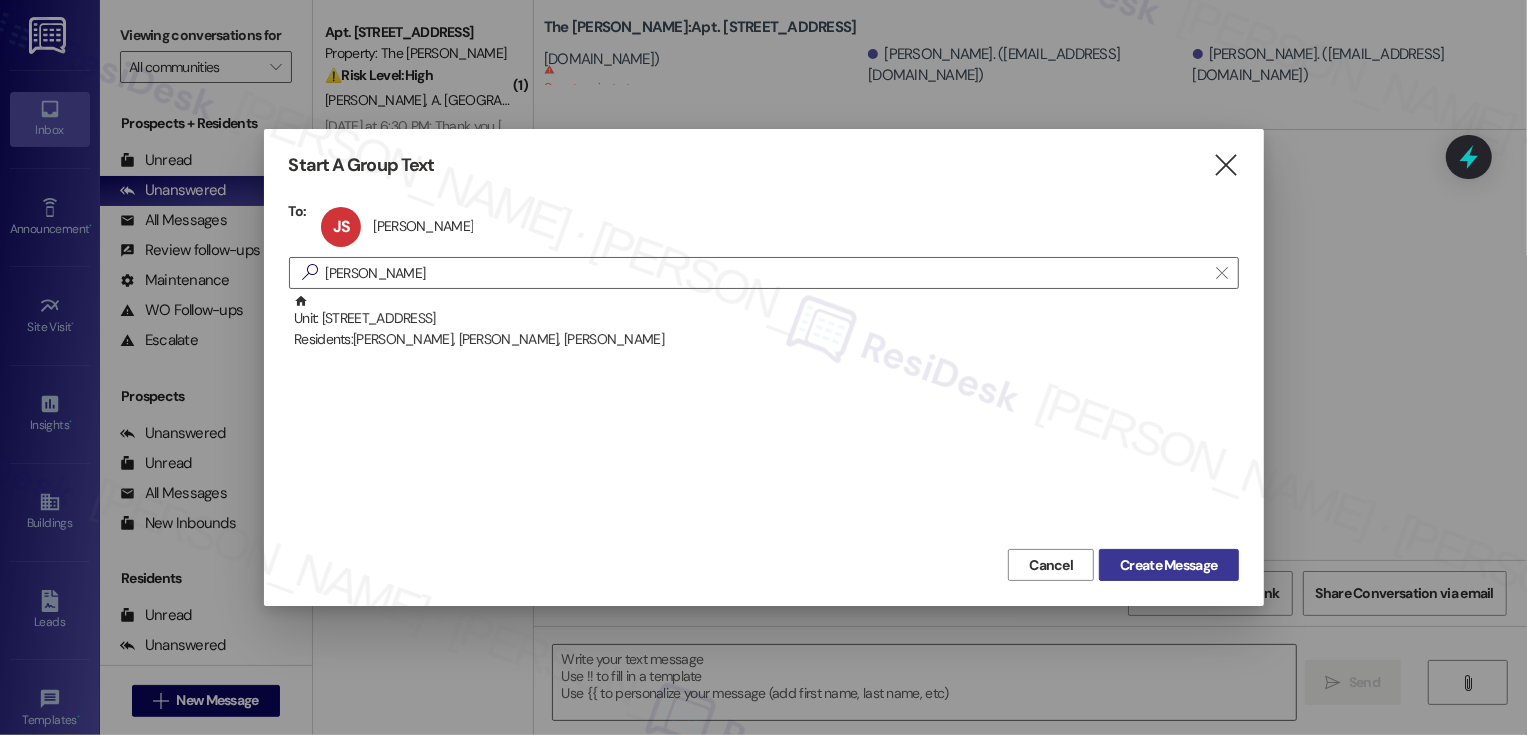 click on "Create Message" at bounding box center [1168, 565] 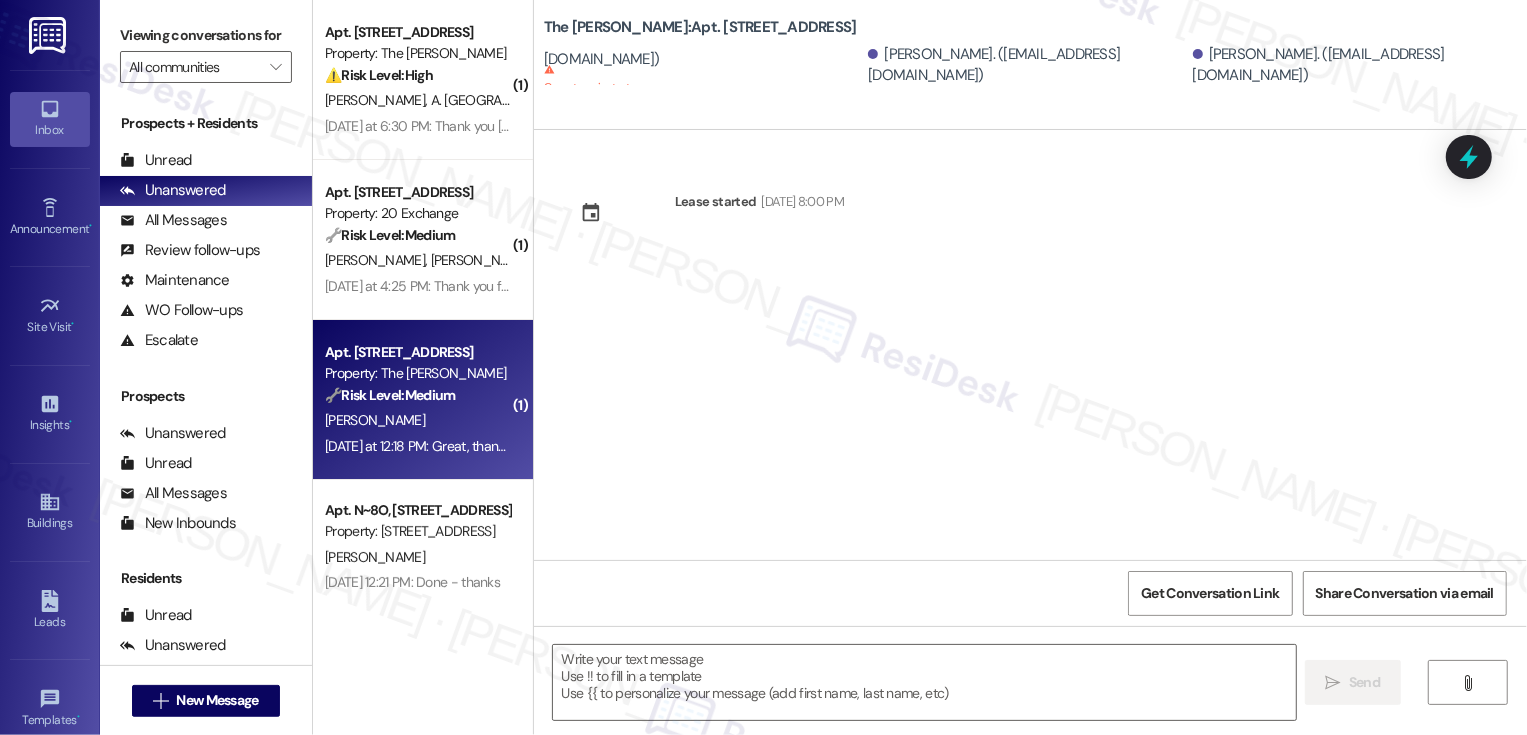 type on "Fetching suggested responses. Please feel free to read through the conversation in the meantime." 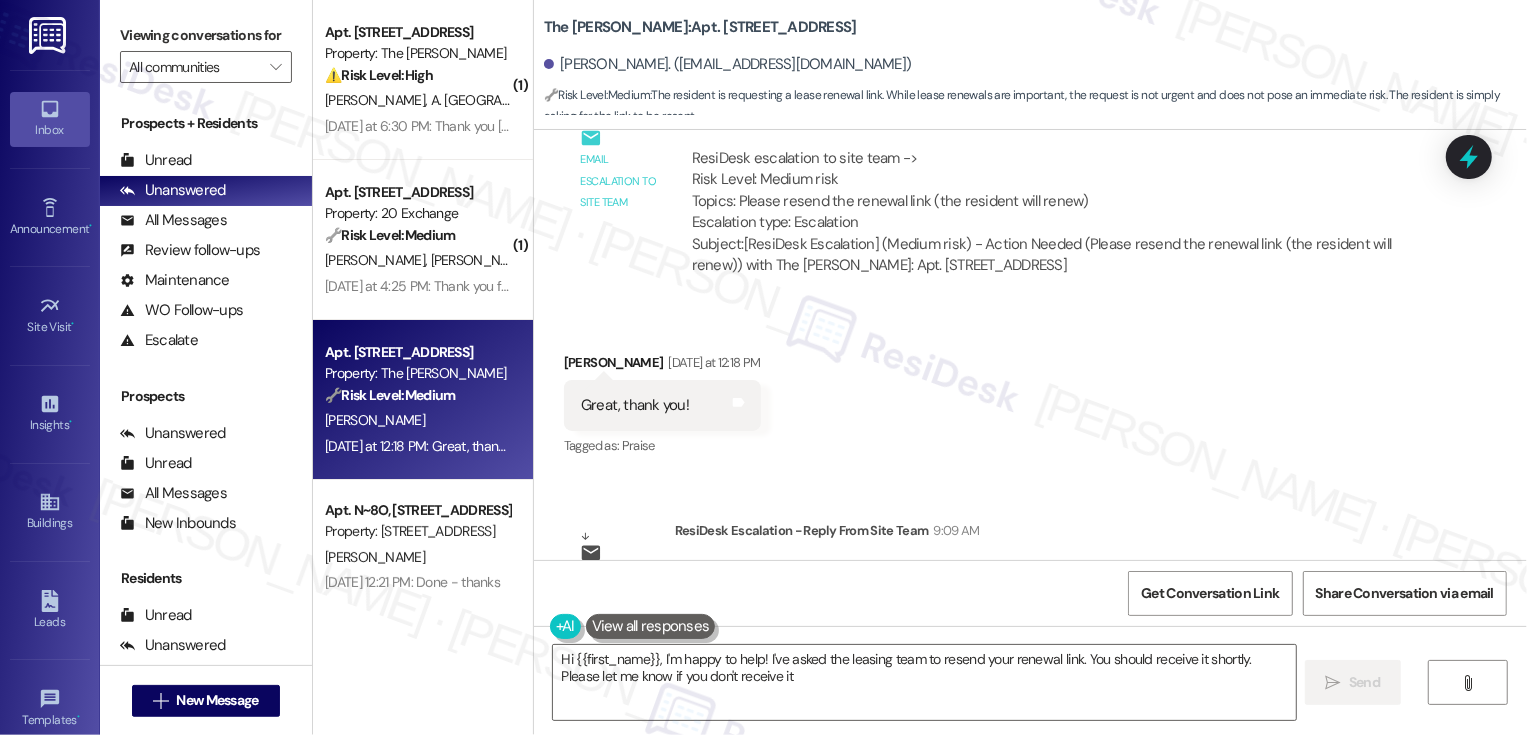 scroll, scrollTop: 3550, scrollLeft: 0, axis: vertical 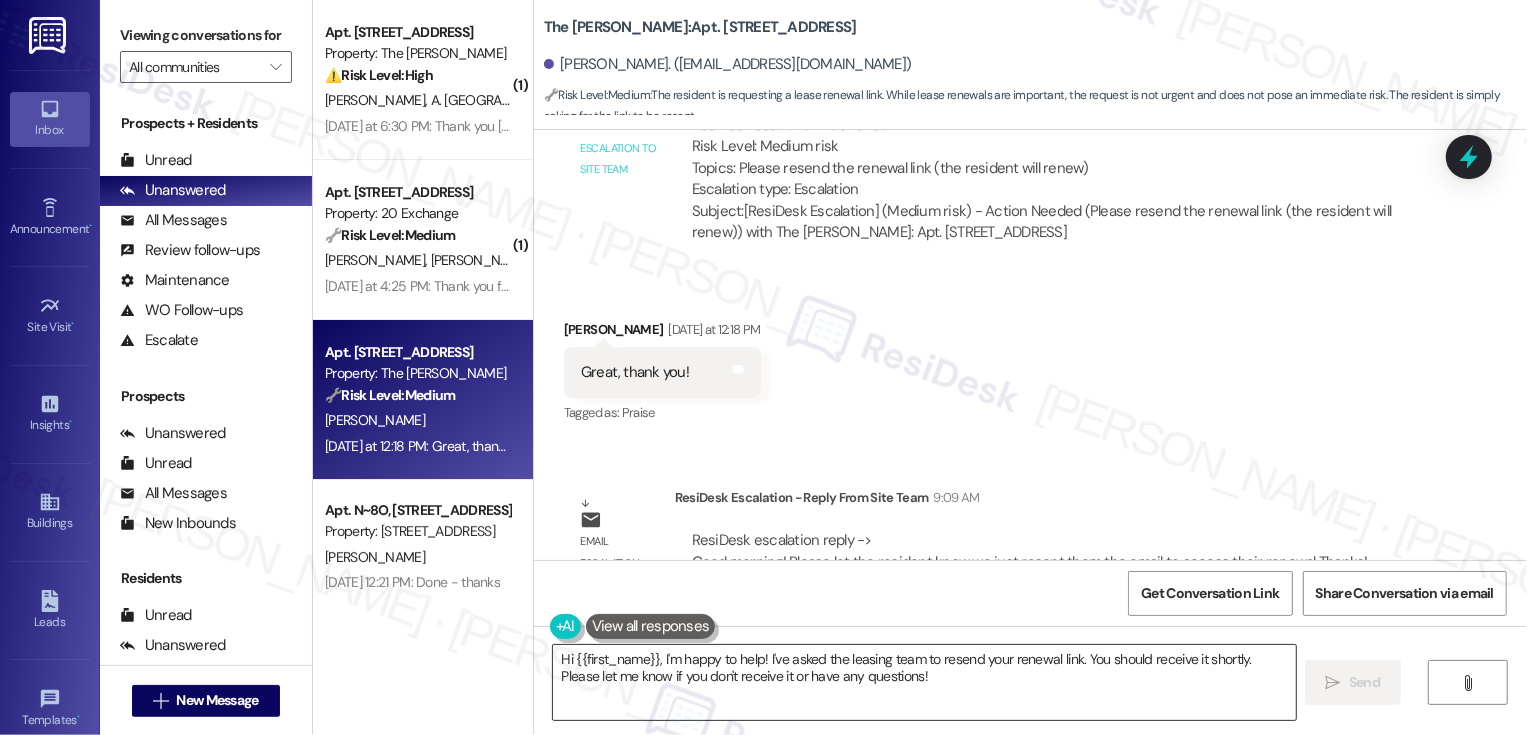 click on "Hi {{first_name}}, I'm happy to help! I've asked the leasing team to resend your renewal link. You should receive it shortly. Please let me know if you don't receive it or have any questions!" at bounding box center (924, 682) 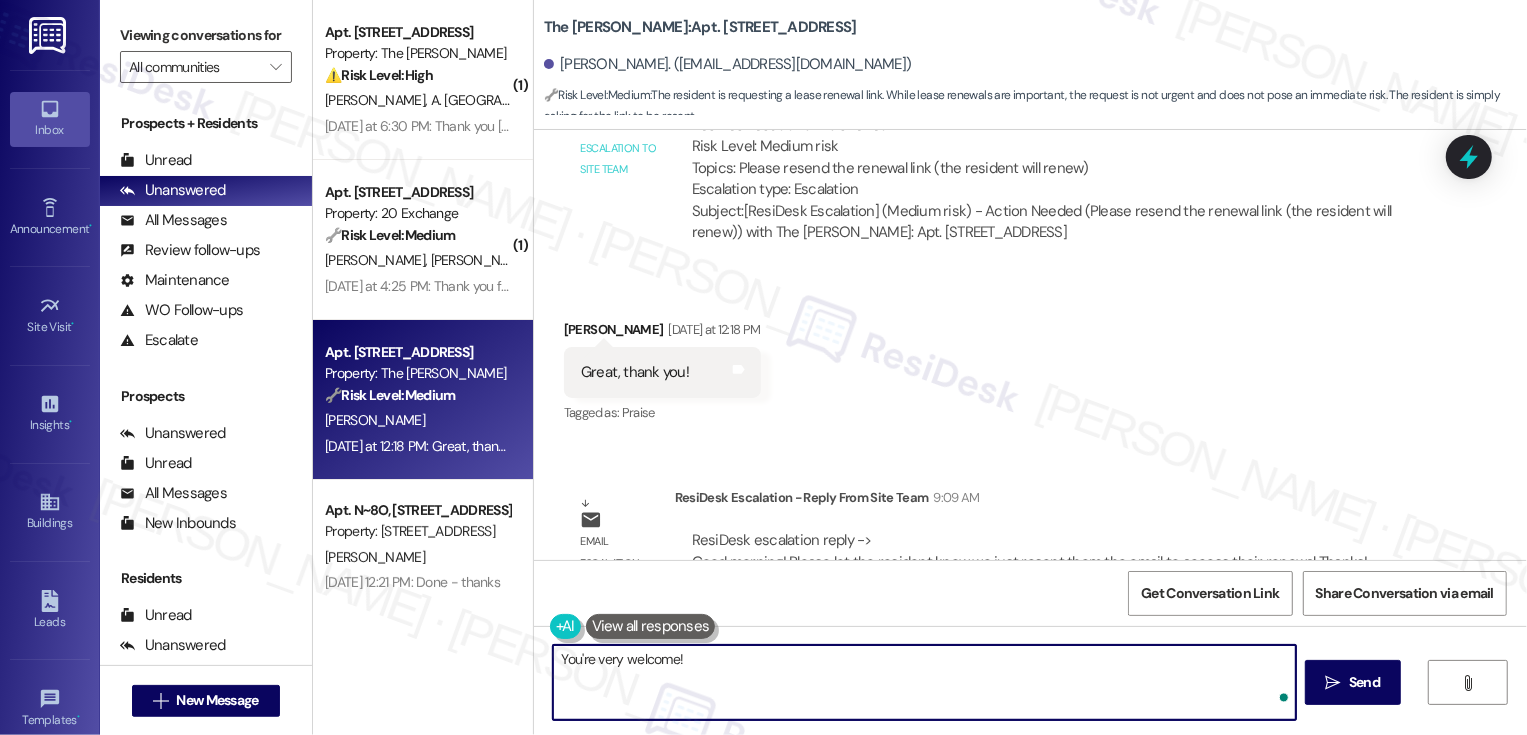 paste on "Hi {{first_name}}, the team has resent the link to you. Please let me know if you have any trouble accessing it. Thank you!" 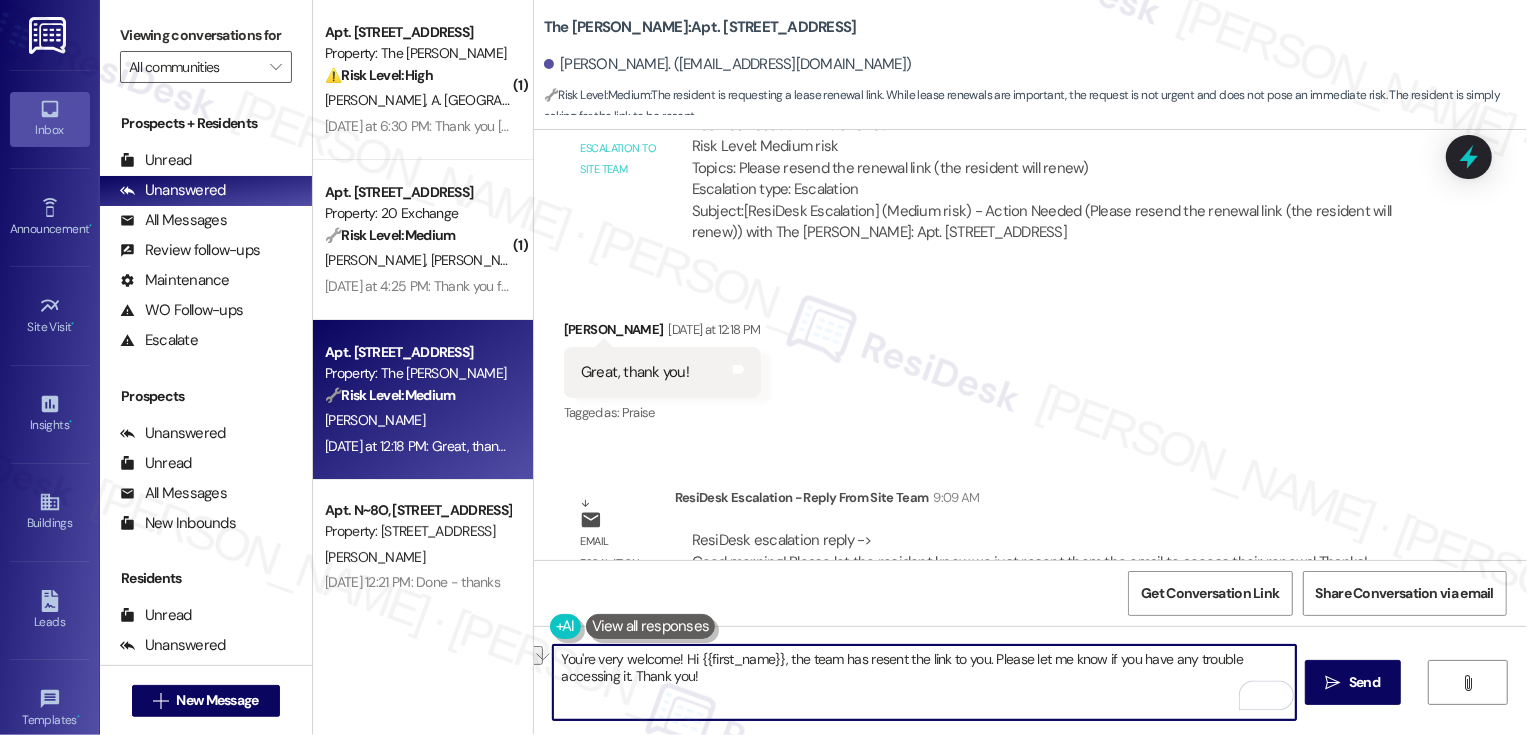 drag, startPoint x: 674, startPoint y: 659, endPoint x: 783, endPoint y: 662, distance: 109.041275 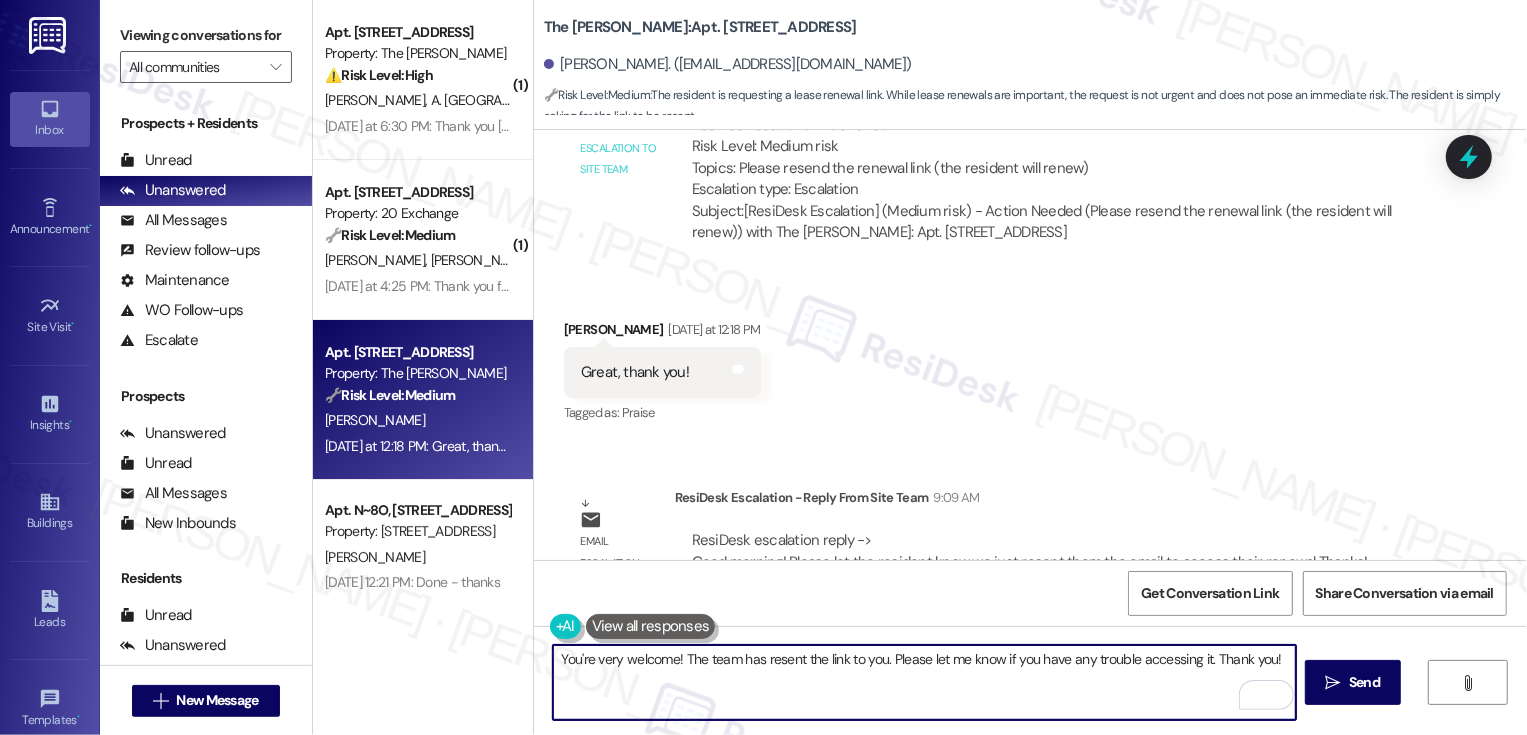 drag, startPoint x: 1203, startPoint y: 658, endPoint x: 1302, endPoint y: 658, distance: 99 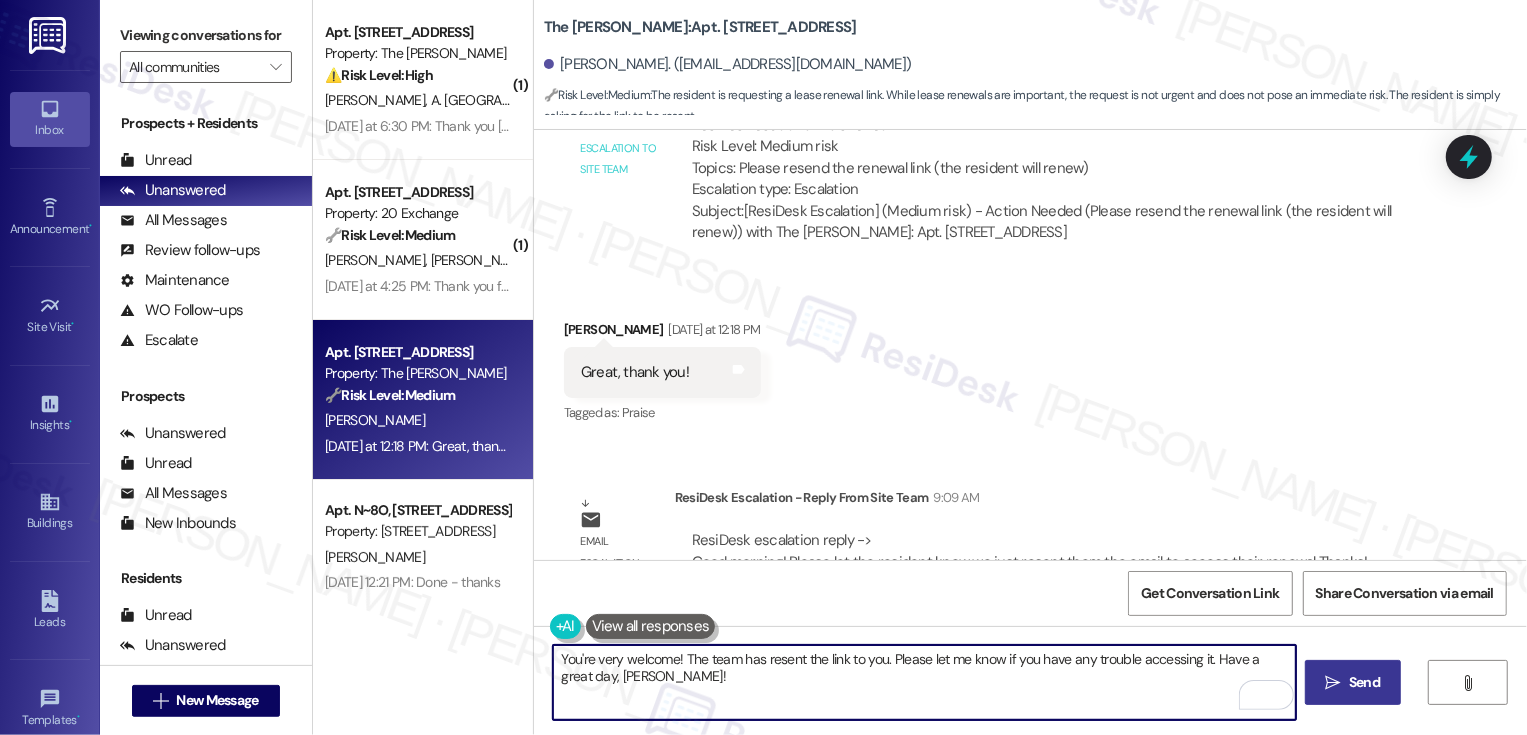 type on "You're very welcome! The team has resent the link to you. Please let me know if you have any trouble accessing it. Have a great day, [PERSON_NAME]!" 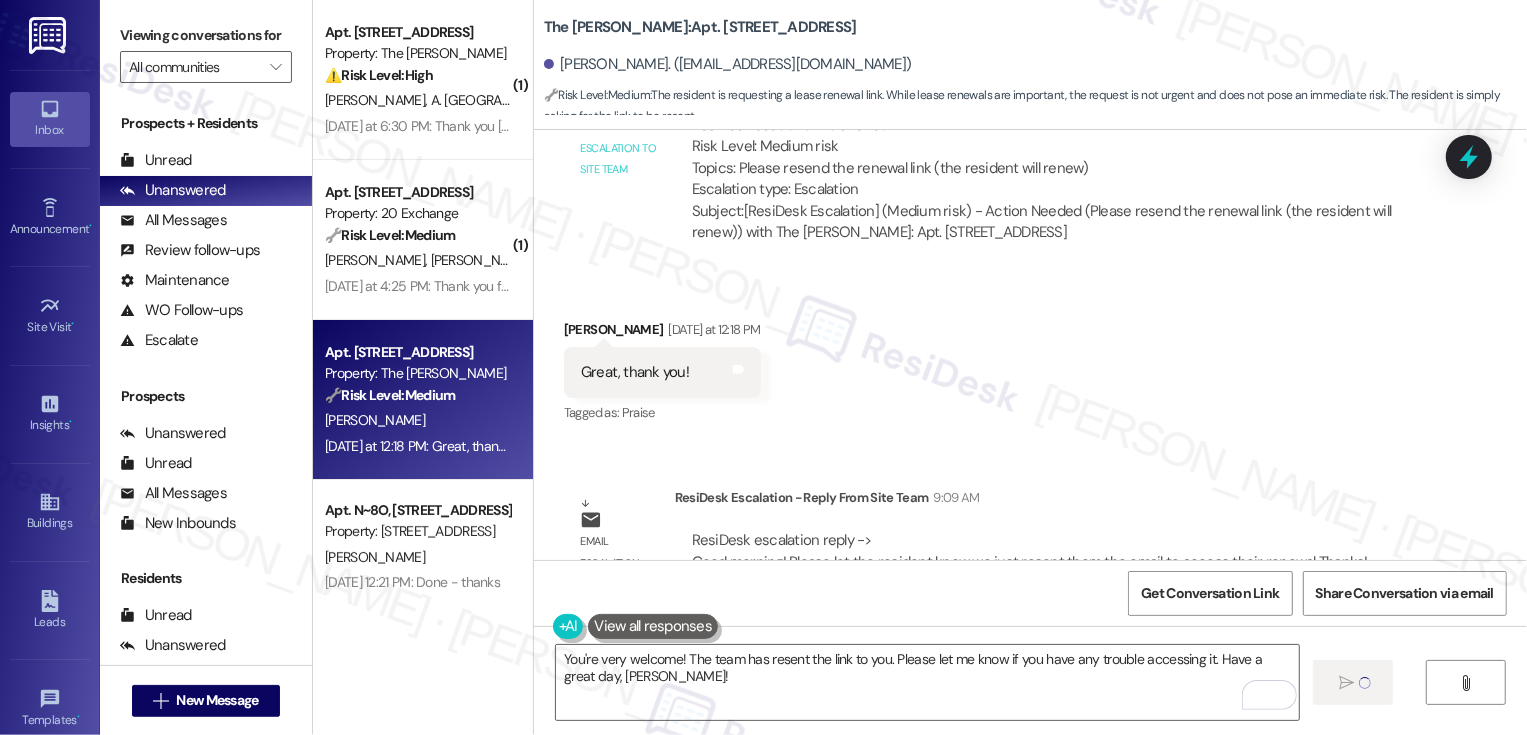 type 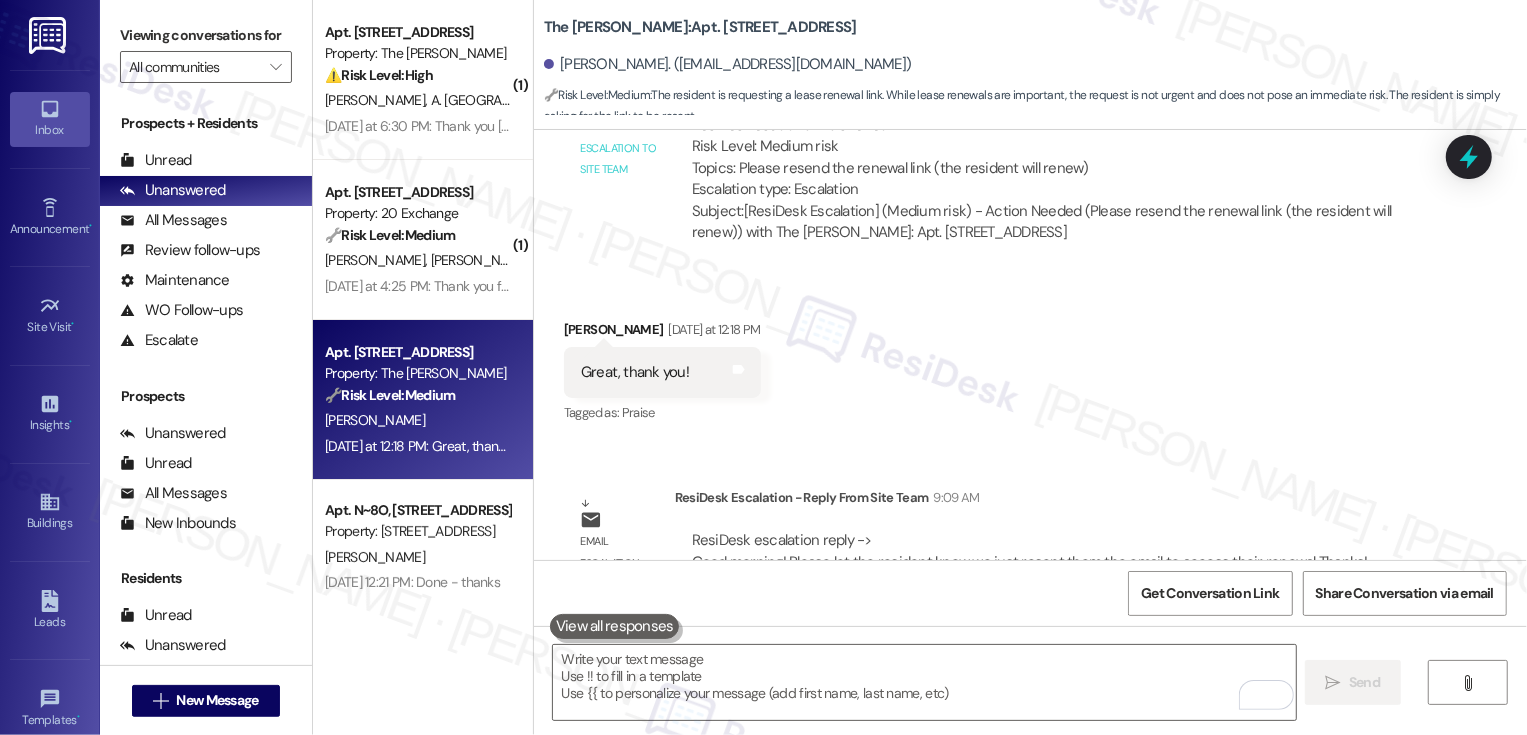 scroll, scrollTop: 3367, scrollLeft: 0, axis: vertical 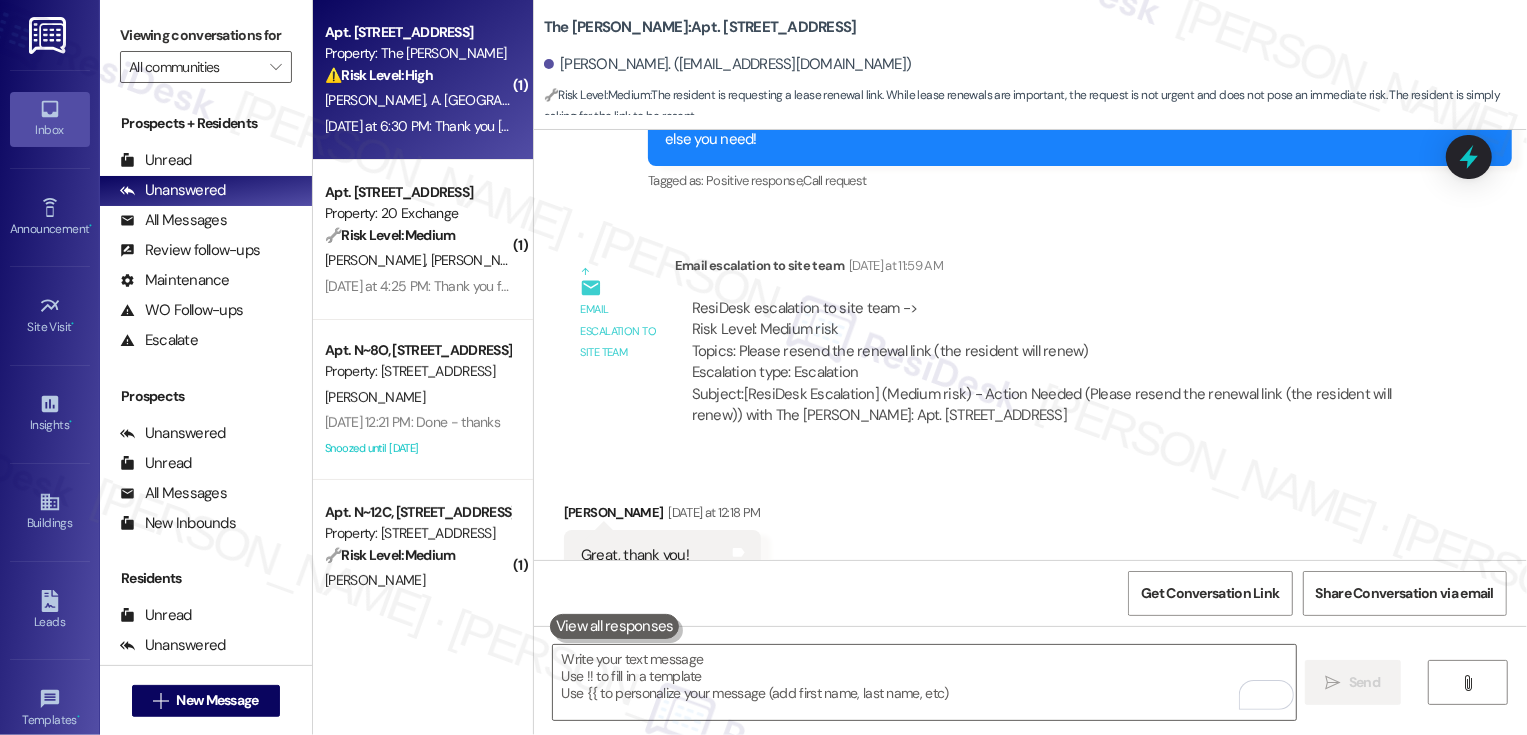 click on "⚠️  Risk Level:  High The resident is reporting a recurring issue with the AC in the gym, creating an unsafe environment for working out. They are requesting a waiver of gym fees due to the ongoing problem. The resident has reported the issue multiple times, including to the leasing office and via building link. The mention of a 'safe environment' and the resident's frustration elevates this to Tier 2 as a risk mitigation issue." at bounding box center [417, 75] 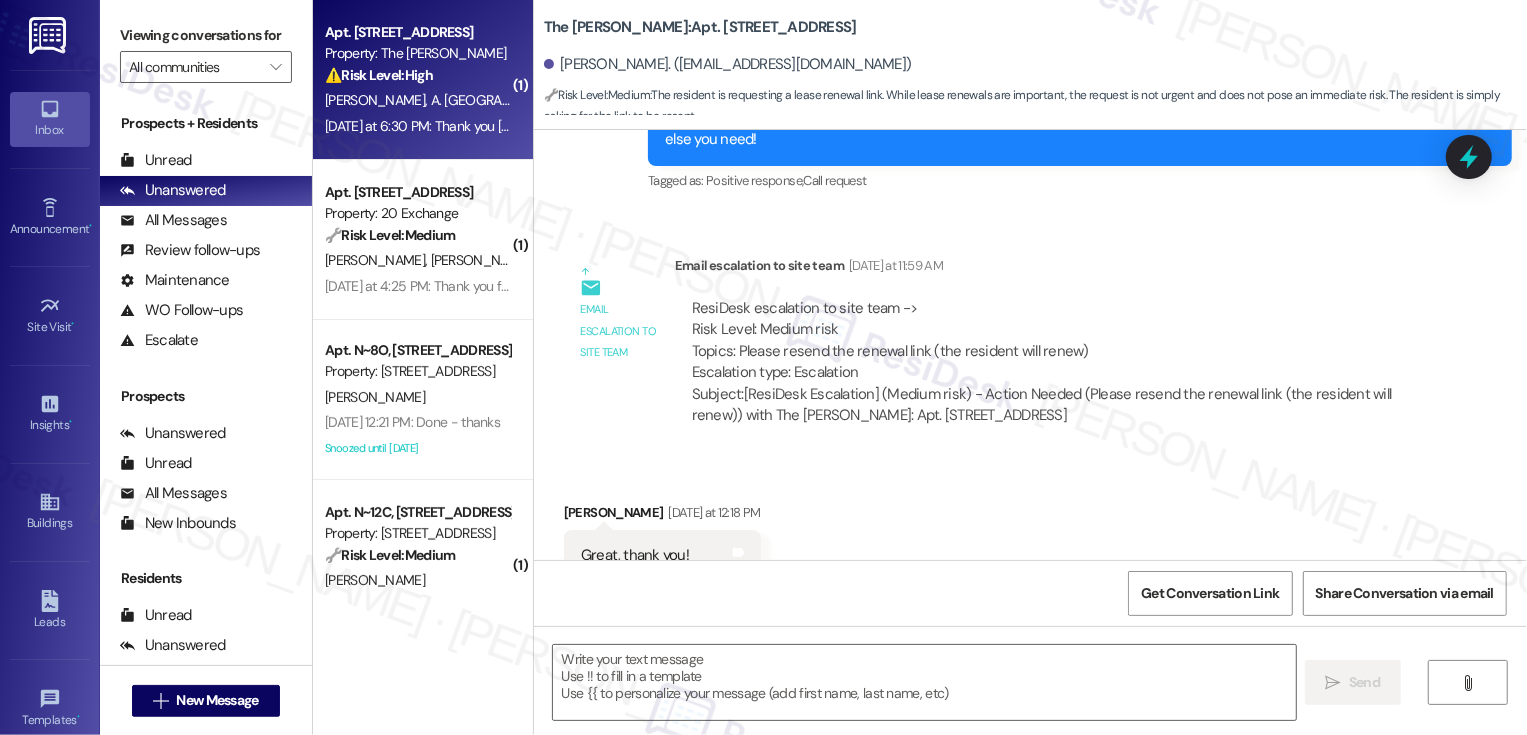 type on "Fetching suggested responses. Please feel free to read through the conversation in the meantime." 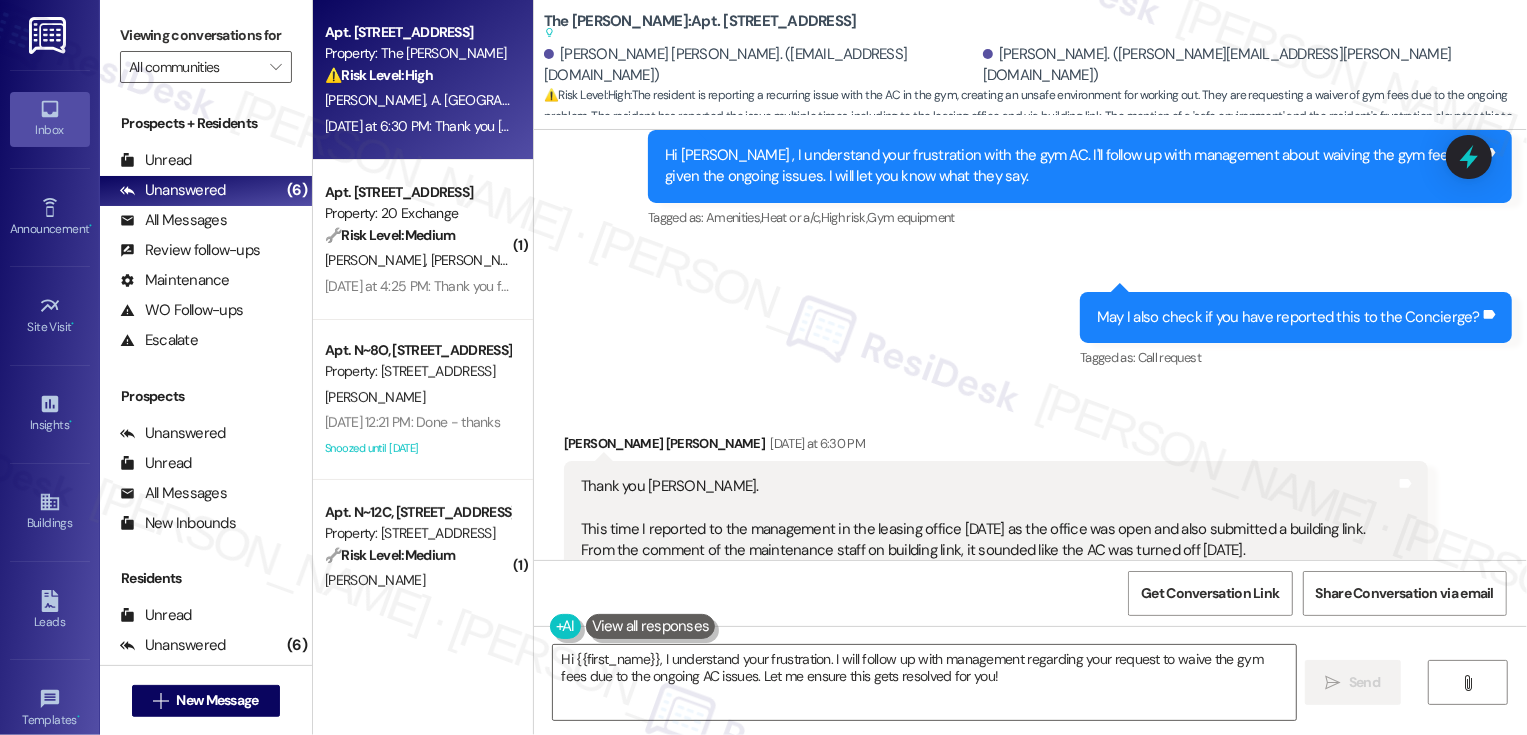 scroll, scrollTop: 9502, scrollLeft: 0, axis: vertical 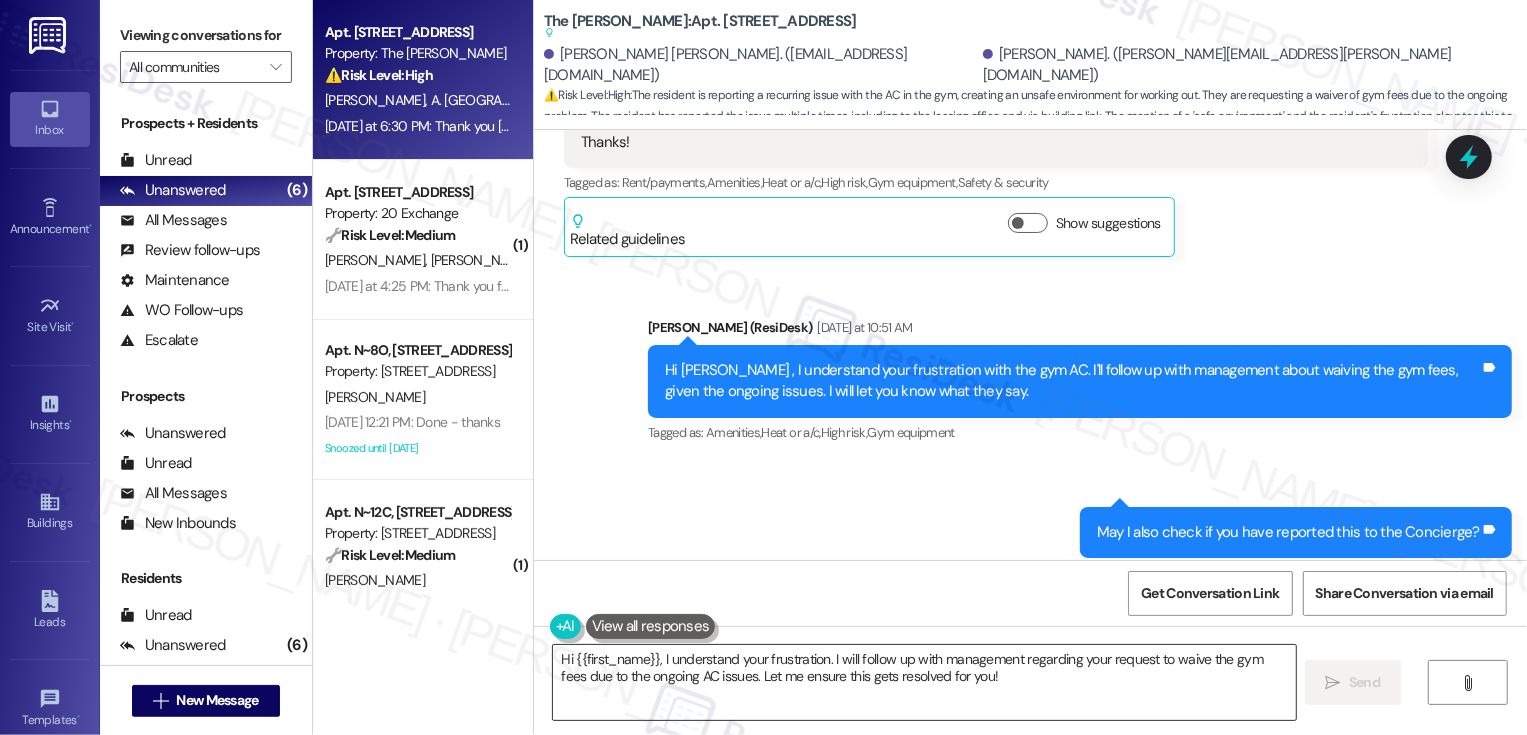 click on "Hi {{first_name}}, I understand your frustration. I will follow up with management regarding your request to waive the gym fees due to the ongoing AC issues. Let me ensure this gets resolved for you!" at bounding box center (924, 682) 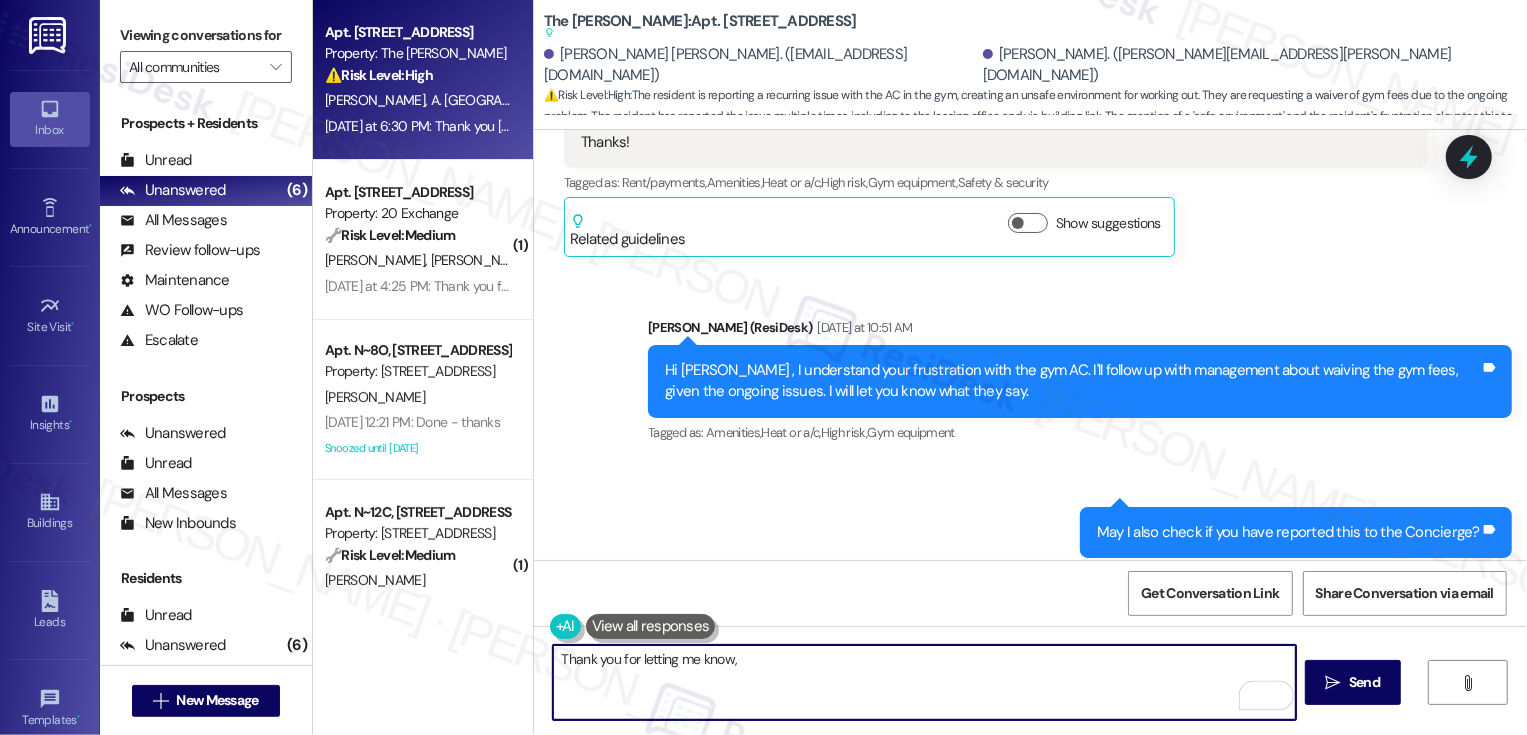 click on "[PERSON_NAME] [PERSON_NAME] [DATE] at 6:30 PM" at bounding box center [996, 662] 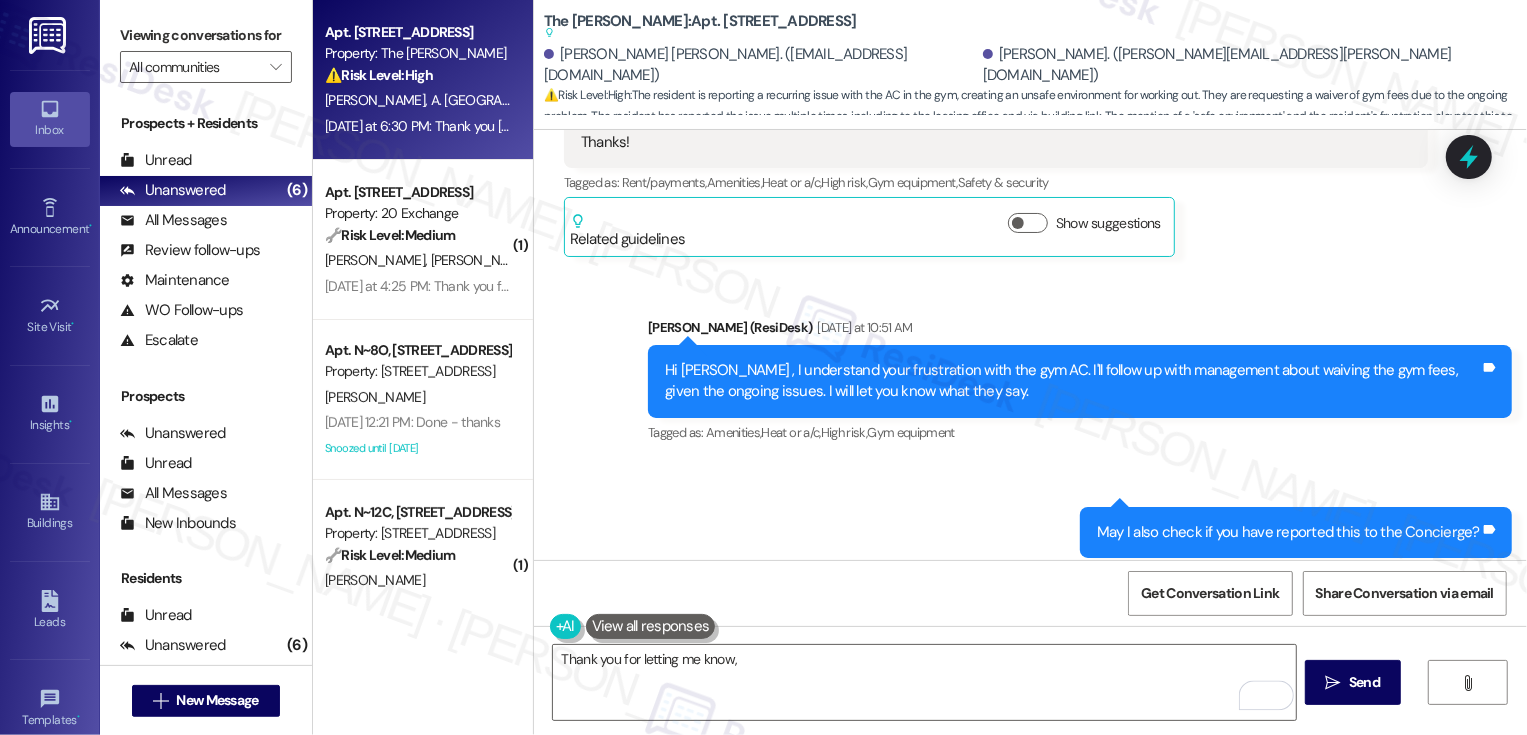 click on "[PERSON_NAME] [PERSON_NAME] [DATE] at 6:30 PM" at bounding box center [996, 662] 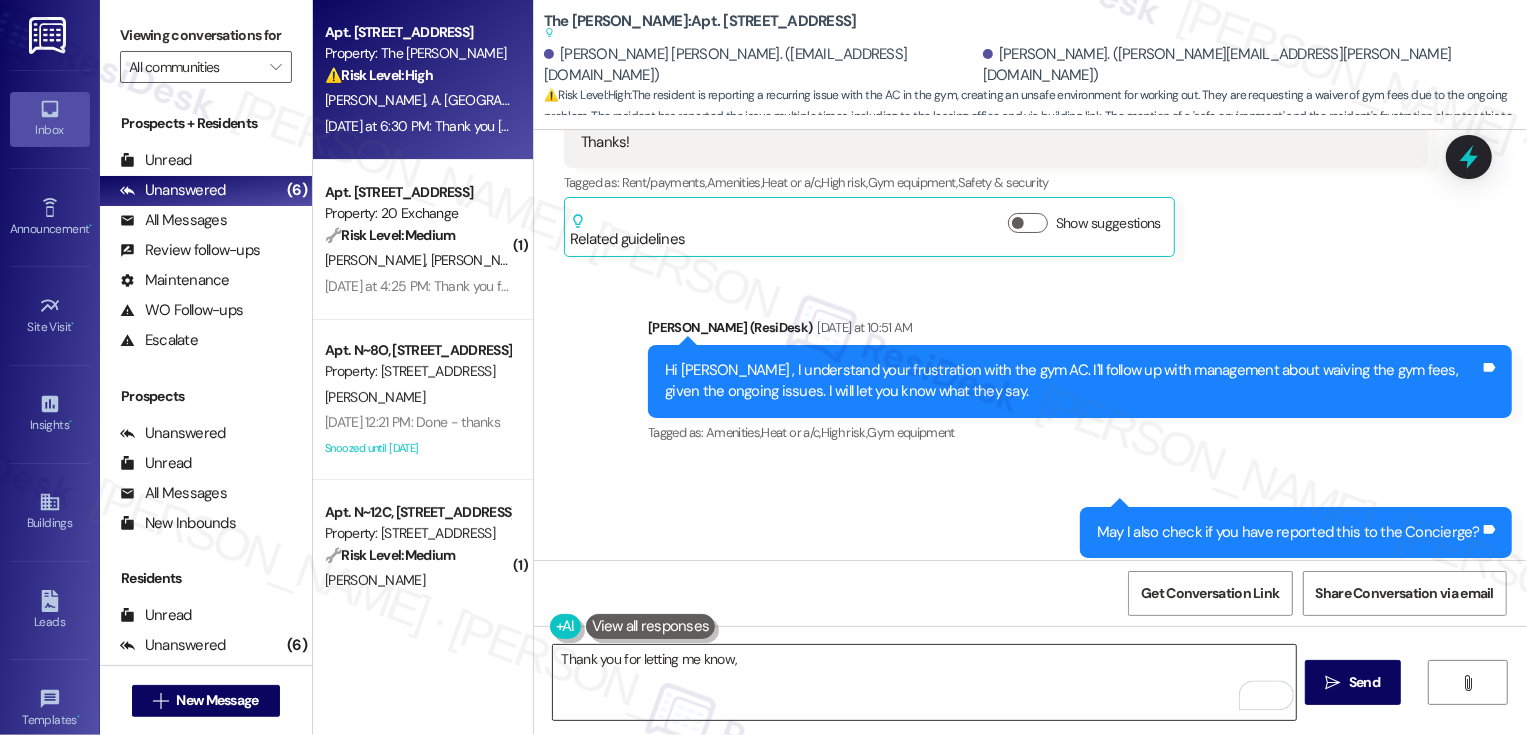 click on "Thank you for letting me know," at bounding box center [924, 682] 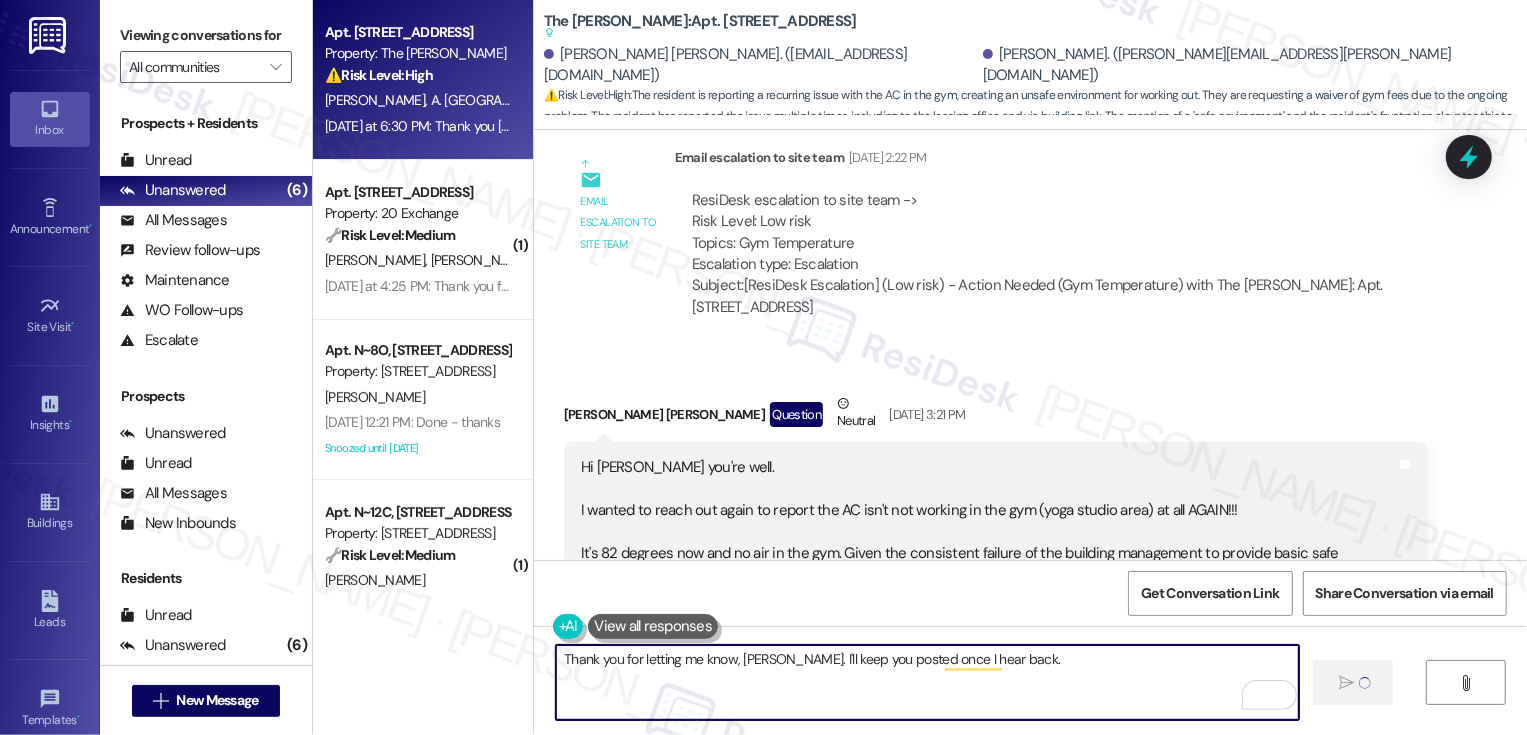scroll, scrollTop: 8973, scrollLeft: 0, axis: vertical 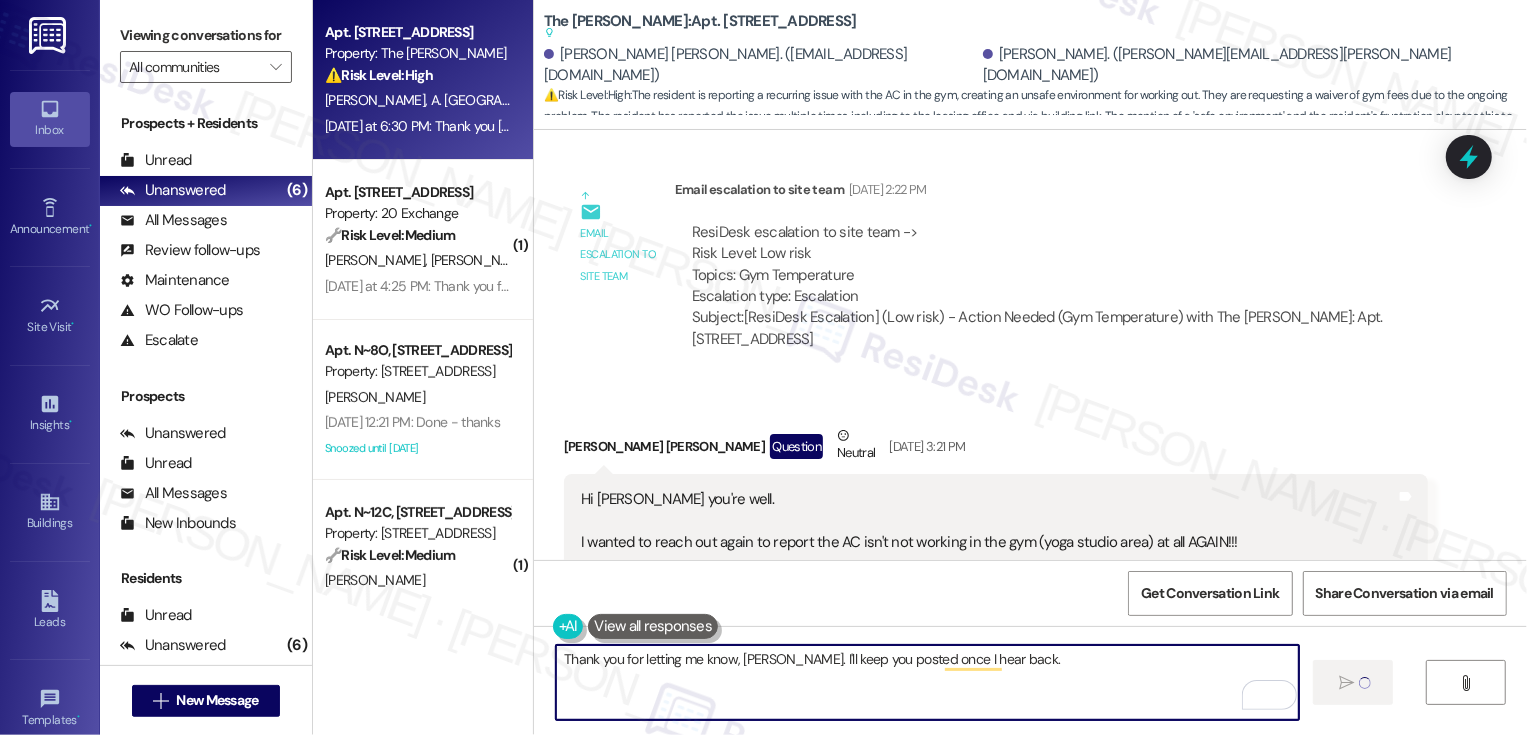 type on "Thank you for letting me know, [PERSON_NAME]. I'll keep you posted once I hear back." 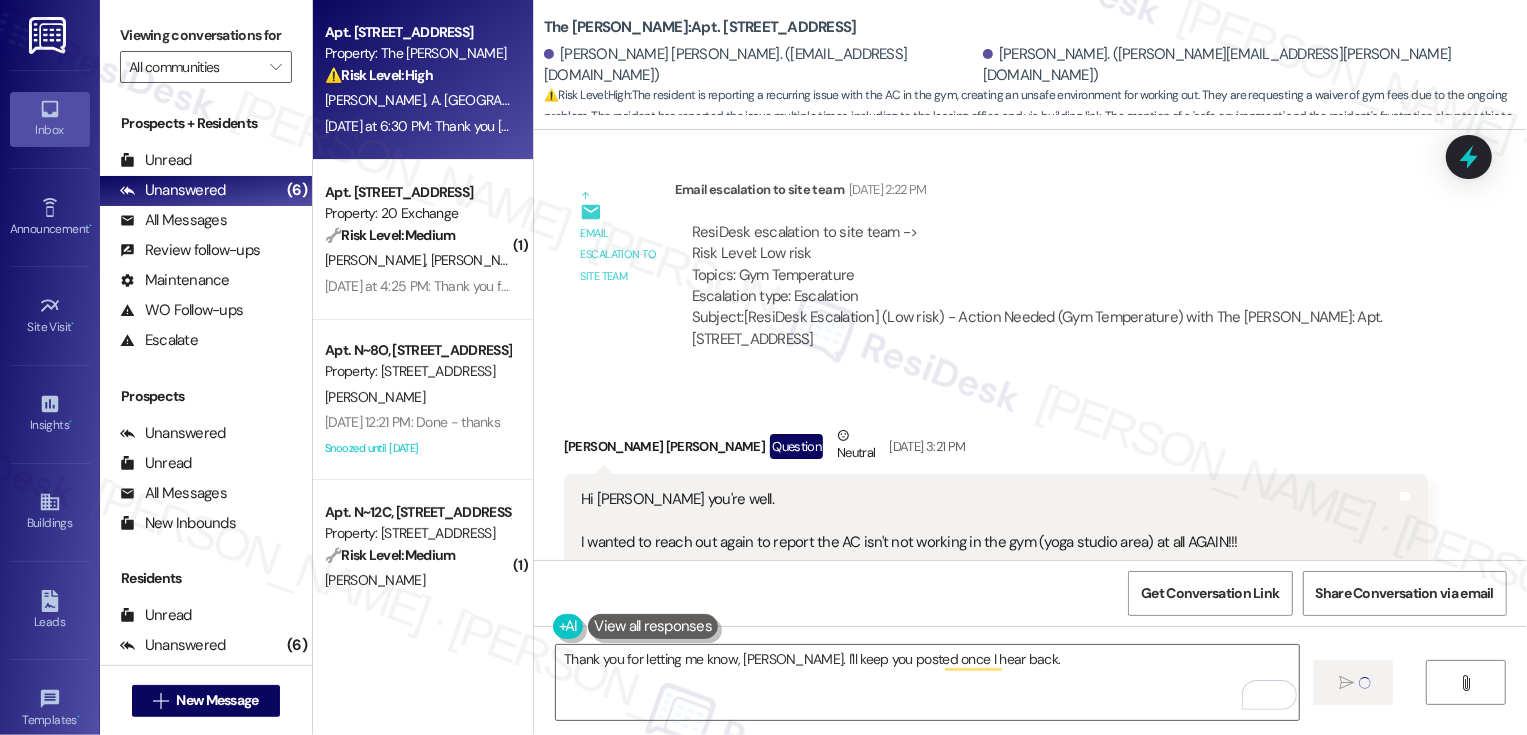 drag, startPoint x: 532, startPoint y: 17, endPoint x: 668, endPoint y: 24, distance: 136.18002 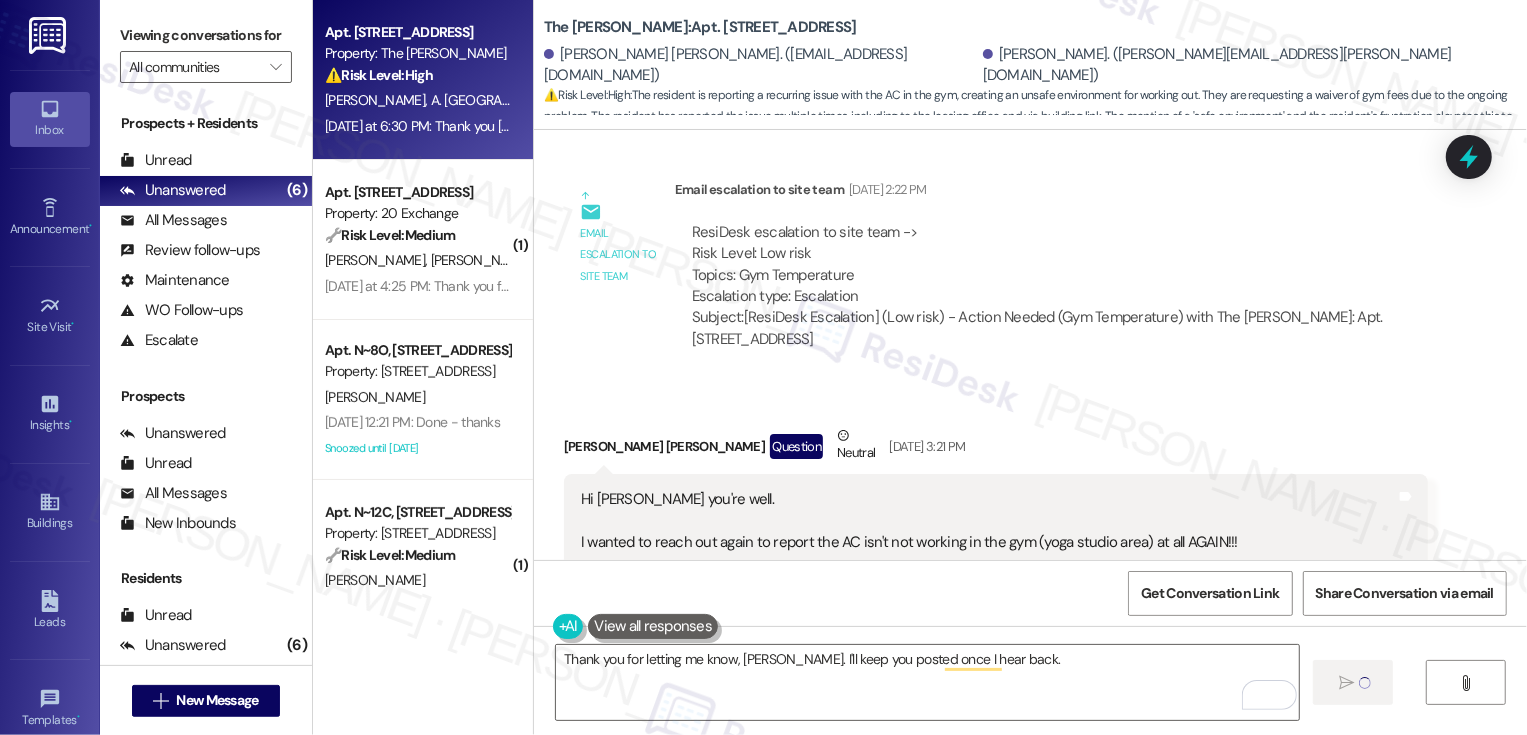 copy on "The [PERSON_NAME]:  Apt. 15" 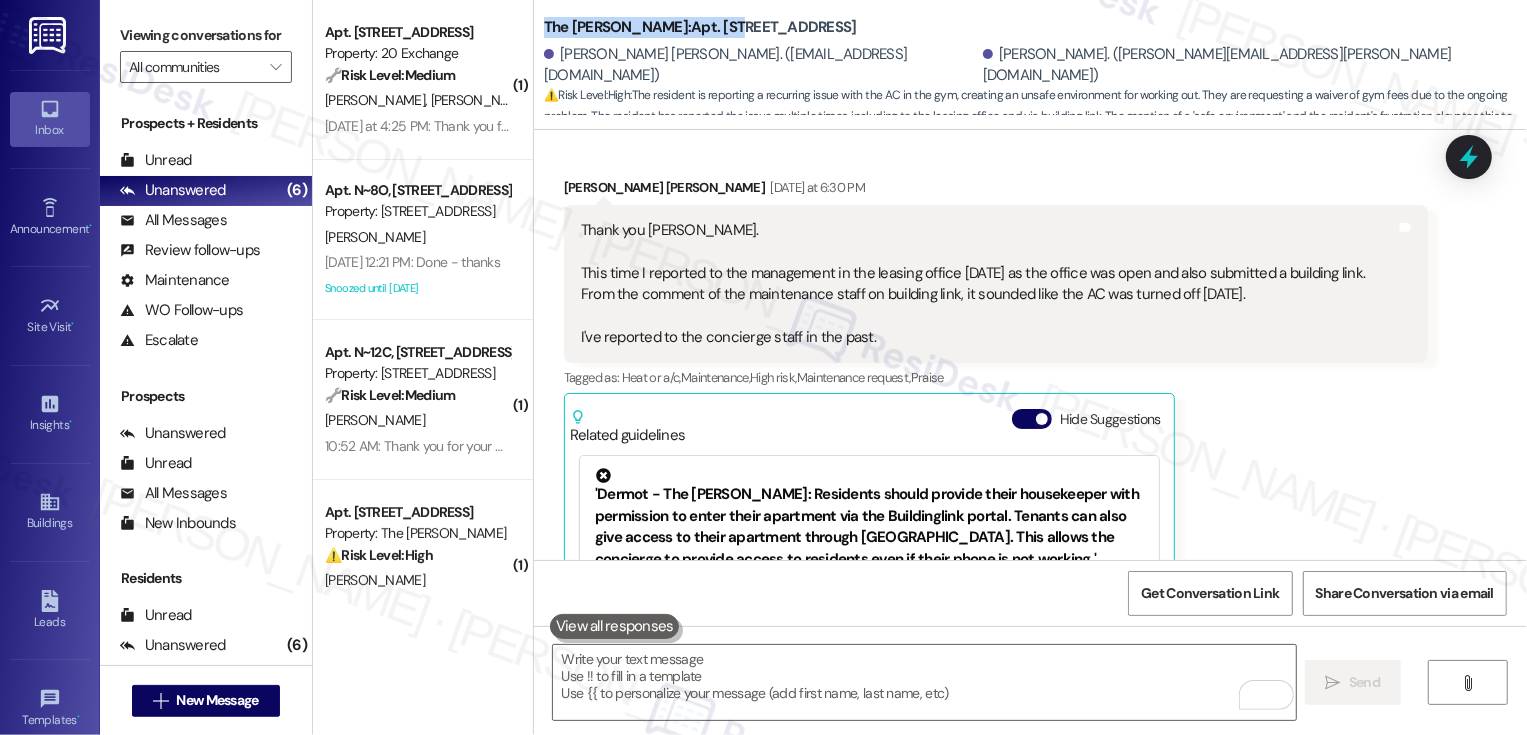 scroll, scrollTop: 10002, scrollLeft: 0, axis: vertical 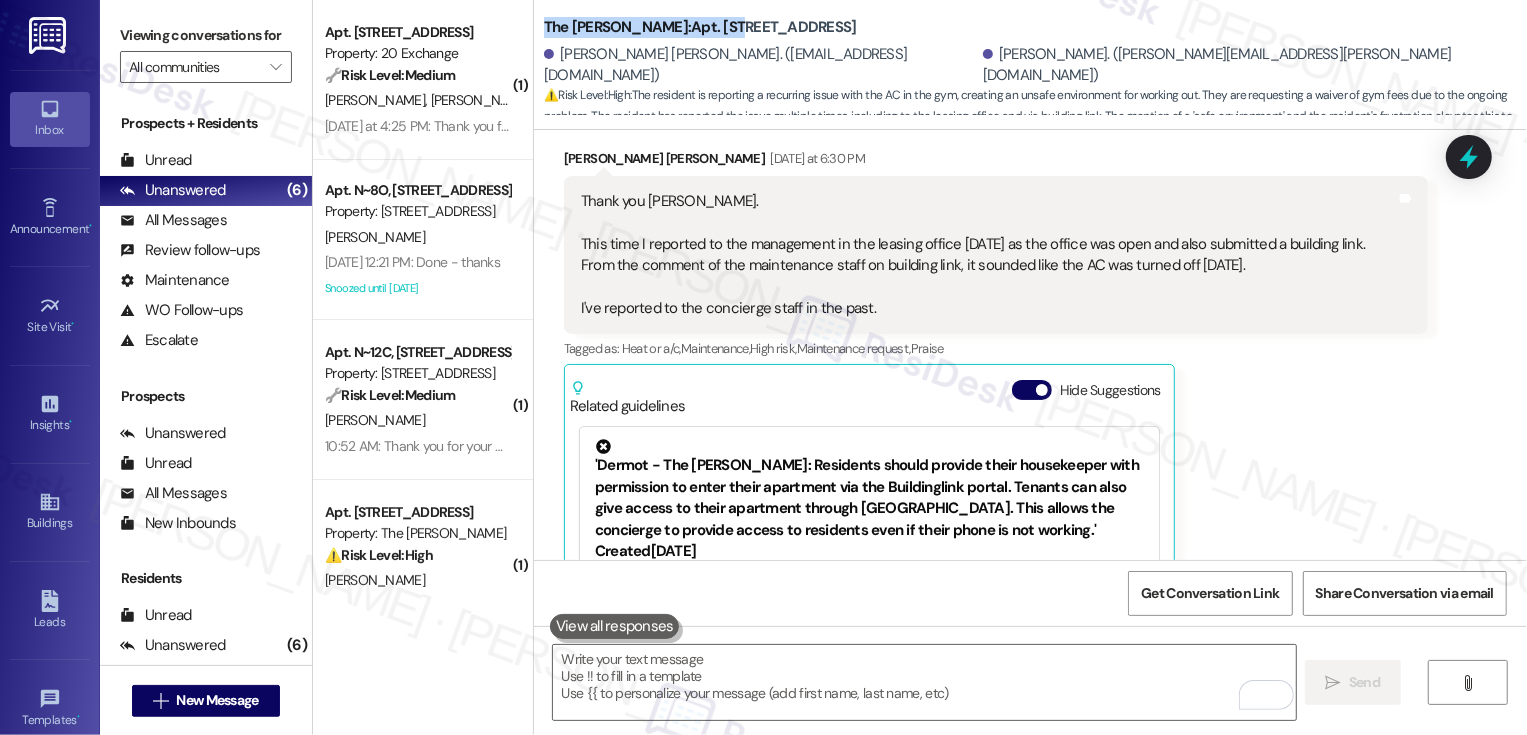 click on "[PERSON_NAME] [PERSON_NAME] [DATE] at 6:30 PM Thank you [PERSON_NAME].
This time I reported to the management in the leasing office [DATE] as the office was open and also submitted a building link. From the comment of the maintenance staff on building link, it sounded like the AC was turned off [DATE].
I've reported to the concierge staff in the past. Tags and notes Tagged as:   Heat or a/c ,  Click to highlight conversations about Heat or a/c Maintenance ,  Click to highlight conversations about Maintenance High risk ,  Click to highlight conversations about High risk Maintenance request ,  Click to highlight conversations about Maintenance request Praise Click to highlight conversations about Praise  Related guidelines Hide Suggestions Created  [DATE] Property level guideline  ( 75 % match) FAQs generated by ResiDesk AI How do I give my housekeeper permission to enter my apartment? You can give your housekeeper permission to enter (PTE) by adding instructions on the Buildinglink portal. Original Guideline" at bounding box center [996, 432] 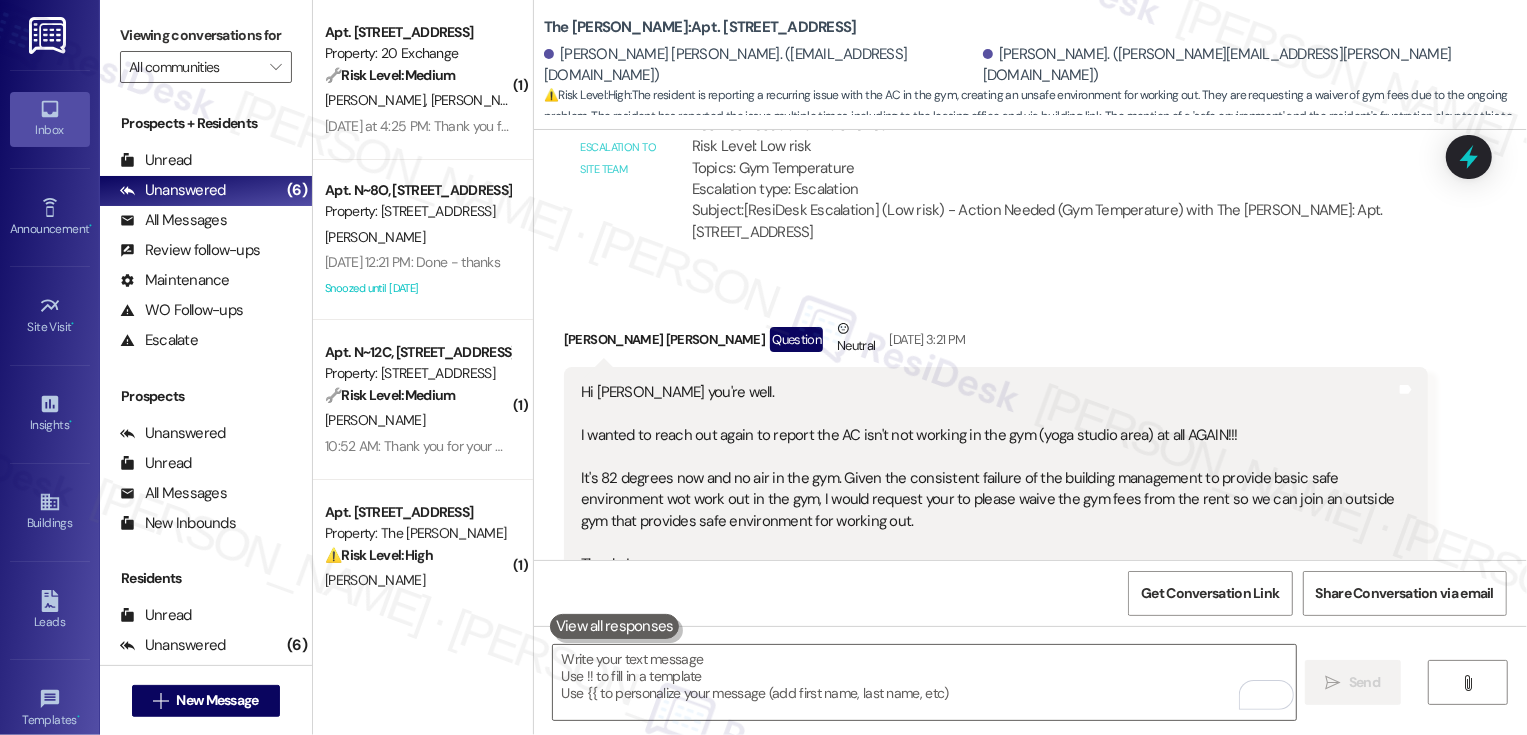 scroll, scrollTop: 9073, scrollLeft: 0, axis: vertical 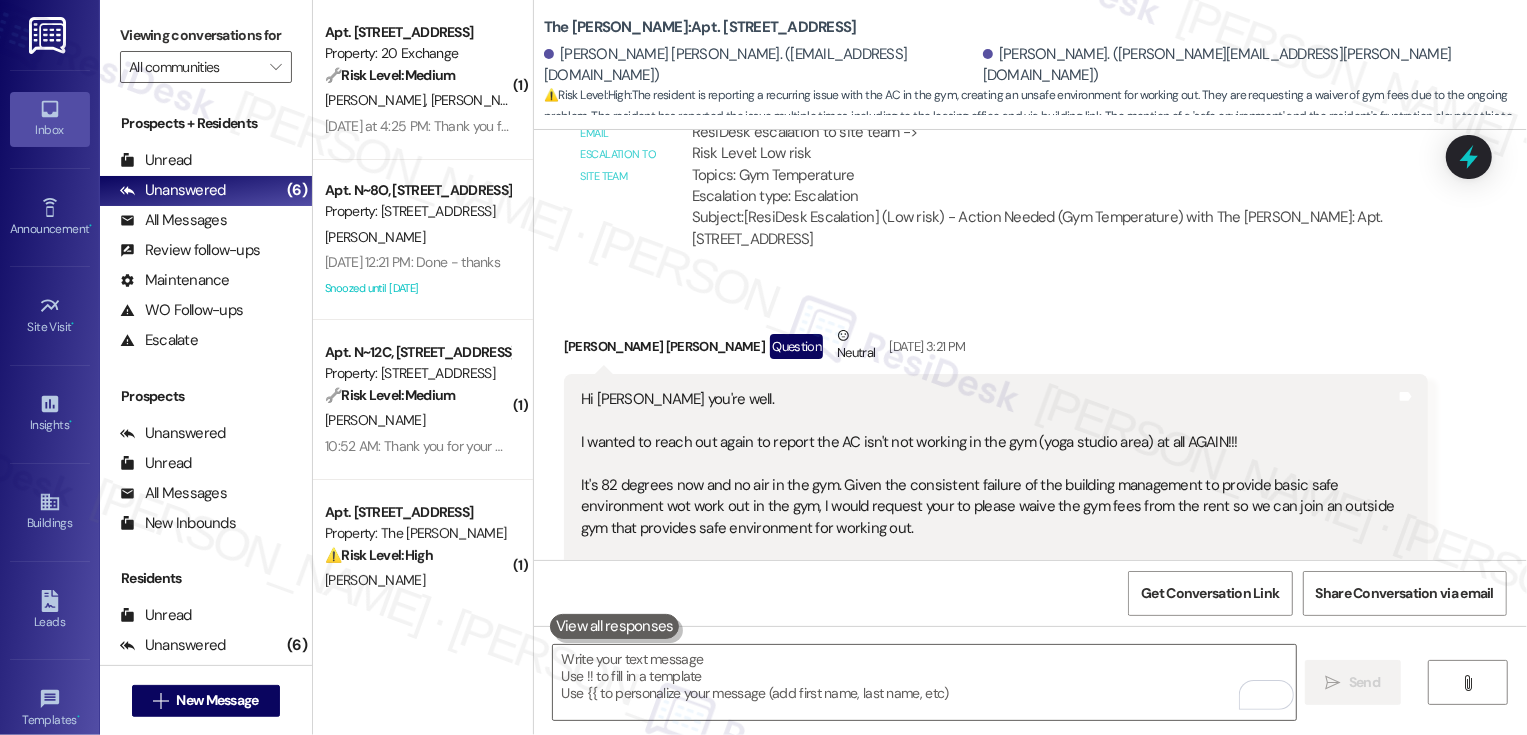 click on "Hi [PERSON_NAME] you're well.
I wanted to reach out again to report the AC isn't not working in the gym (yoga studio area) at all AGAIN!!!
It's 82 degrees now and no air in the gym. Given the consistent failure of the building management to provide basic safe environment wot work out in the gym, I would request your to please waive the gym fees from the rent so we can join an outside gym that provides safe environment for working out.
Thanks!" at bounding box center [988, 485] 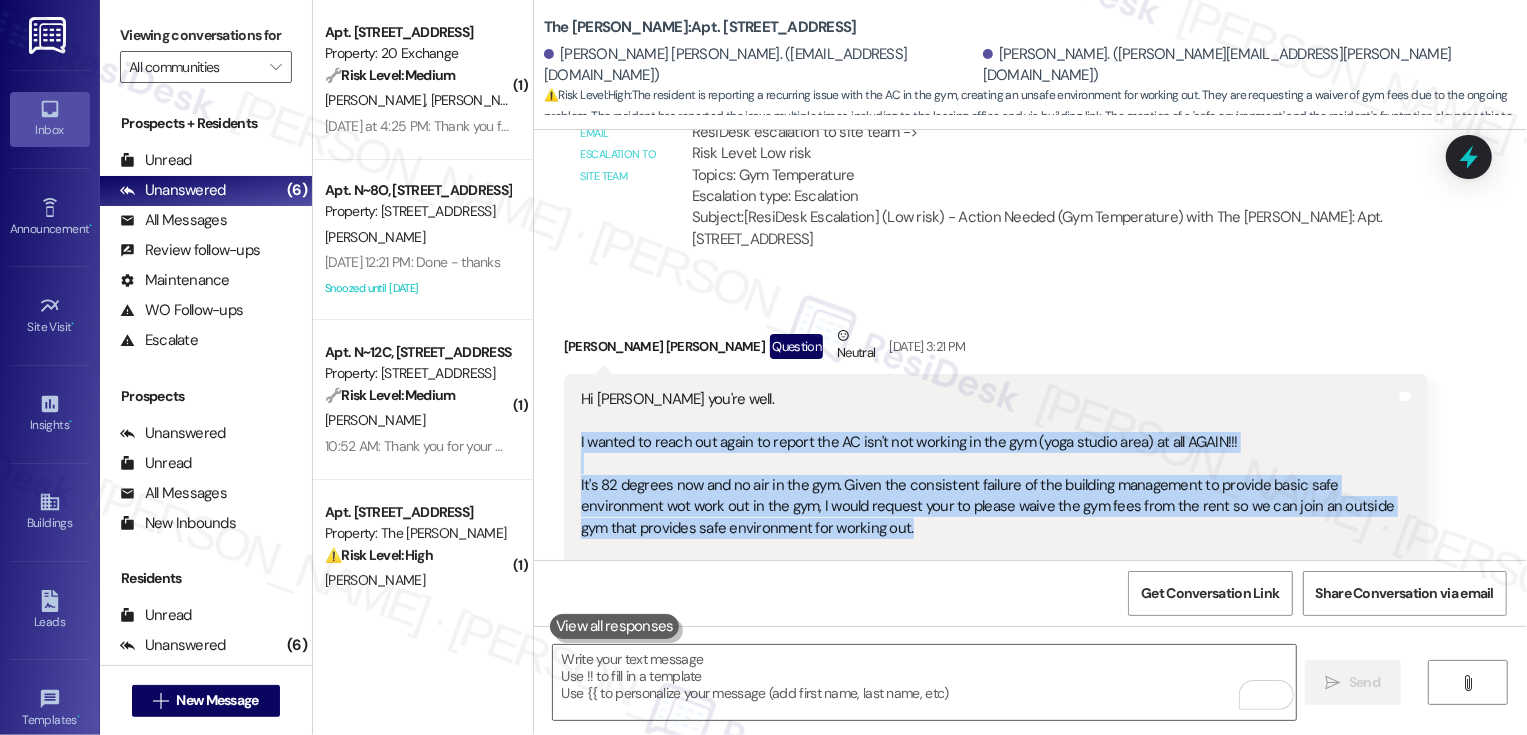 copy on "I wanted to reach out again to report the AC isn't not working in the gym (yoga studio area) at all AGAIN!!!
It's 82 degrees now and no air in the gym. Given the consistent failure of the building management to provide basic safe environment wot work out in the gym, I would request your to please waive the gym fees from the rent so we can join an outside gym that provides safe environment for working out." 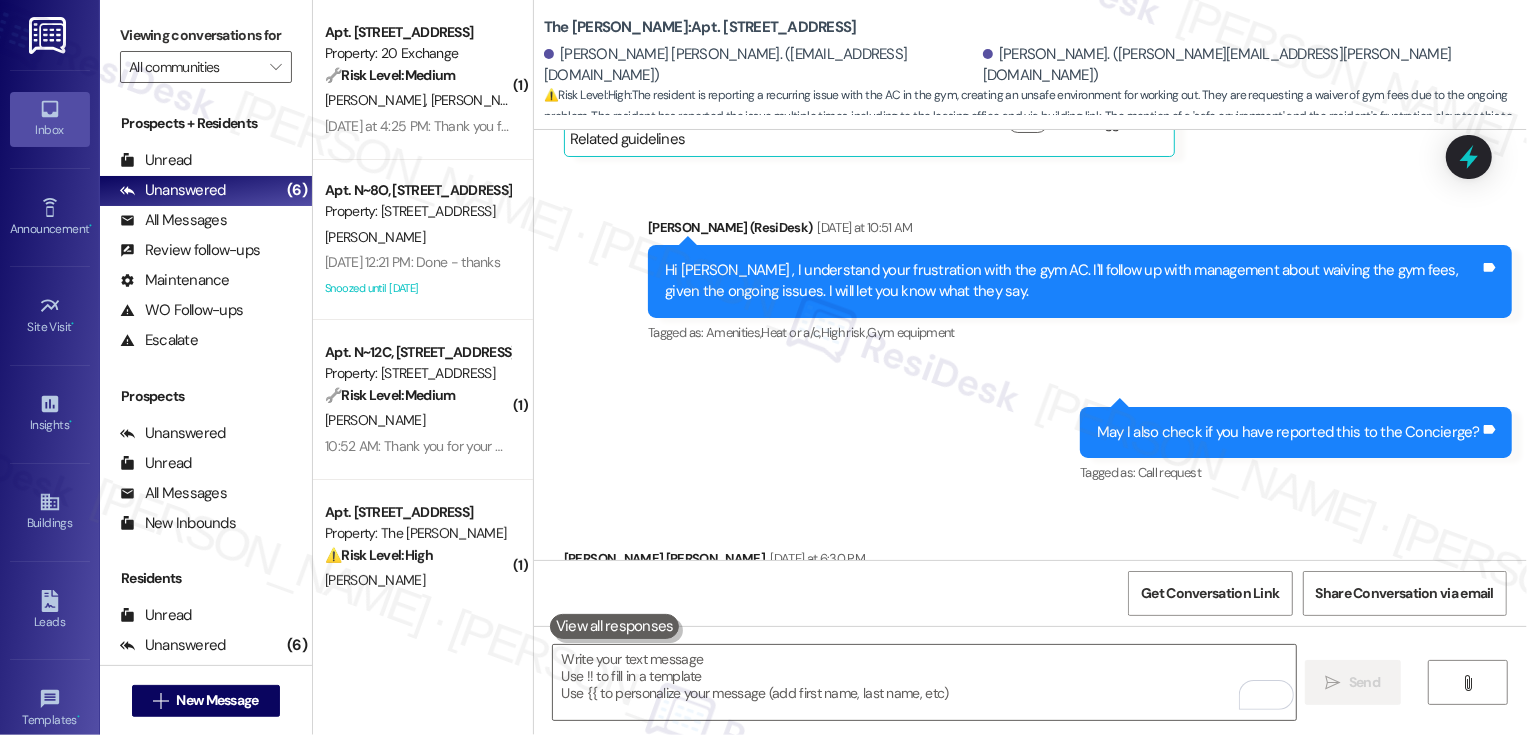 scroll, scrollTop: 9758, scrollLeft: 0, axis: vertical 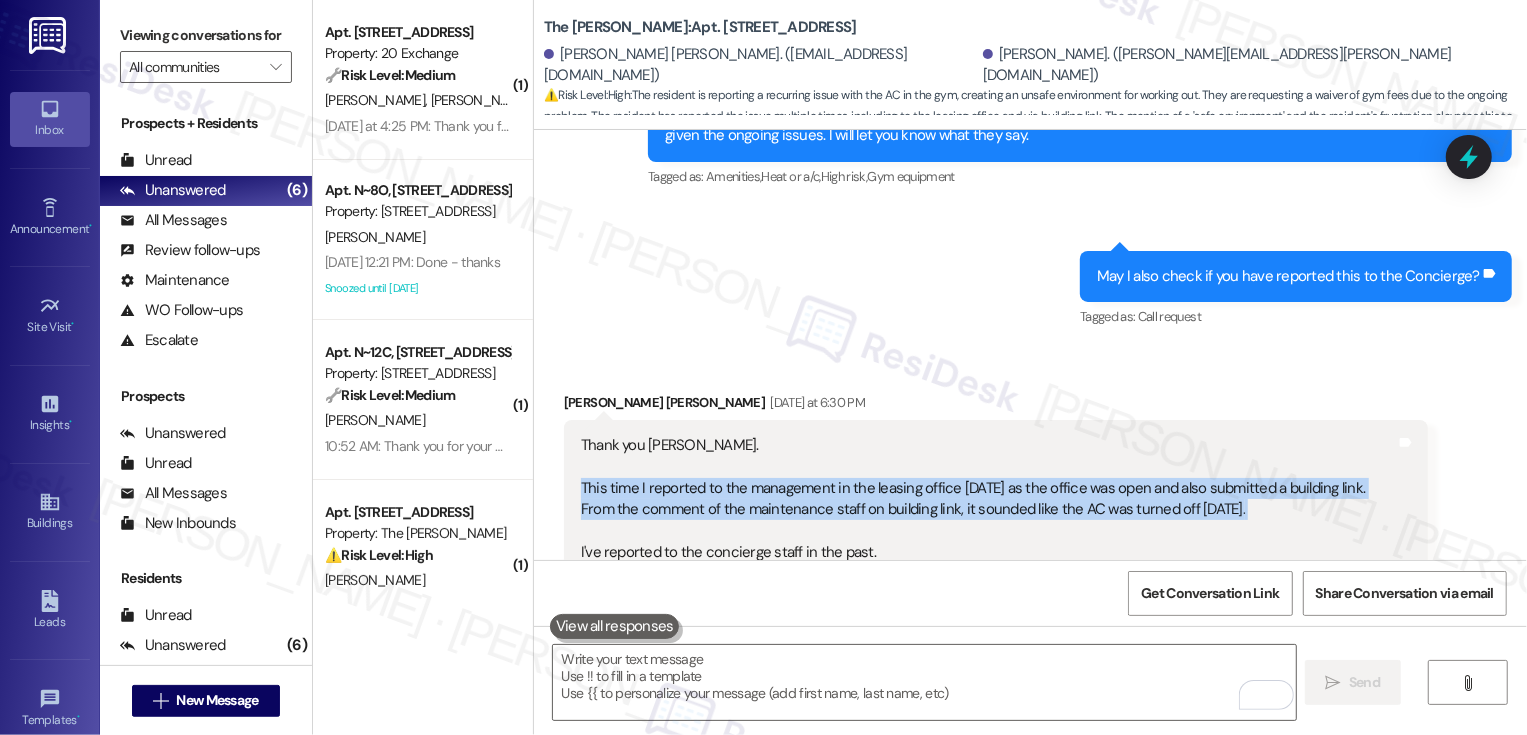 drag, startPoint x: 569, startPoint y: 313, endPoint x: 1230, endPoint y: 354, distance: 662.2703 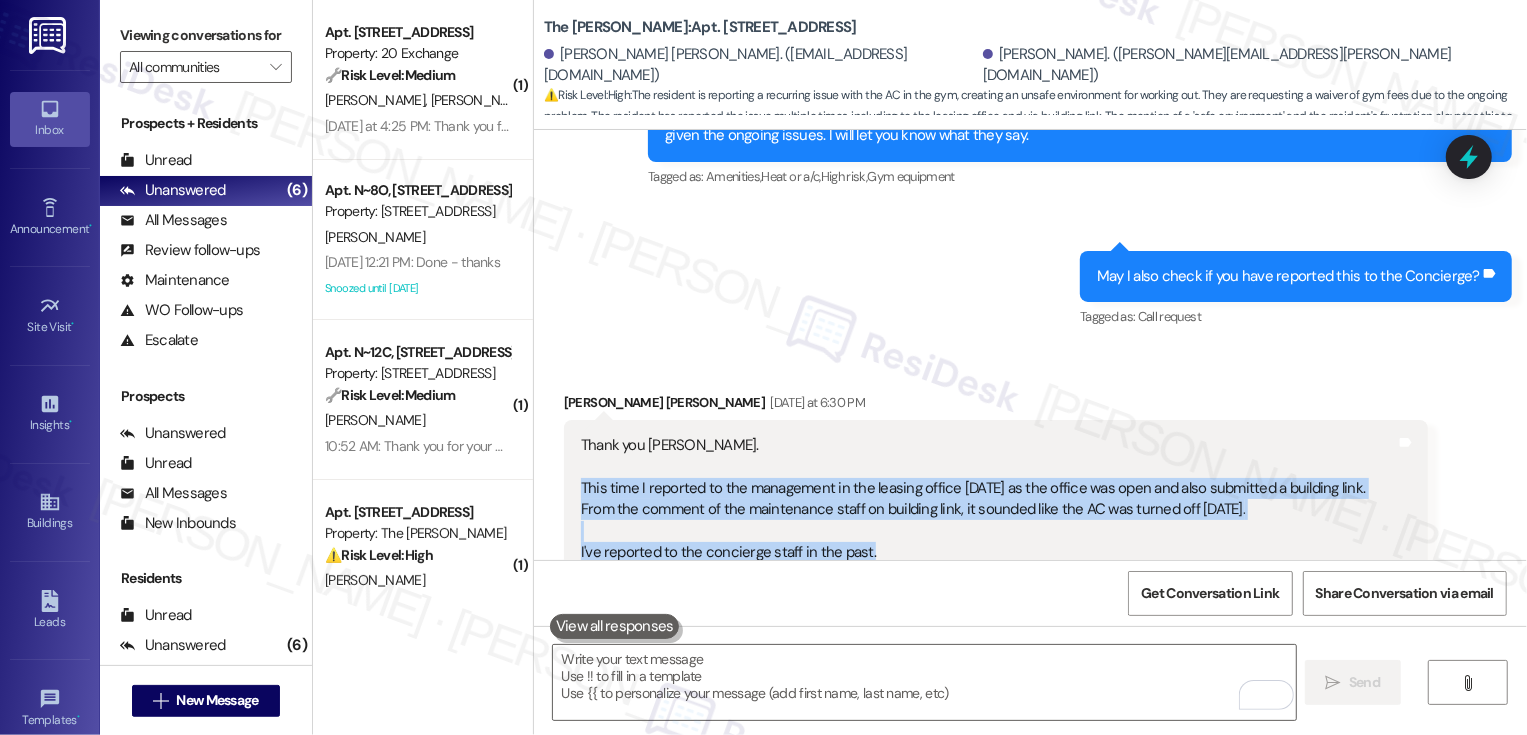 copy on "This time I reported to the management in the leasing office [DATE] as the office was open and also submitted a building link. From the comment of the maintenance staff on building link, it sounded like the AC was turned off [DATE].
I've reported to the concierge staff in the past." 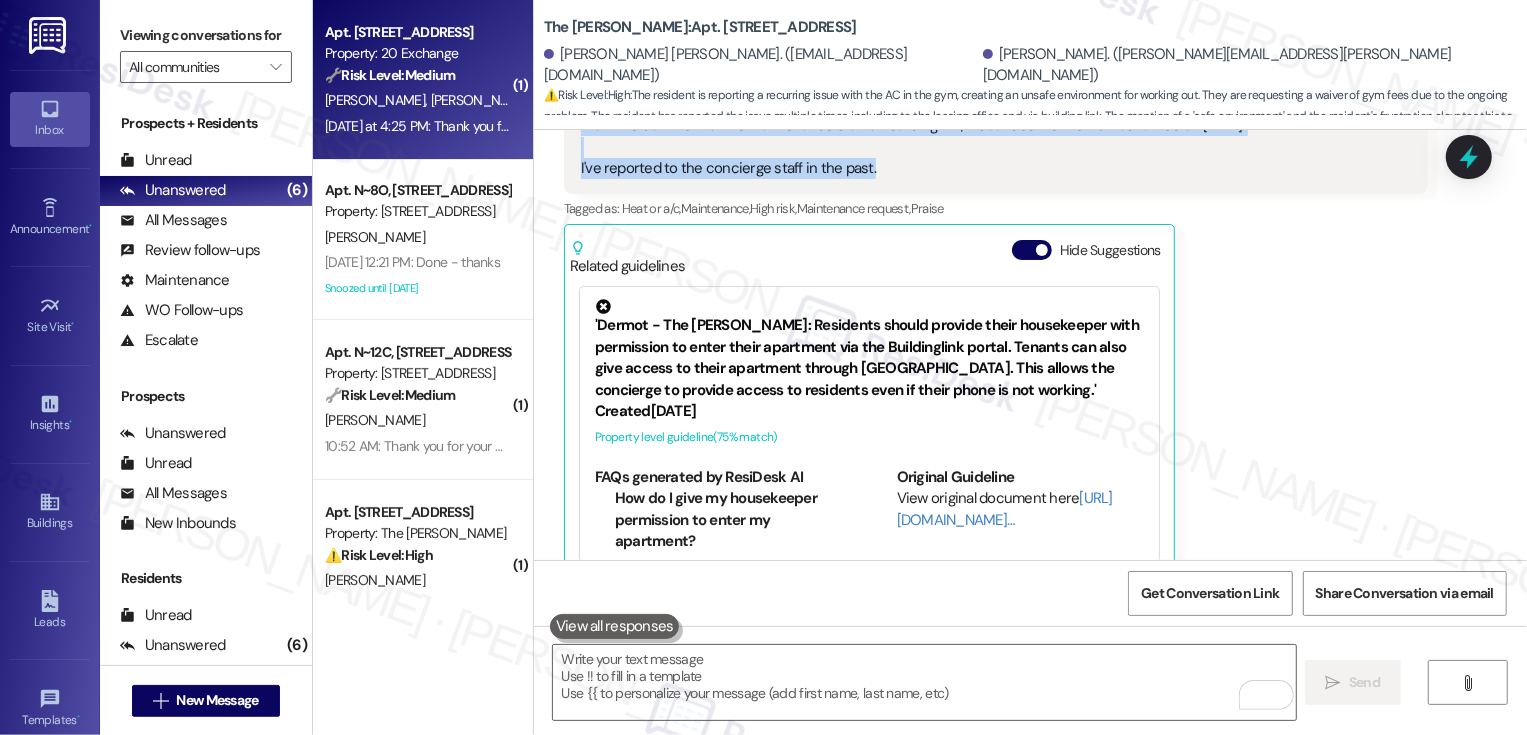 click on "[PERSON_NAME] [PERSON_NAME]" at bounding box center (417, 100) 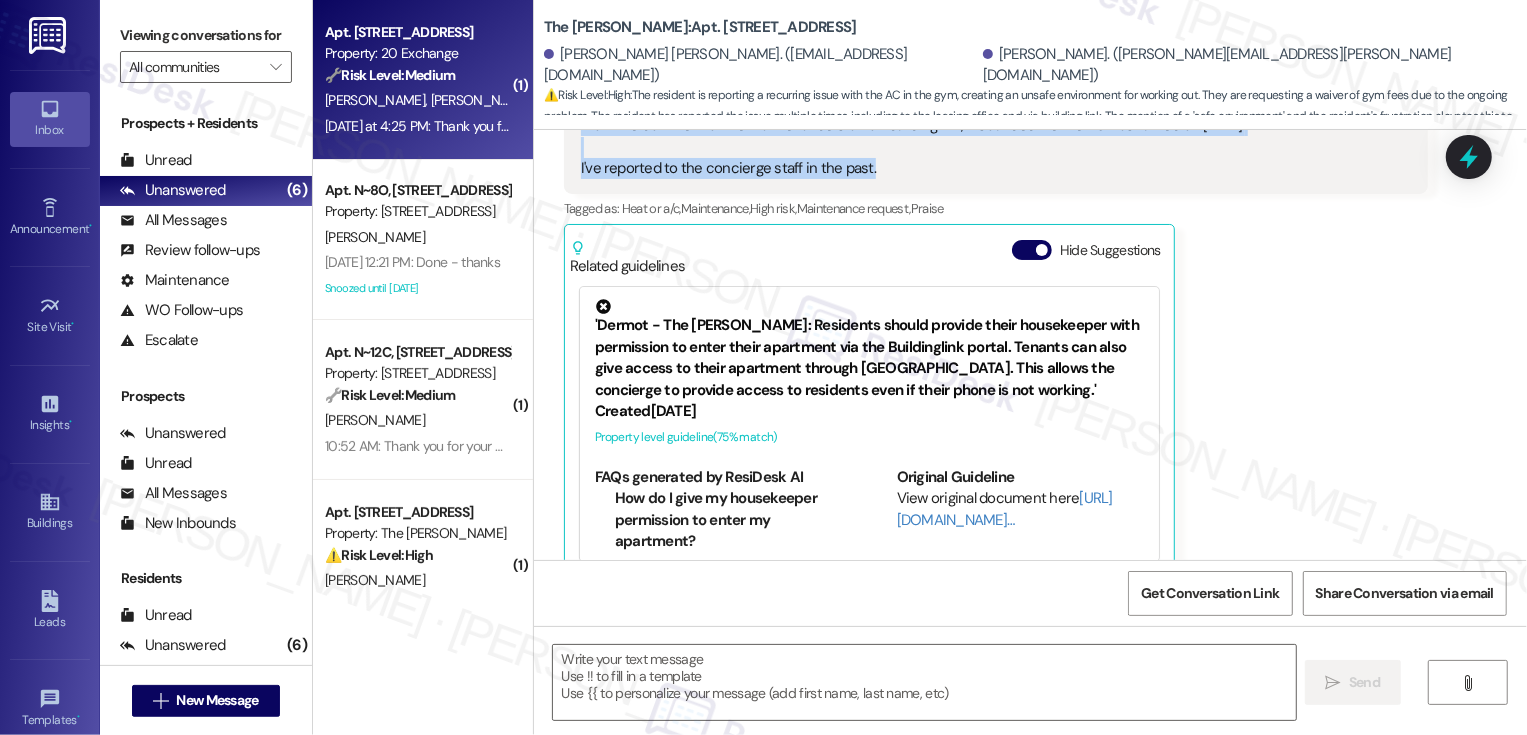 click on "[PERSON_NAME] [PERSON_NAME]" at bounding box center [417, 100] 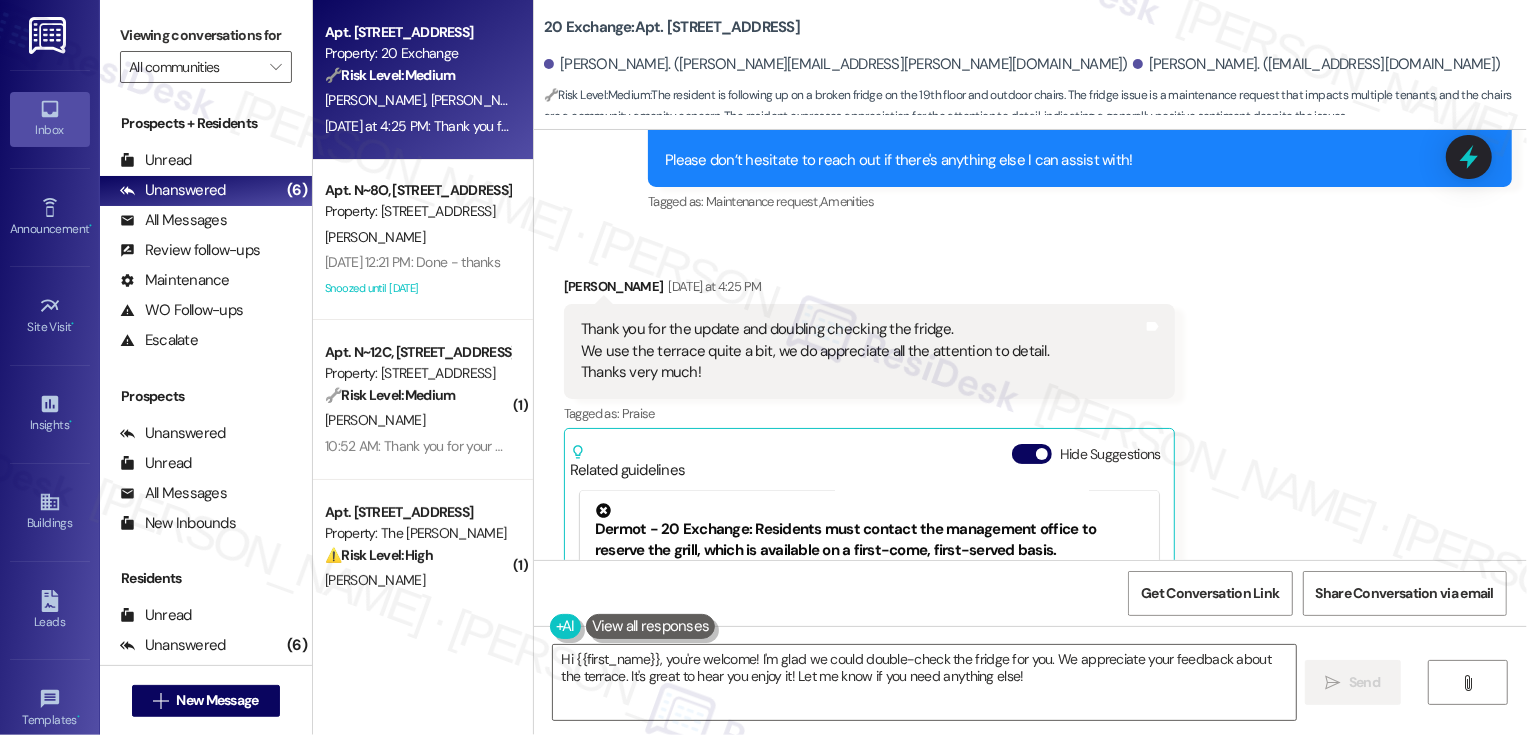 scroll, scrollTop: 14089, scrollLeft: 0, axis: vertical 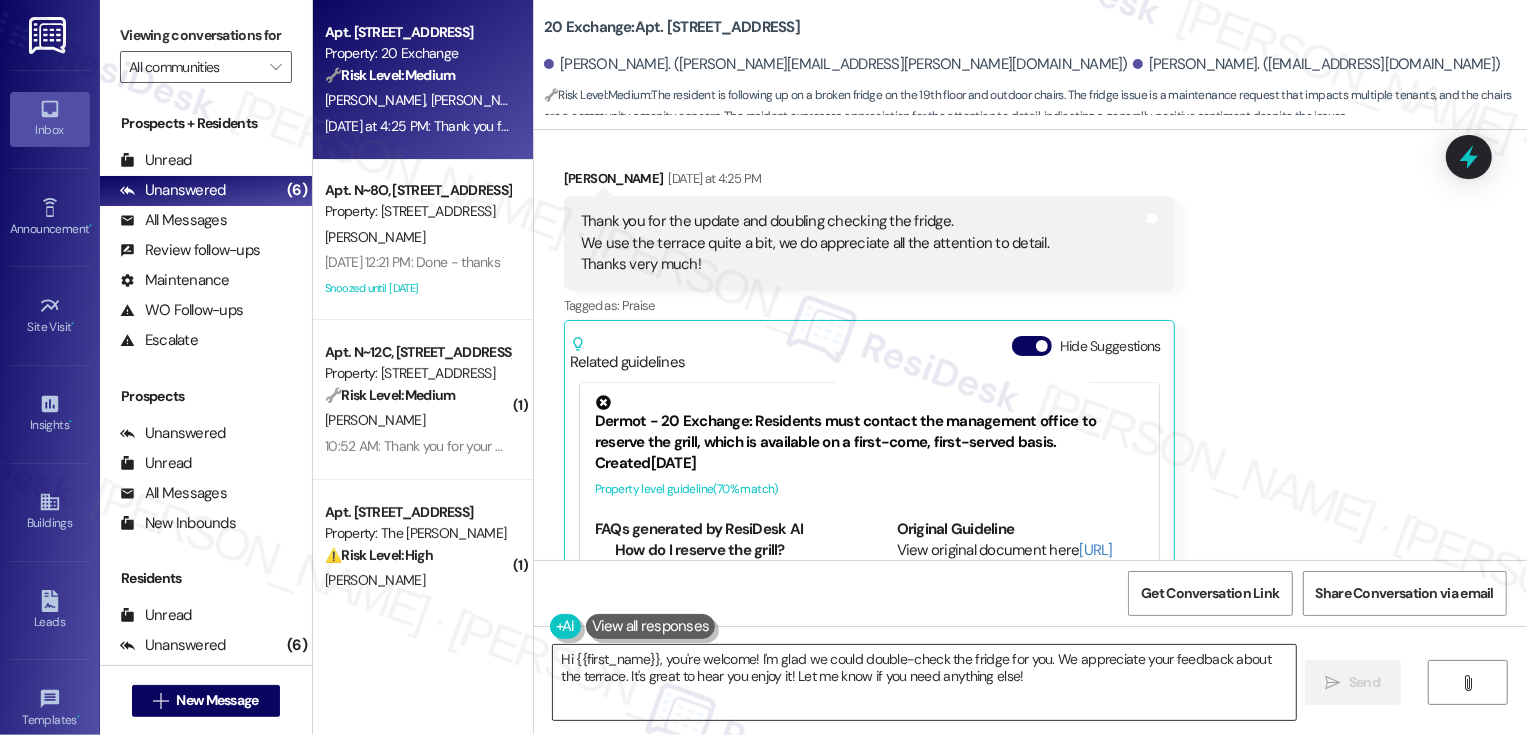 click on "Hi {{first_name}}, you're welcome! I'm glad we could double-check the fridge for you. We appreciate your feedback about the terrace. It's great to hear you enjoy it! Let me know if you need anything else!" at bounding box center (924, 682) 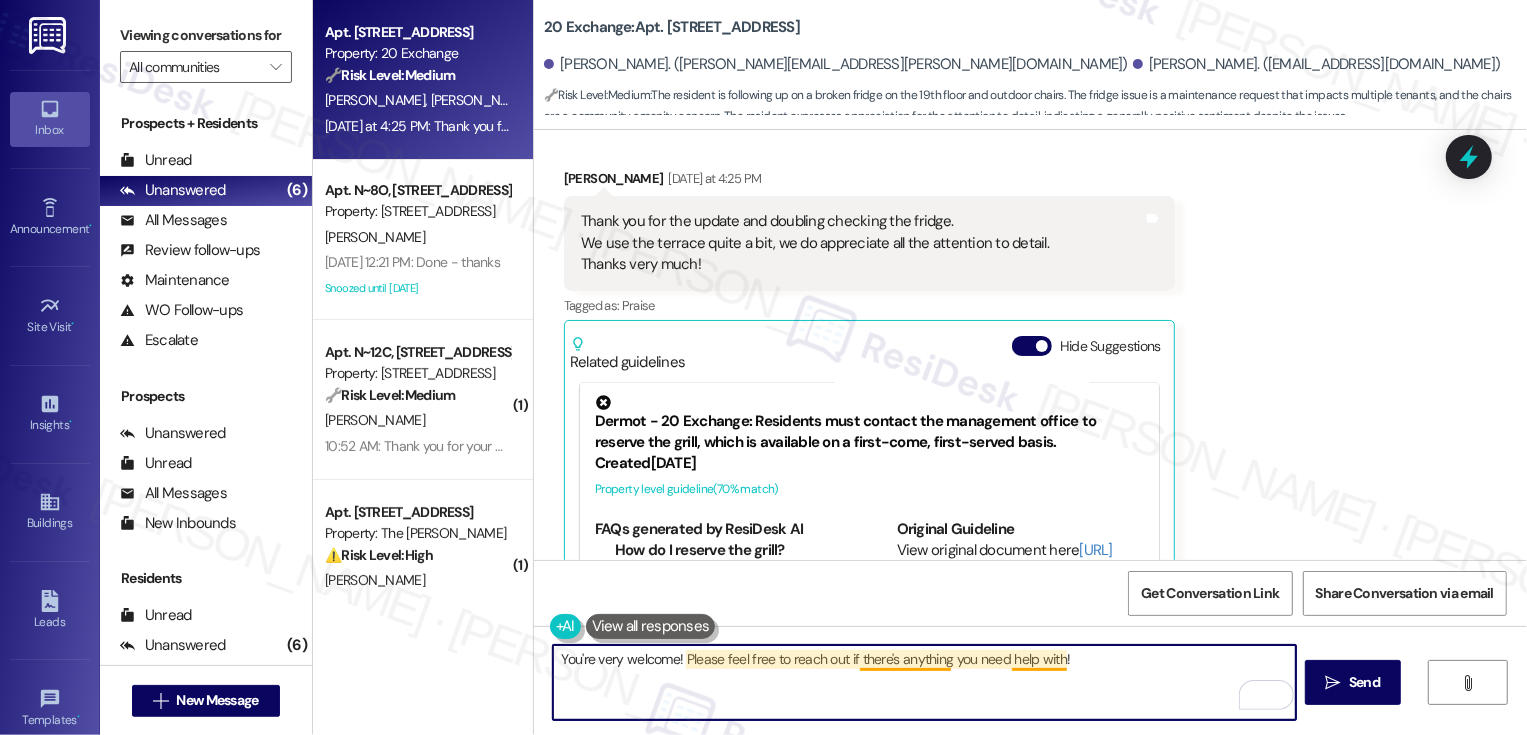 click on "You're very welcome! Please feel free to reach out if there's anything you need help with!" at bounding box center (924, 682) 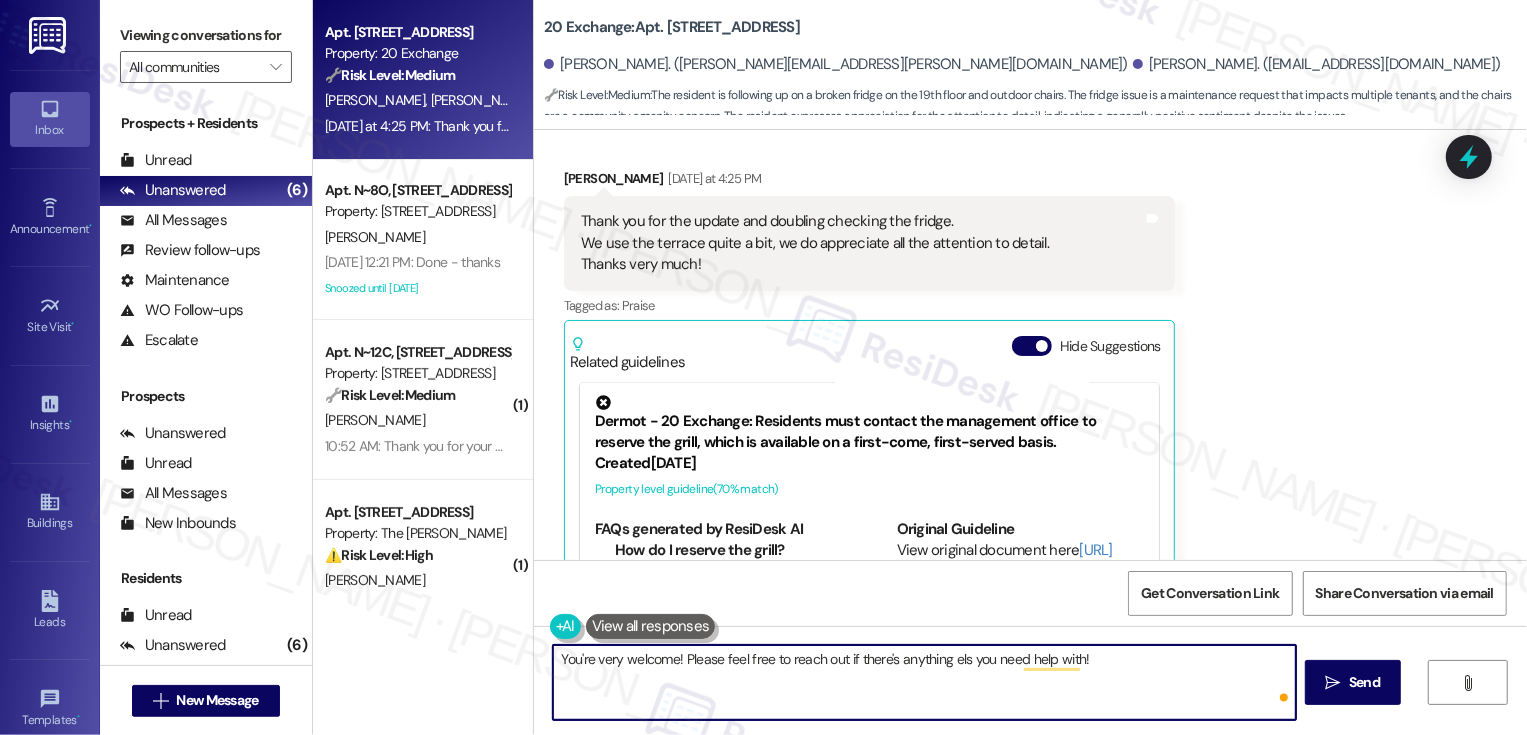 type on "You're very welcome! Please feel free to reach out if there's anything else you need help with!" 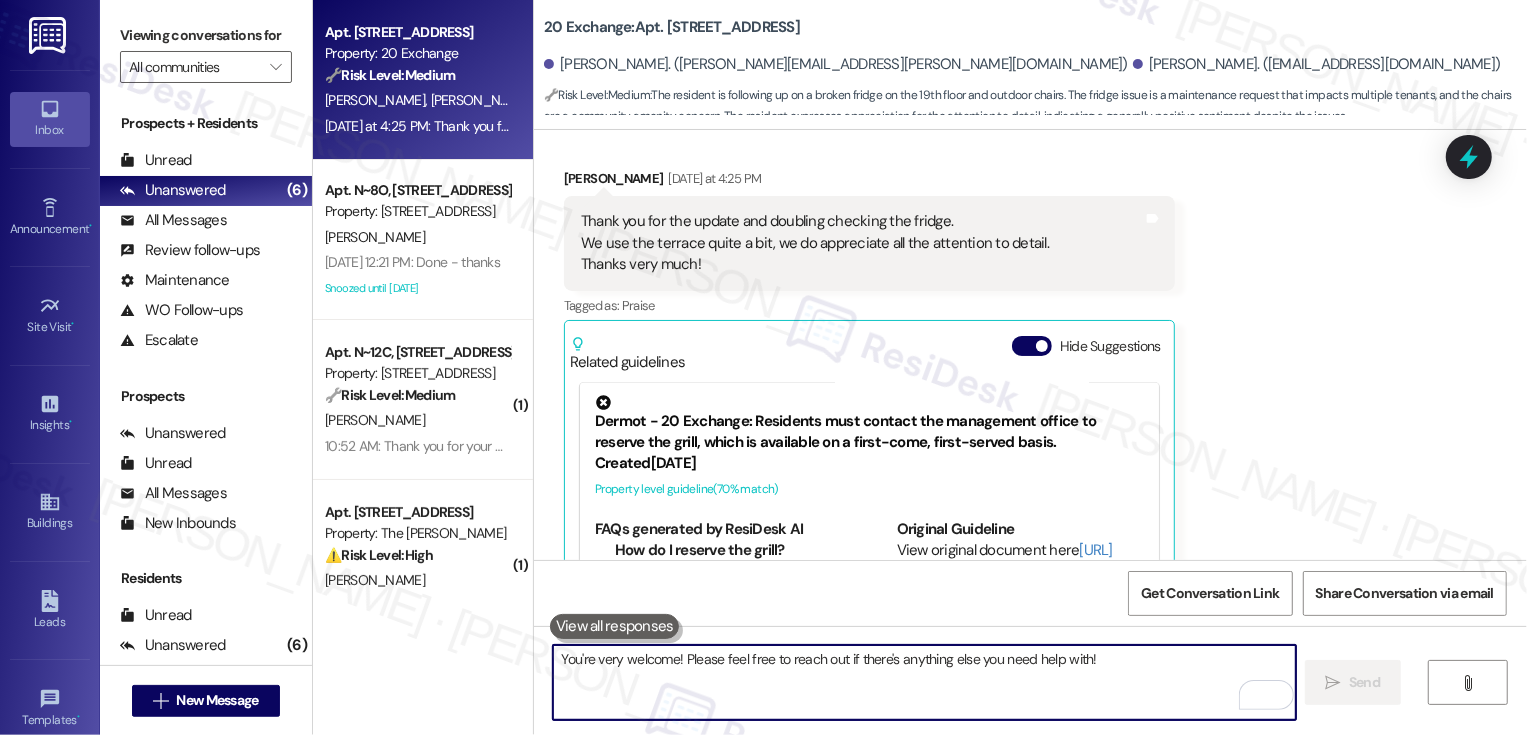 type 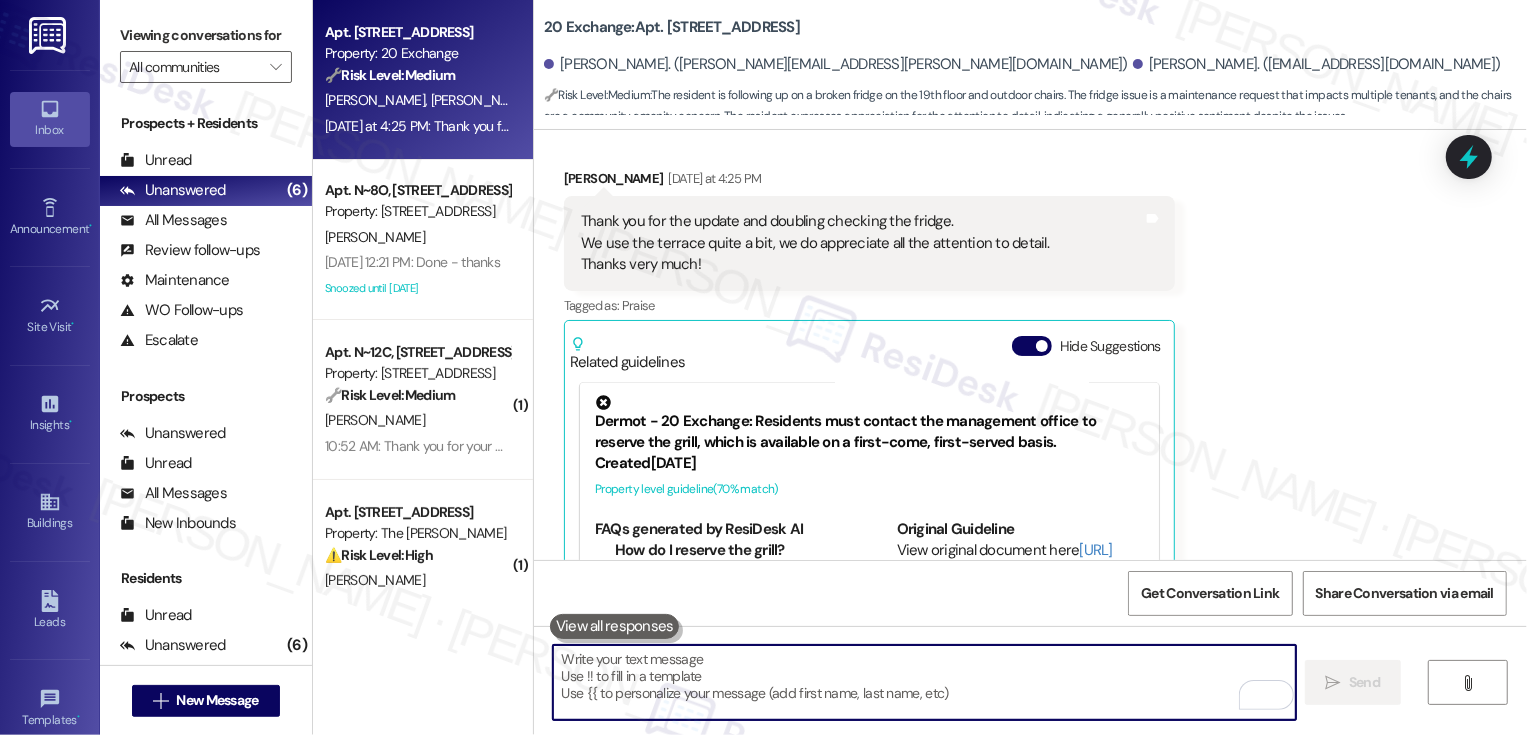 scroll, scrollTop: 14088, scrollLeft: 0, axis: vertical 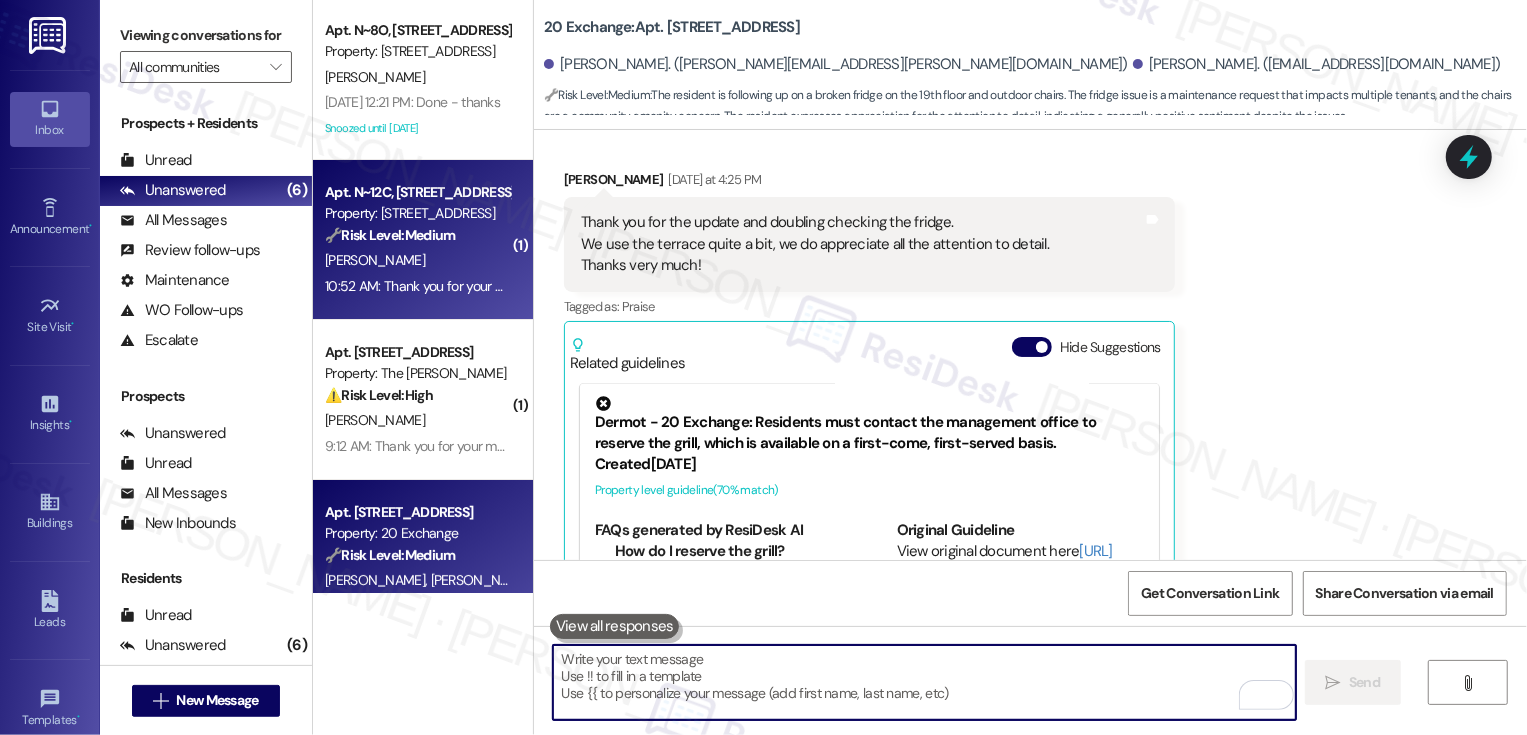 click on "10:52 AM: Thank you for your message. Our offices are currently closed, but we will contact you when we resume operations. For emergencies, please contact your emergency number [PHONE_NUMBER]. If you are looking to enter a work order, I can help you when I return to the office or you can do so through the BuildingLink app or by visiting [URL][DOMAIN_NAME]. 10:52 AM: Thank you for your message. Our offices are currently closed, but we will contact you when we resume operations. For emergencies, please contact your emergency number [PHONE_NUMBER]. If you are looking to enter a work order, I can help you when I return to the office or you can do so through the BuildingLink app or by visiting [URL][DOMAIN_NAME]." at bounding box center (1384, 286) 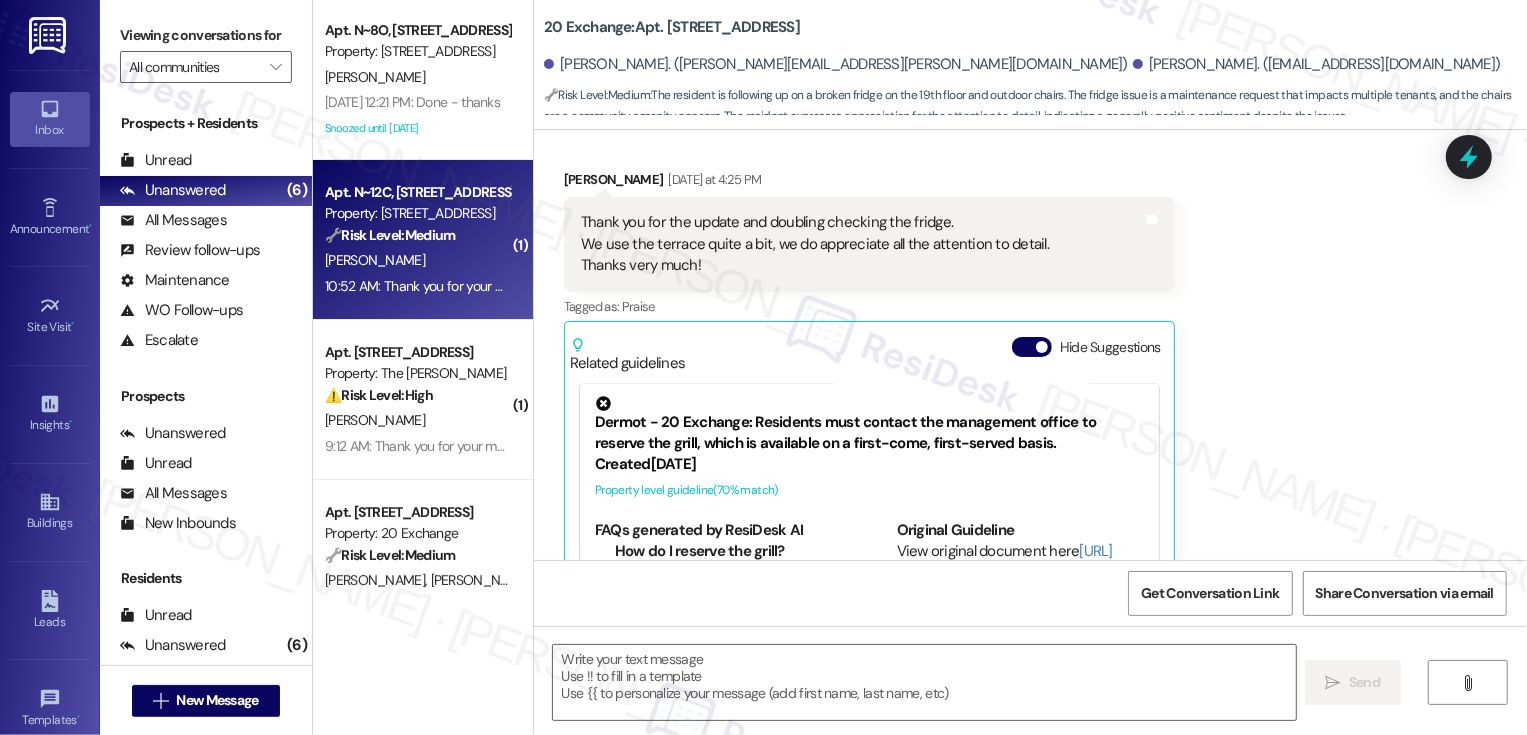 type on "Fetching suggested responses. Please feel free to read through the conversation in the meantime." 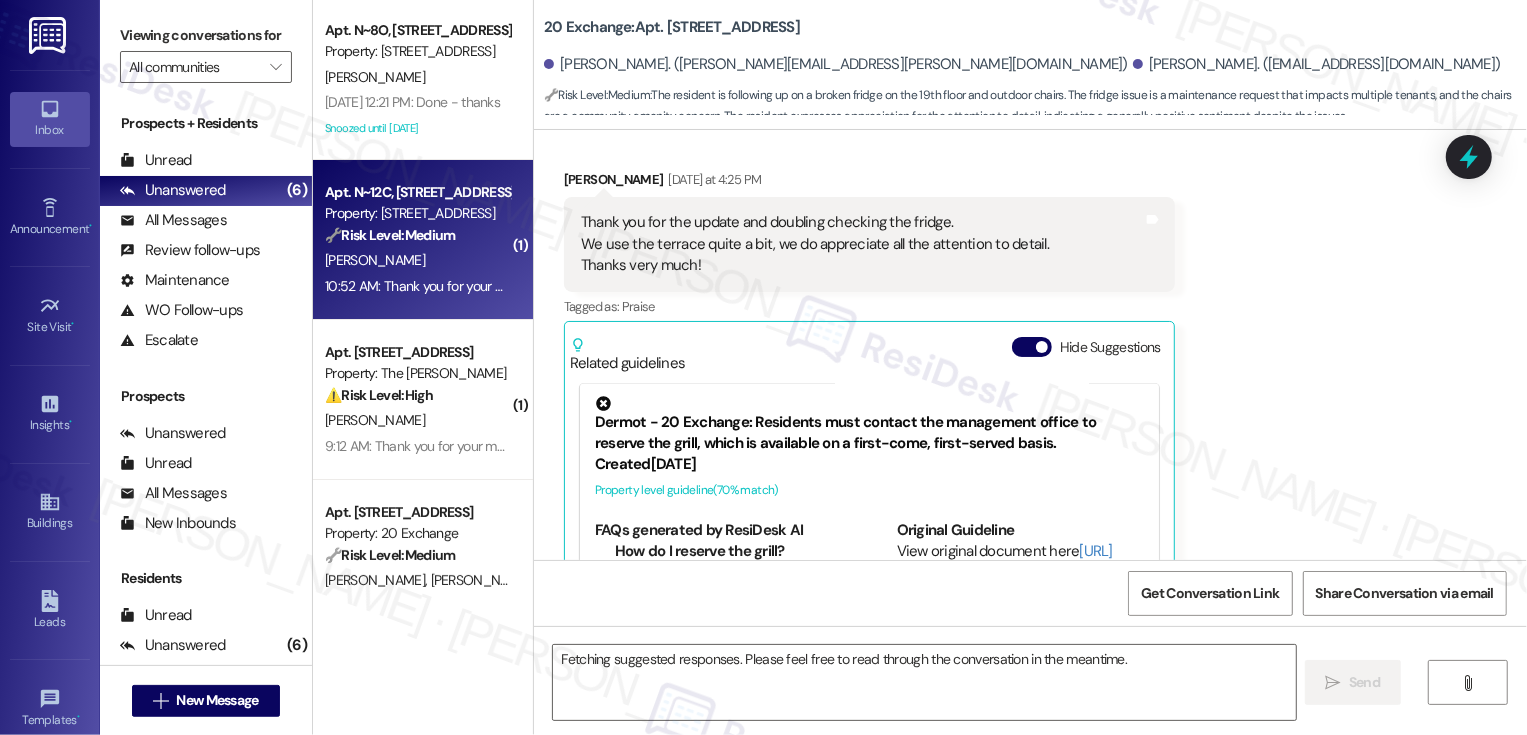 click on "10:52 AM: Thank you for your message. Our offices are currently closed, but we will contact you when we resume operations. For emergencies, please contact your emergency number [PHONE_NUMBER]. If you are looking to enter a work order, I can help you when I return to the office or you can do so through the BuildingLink app or by visiting [URL][DOMAIN_NAME]. 10:52 AM: Thank you for your message. Our offices are currently closed, but we will contact you when we resume operations. For emergencies, please contact your emergency number [PHONE_NUMBER]. If you are looking to enter a work order, I can help you when I return to the office or you can do so through the BuildingLink app or by visiting [URL][DOMAIN_NAME]." at bounding box center [1384, 286] 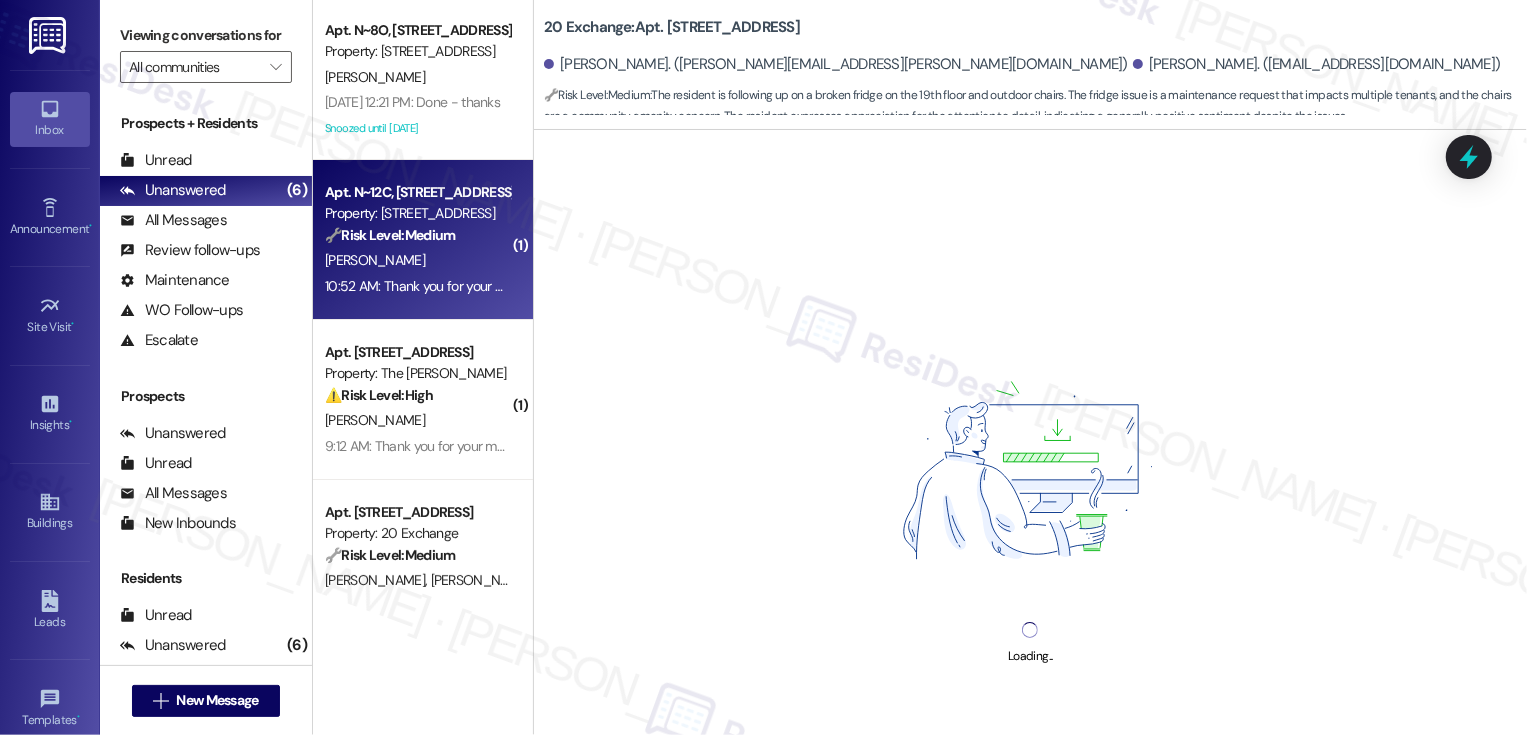 click on "🔧  Risk Level:  Medium The resident is following up on a previous request that has not yet been addressed. While the resident expresses some urgency due to the approaching due date, the nature of the original request is unknown, and there is no indication of immediate risk or critical issue. The lack of response warrants attention, but the situation does not yet necessitate a higher tier." at bounding box center [417, 235] 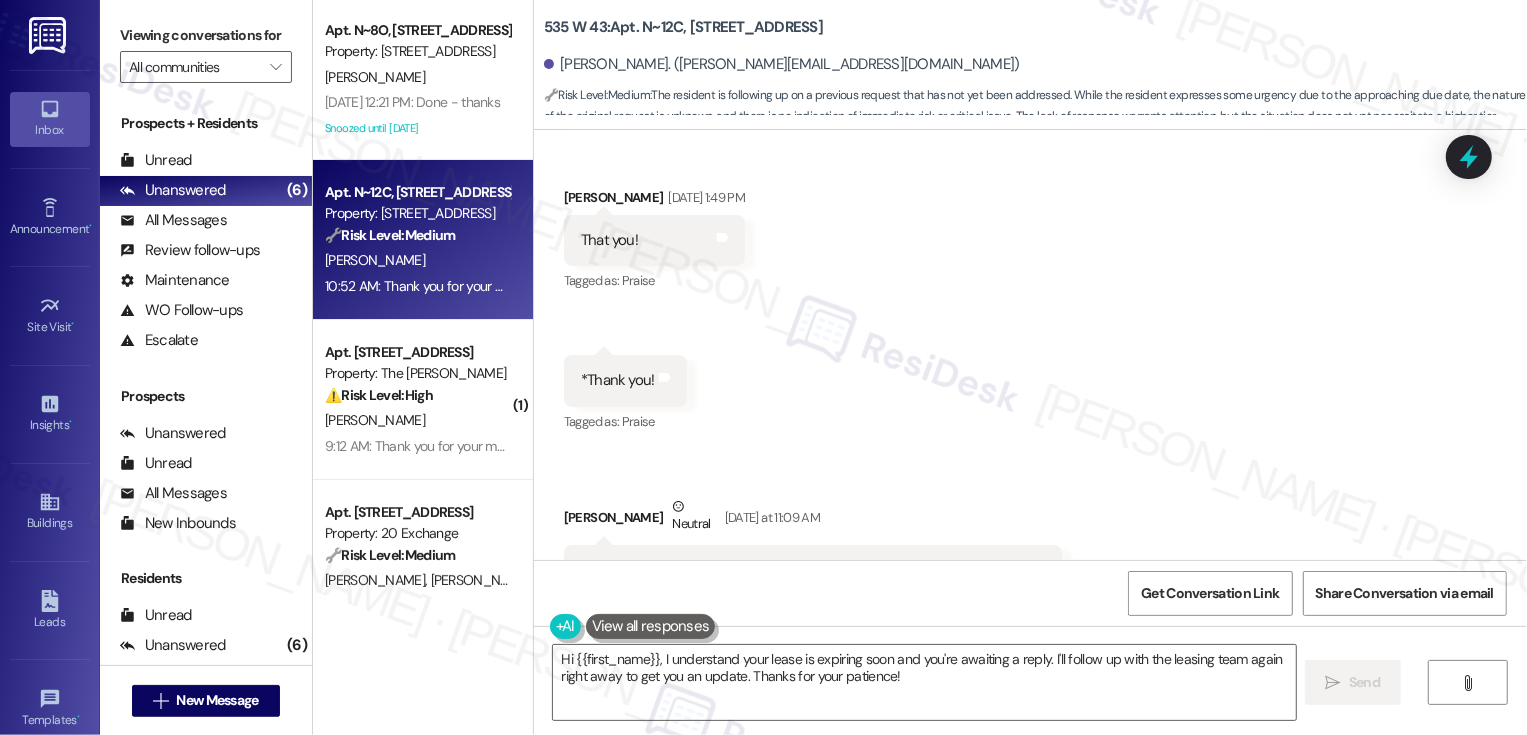 scroll, scrollTop: 19700, scrollLeft: 0, axis: vertical 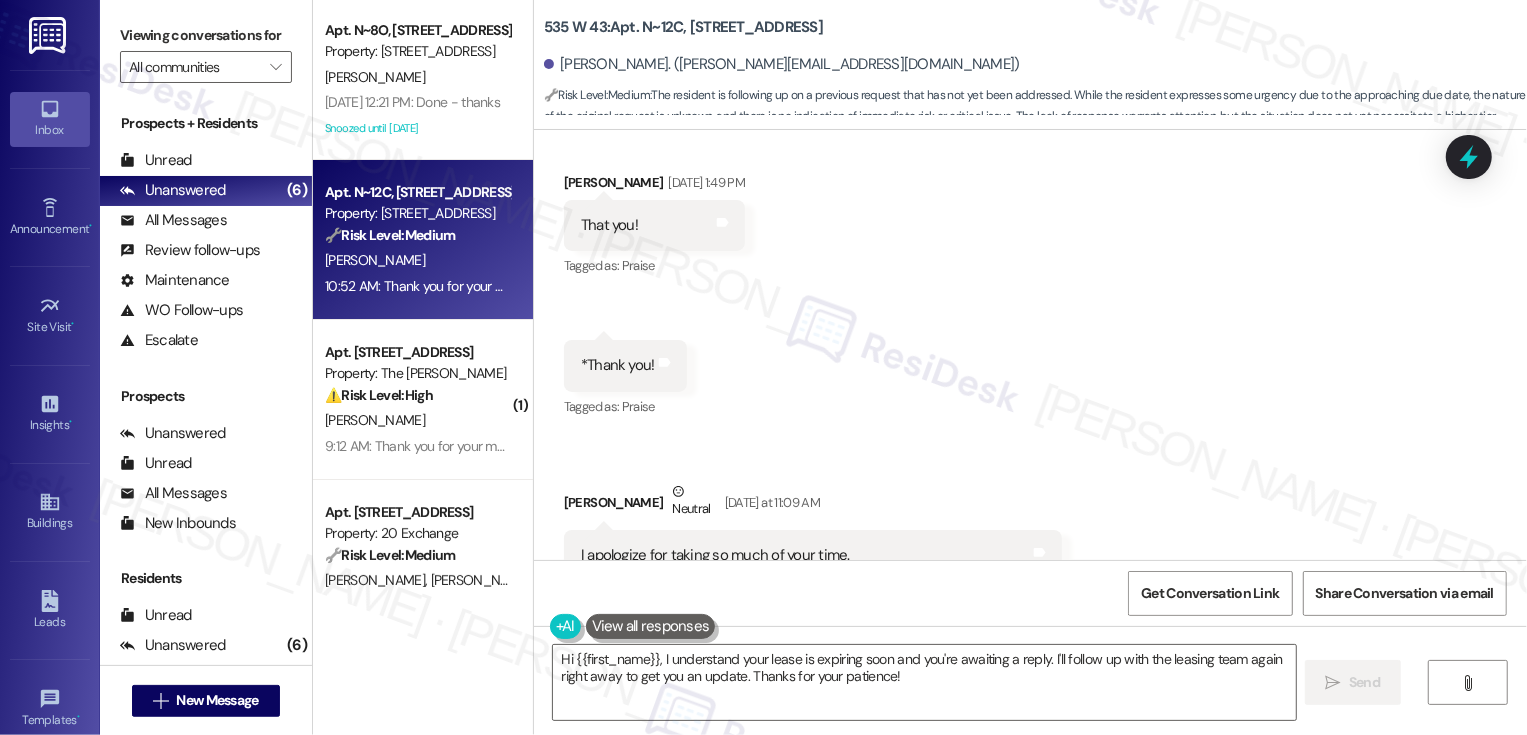 click on "[PERSON_NAME]   Neutral [DATE] at 11:09 AM" at bounding box center (813, 505) 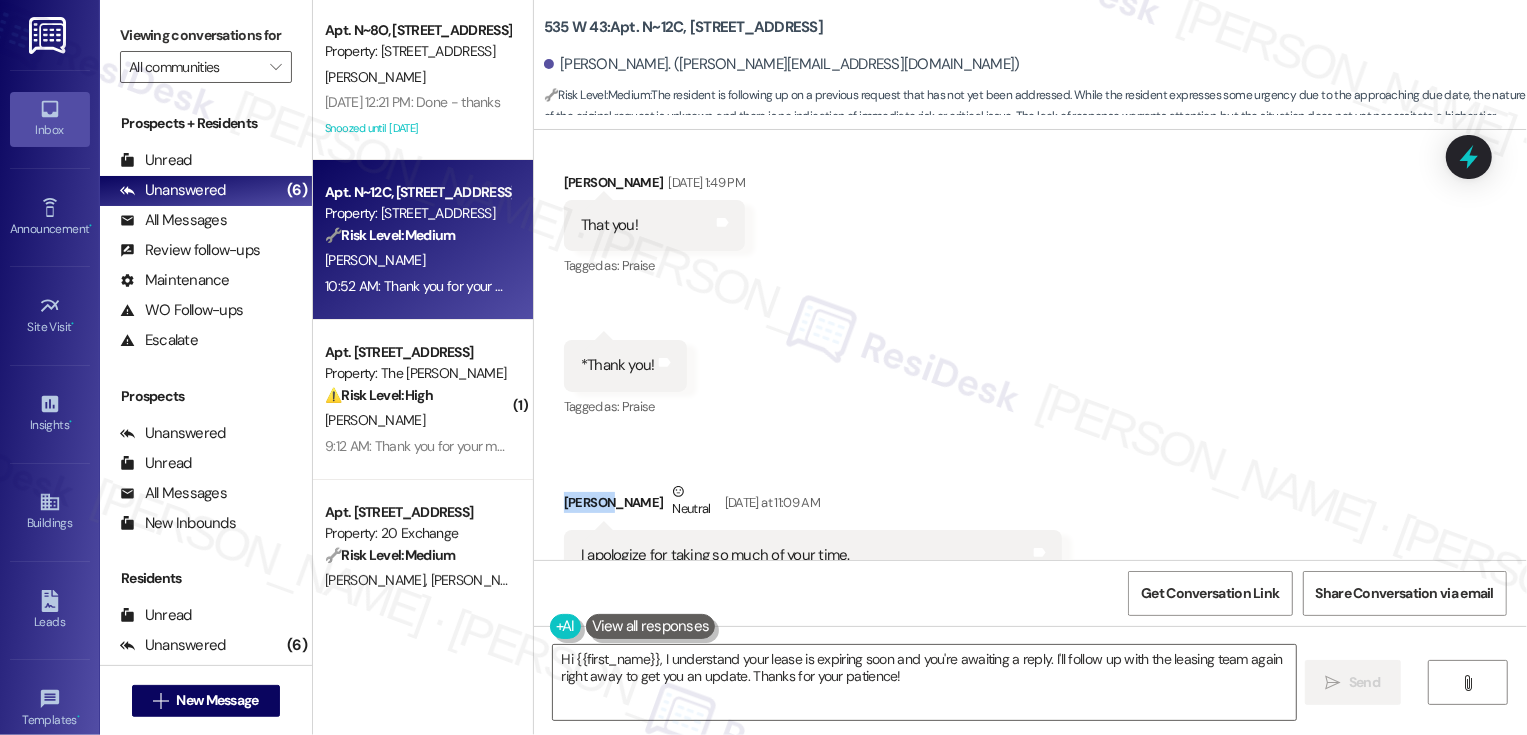 copy on "[PERSON_NAME]" 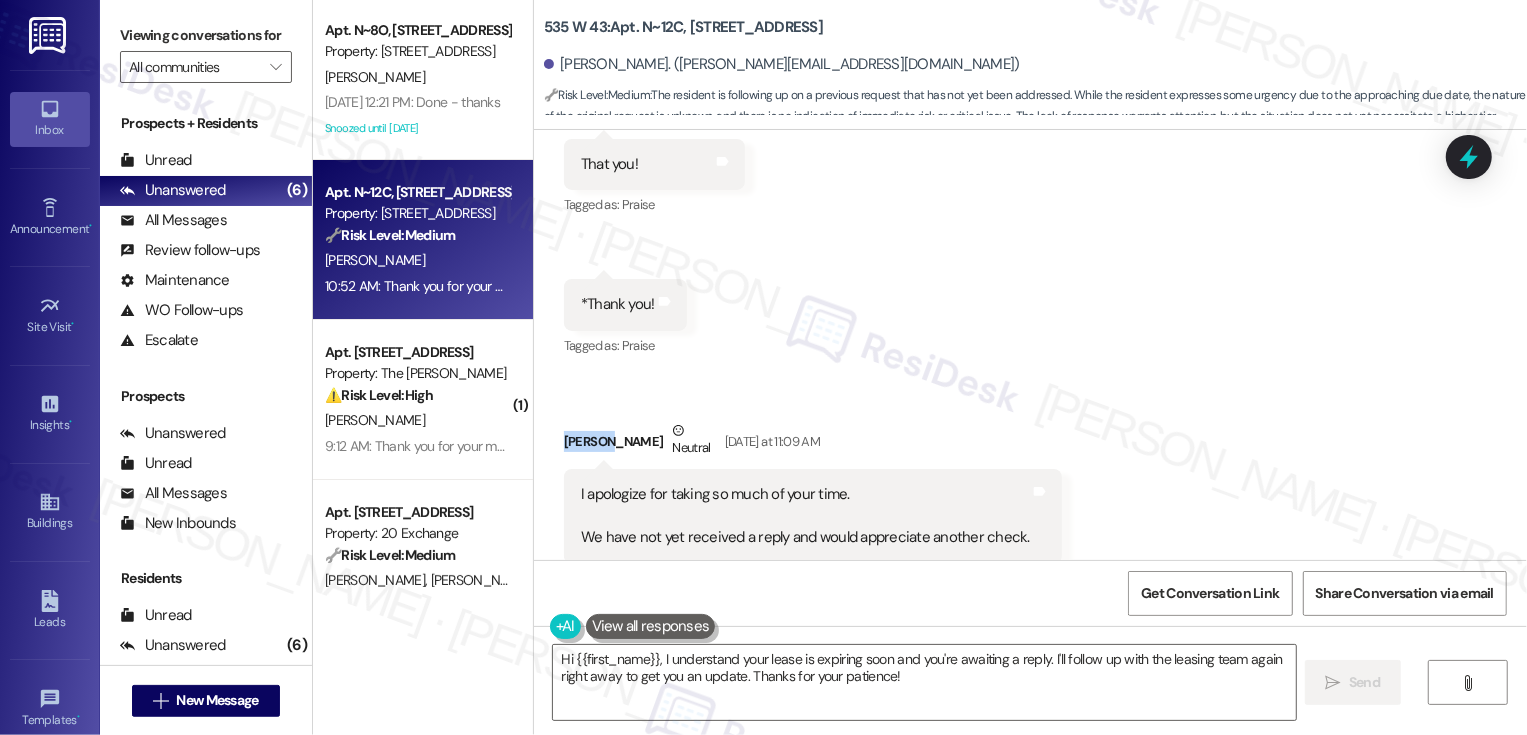 scroll, scrollTop: 19782, scrollLeft: 0, axis: vertical 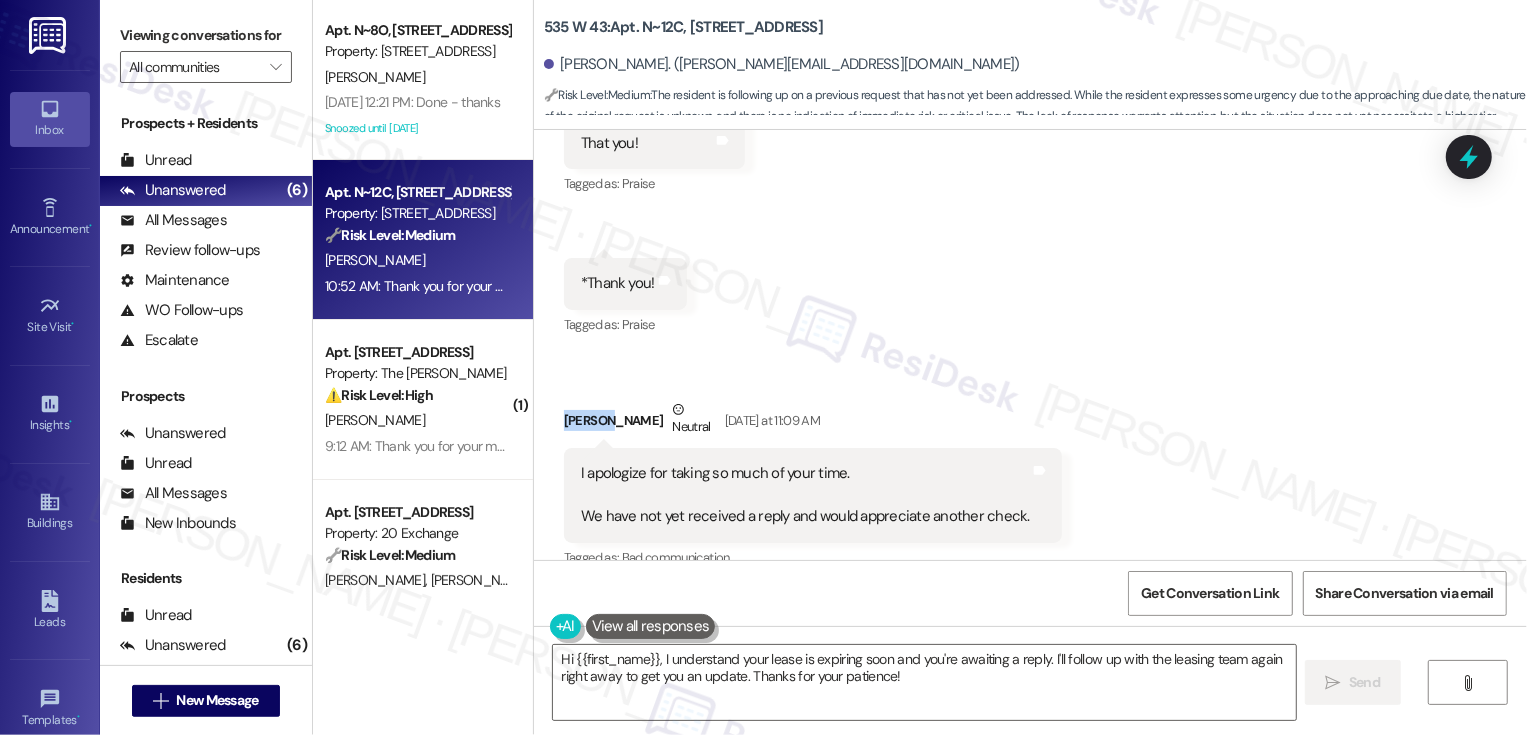 click on "Show suggestions" at bounding box center [915, 598] 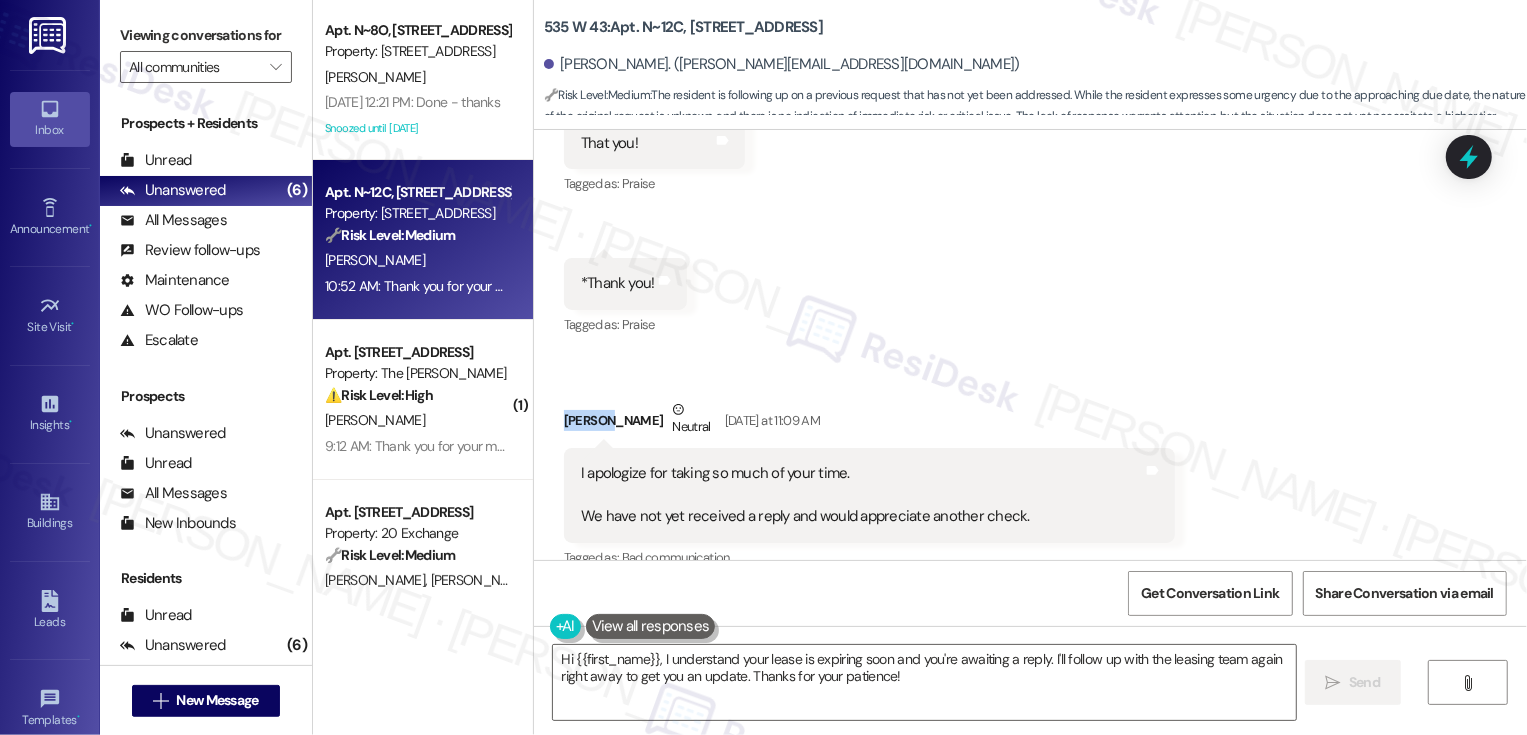scroll, scrollTop: 318, scrollLeft: 0, axis: vertical 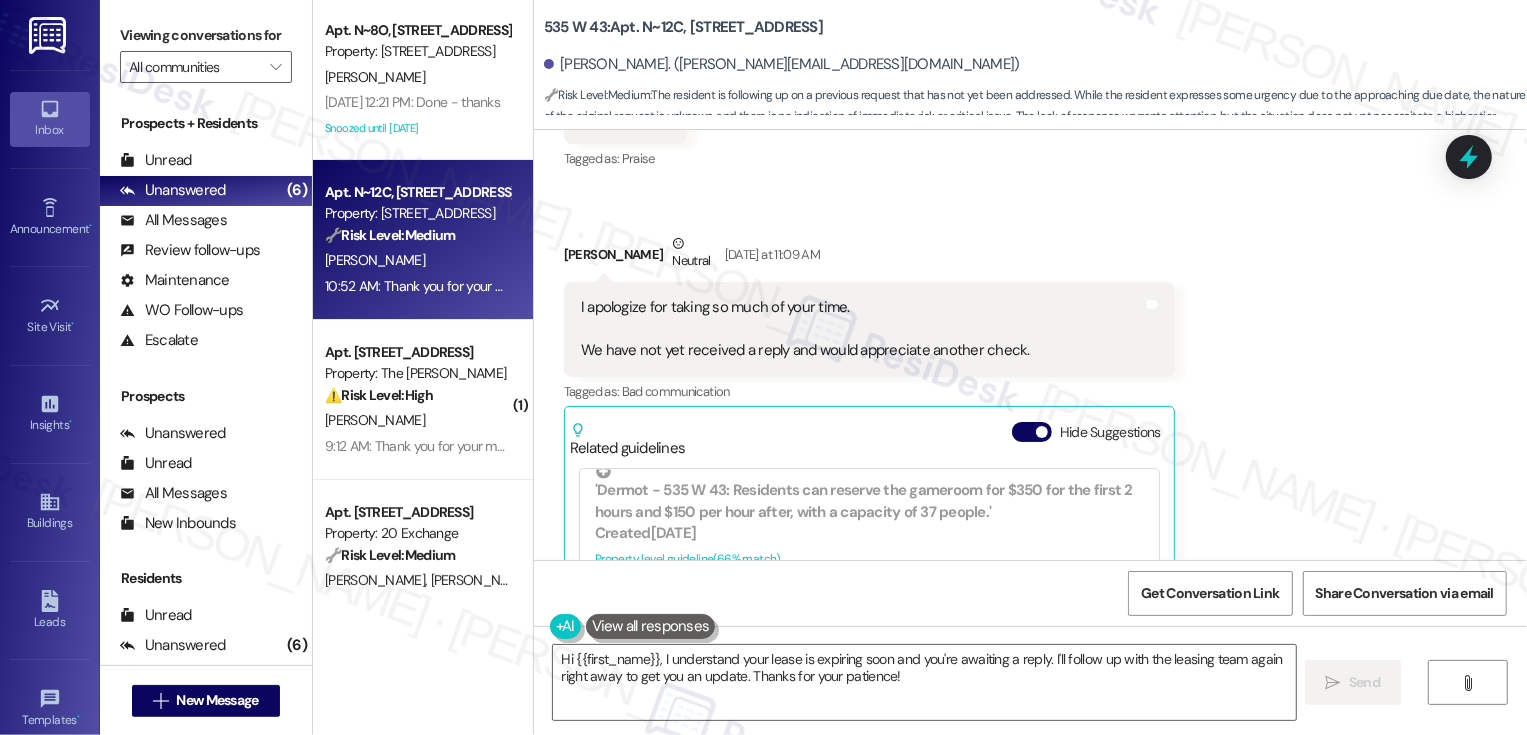 click on "Received via SMS [PERSON_NAME] [DATE] 1:49 PM That you! Tags and notes Tagged as:   Praise Click to highlight conversations about Praise Received via SMS 1:49 PM [PERSON_NAME] [DATE] 1:49 PM *Thank you! Tags and notes Tagged as:   Praise Click to highlight conversations about Praise Received via SMS [PERSON_NAME]   Neutral [DATE] at 11:09 AM I apologize for taking so much of your time.
We have not yet received a reply and would appreciate another check. Tags and notes Tagged as:   Bad communication Click to highlight conversations about Bad communication  Related guidelines Hide Suggestions [PERSON_NAME] - All properties: Residents awaiting lease renewal updates should expect a response [DATE]; follow up if no response.
Created  [DATE] Account level guideline  ( 69 % match) FAQs generated by ResiDesk AI How long should I wait for a response about my renewal? You should expect a response within a week after emailing the leasing team about your renewal. Created" at bounding box center (1030, 609) 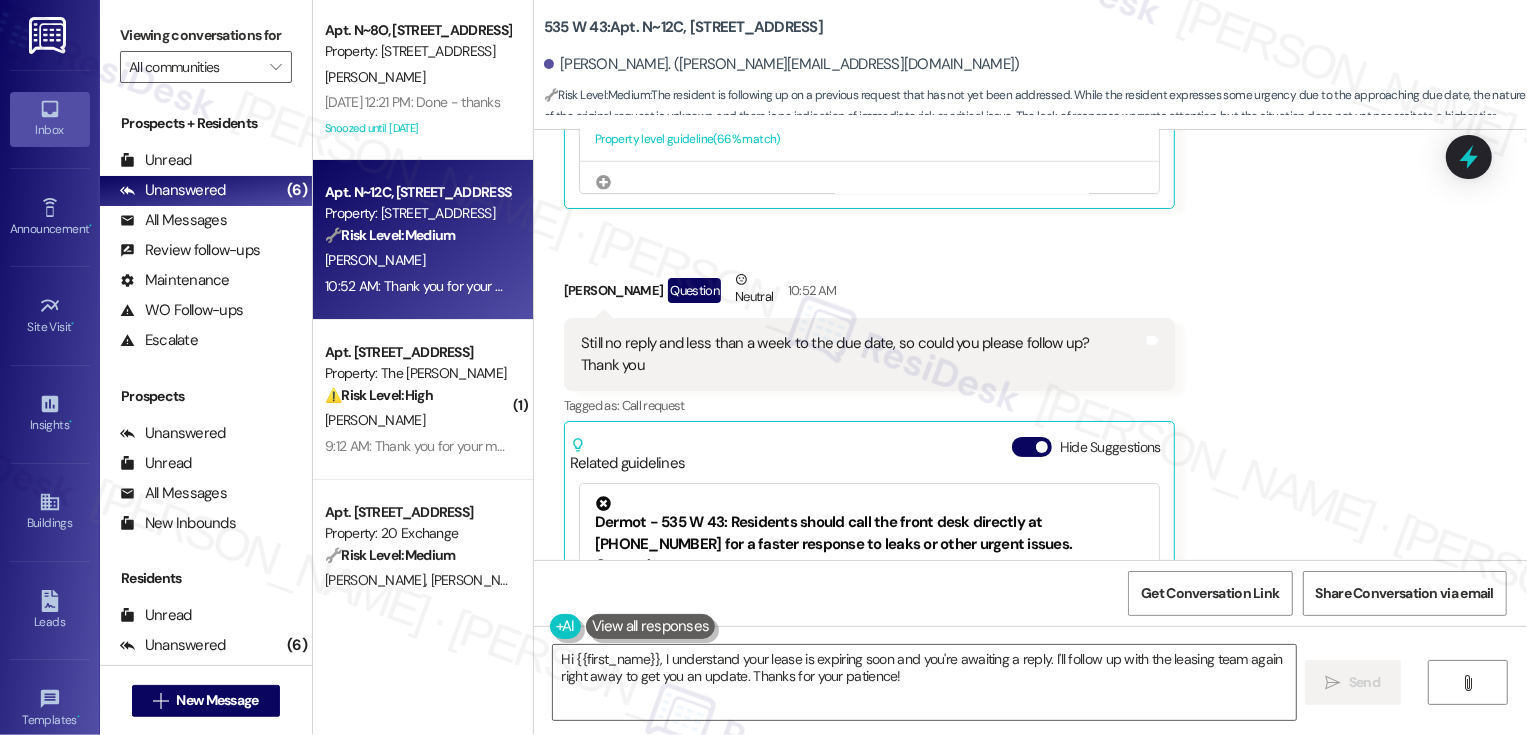 scroll, scrollTop: 20556, scrollLeft: 0, axis: vertical 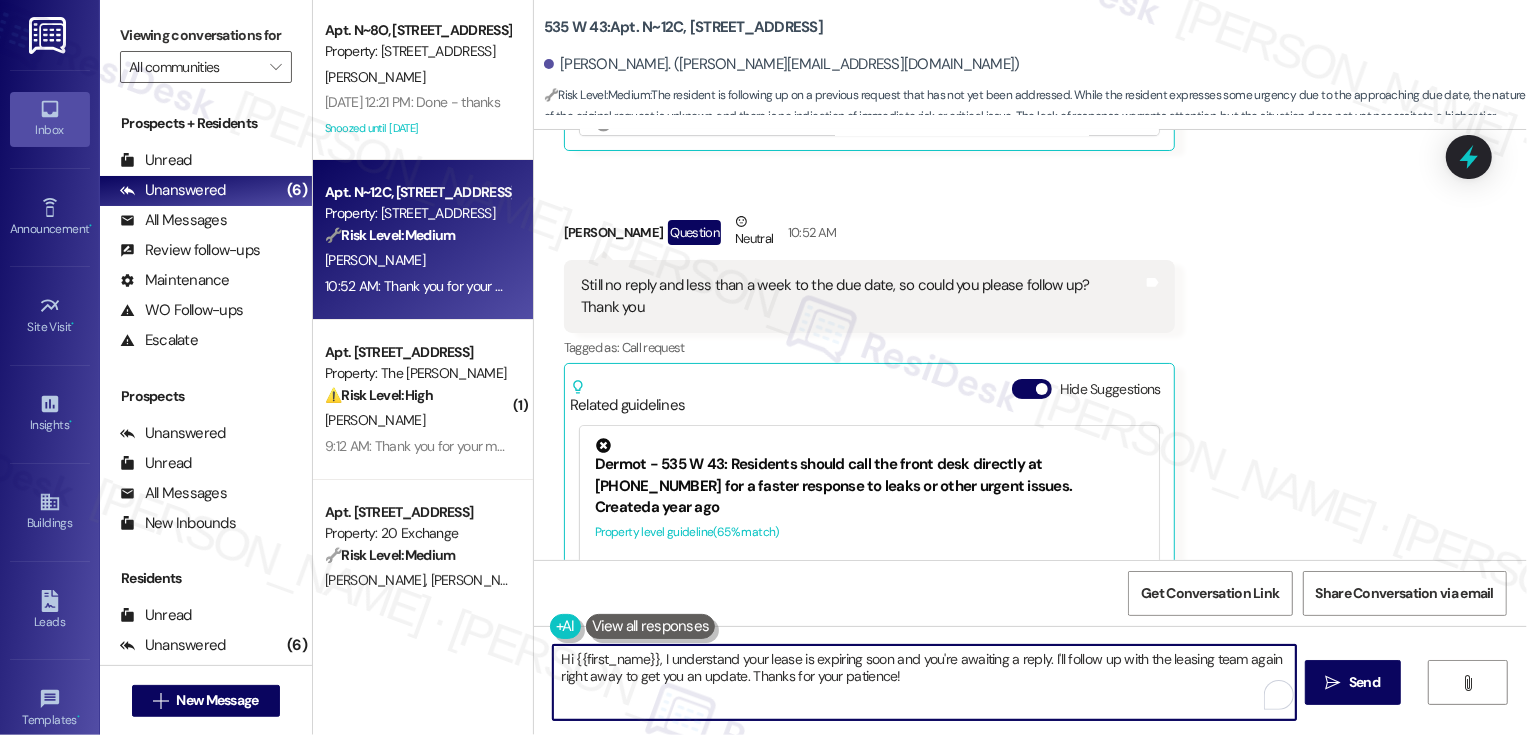 drag, startPoint x: 654, startPoint y: 659, endPoint x: 947, endPoint y: 693, distance: 294.9661 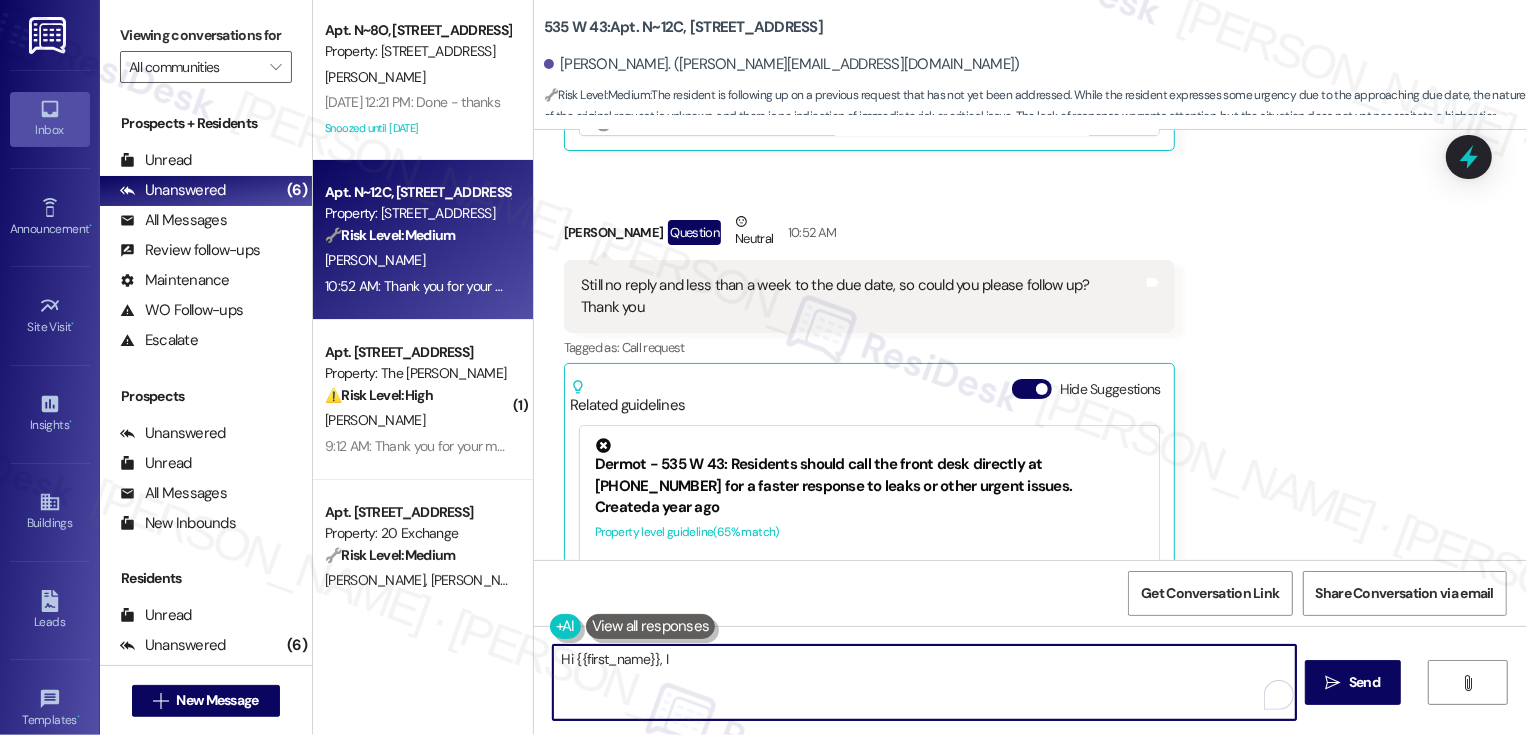 type on "Hi {{first_name}}," 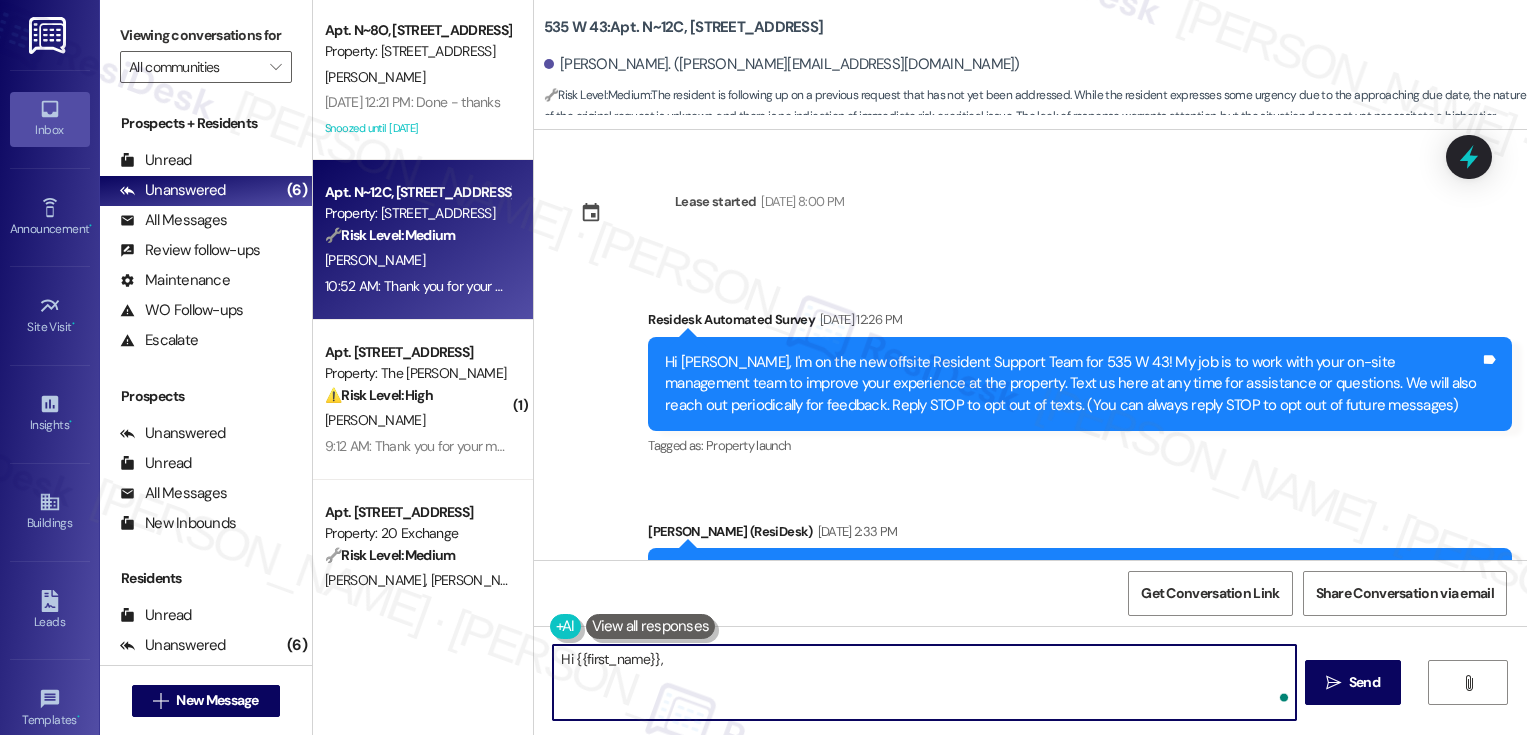 scroll, scrollTop: 0, scrollLeft: 0, axis: both 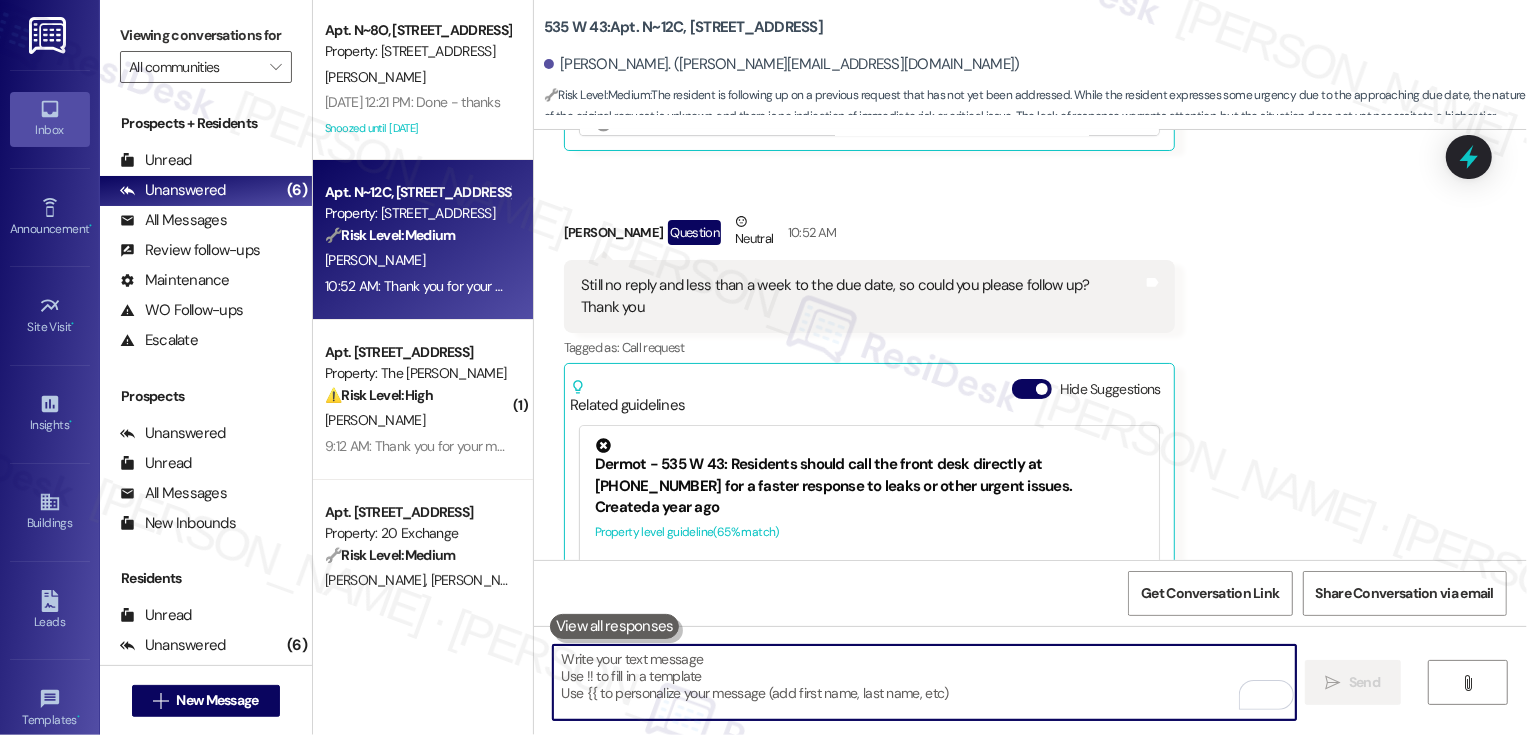 type on "K" 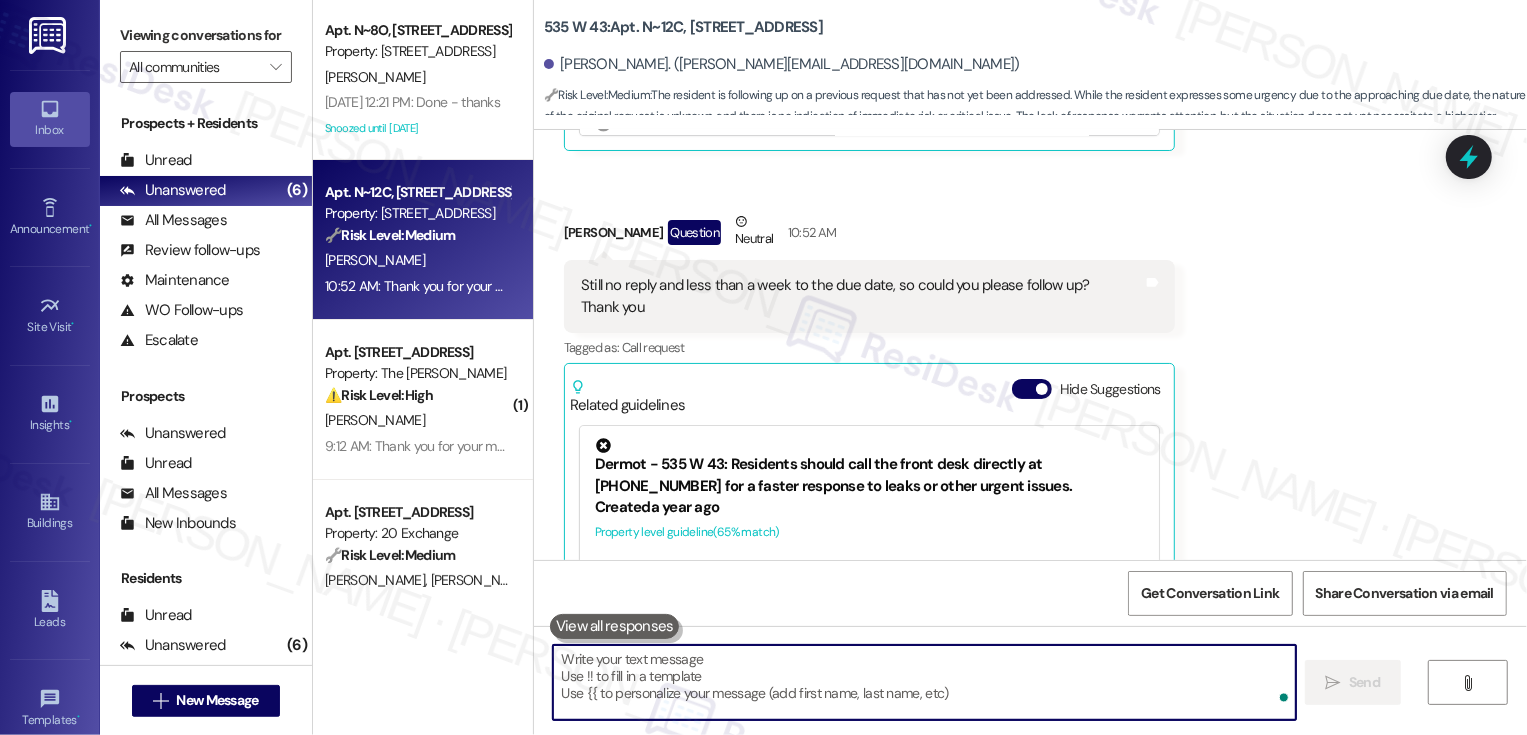 type 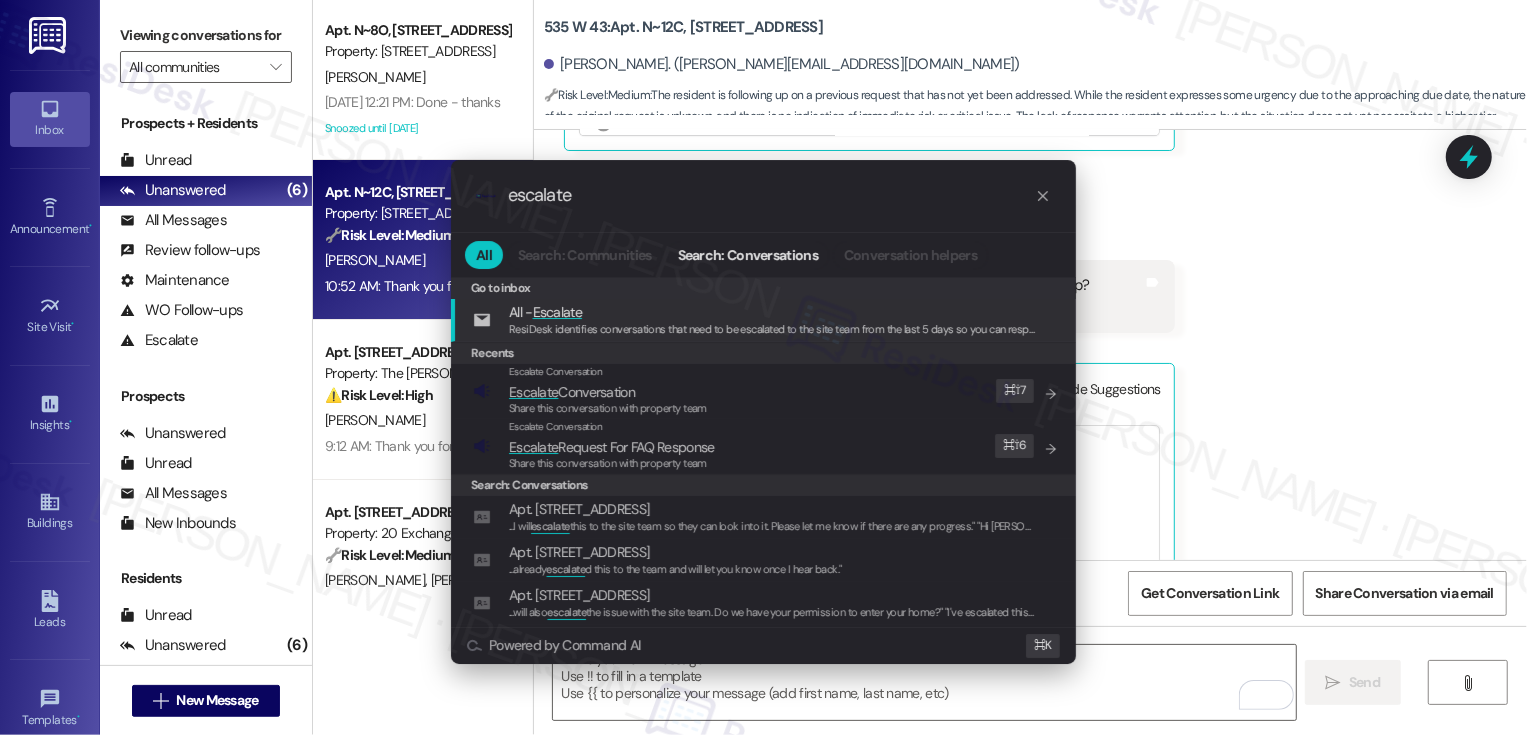 click on ".cls-1{fill:#0a055f;}.cls-2{fill:#0cc4c4;} resideskLogoBlueOrange escalate All Search: Communities Search: Conversations Conversation helpers Go to inbox Go to inbox All -  Escalate ResiDesk identifies conversations that need to be escalated to the site team from the last 5 days so you can respond to them. Recents Escalate Conversation Escalate  Conversation Share this conversation with property team Edit ⌘ ⇧ 7 Escalate Conversation Escalate  Request For FAQ Response Share this conversation with property team Edit ⌘ ⇧ 6 Search: Conversations Apt. 4405, 20 Exchange Pl ... I will  escalate  this to the site team so they can look into it. Please let me know if there are any progress."
"Hi Sara, thank you for reaching out! I escalated your concerns to Patricia, and she will contact you directly regarding these matters. Thank you for your patience and understanding!" Apt. 24D, 520 W 43rd St ... already  escalate d this to the team and will let you know once I hear back." Apt. 2304, 20 Exchange Pl ... ... K" at bounding box center [763, 367] 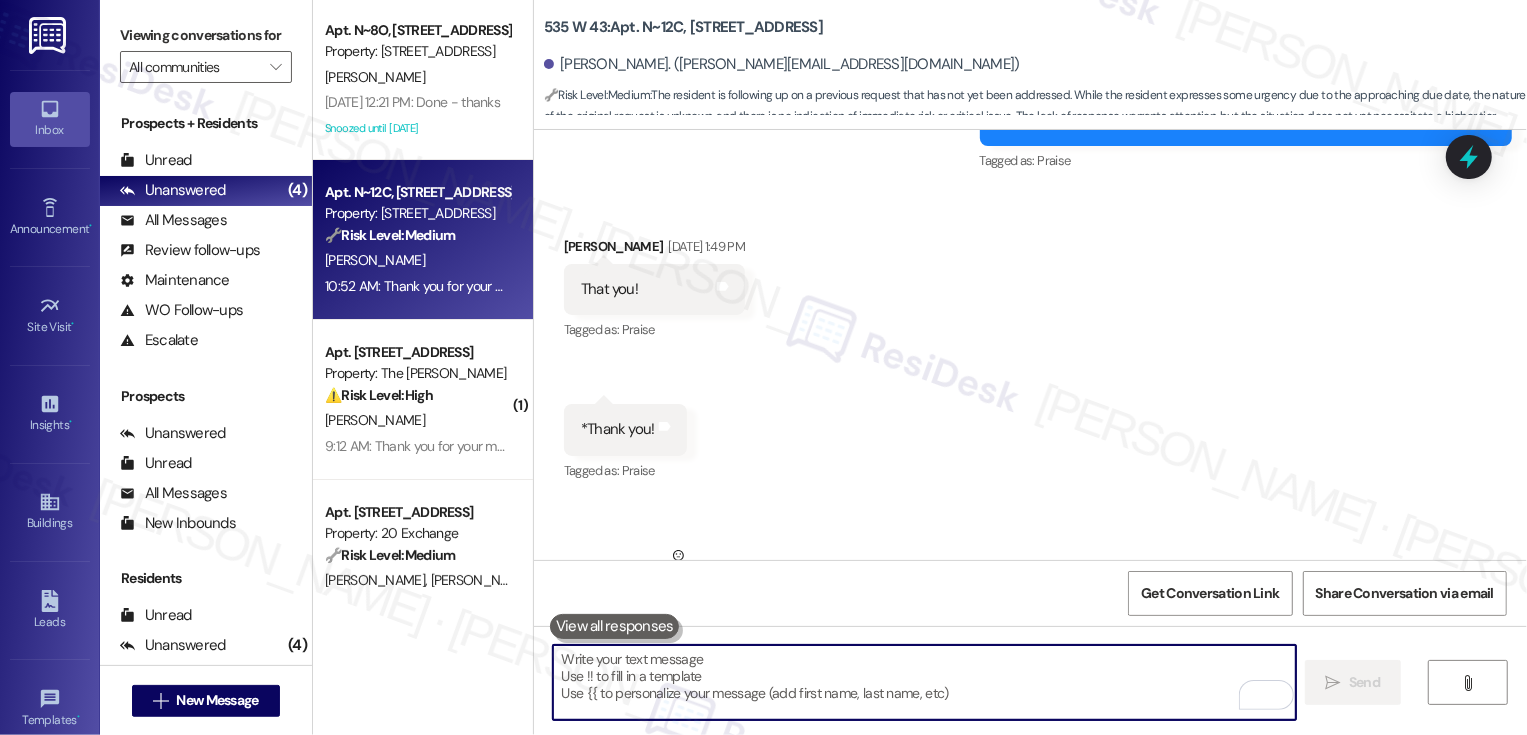 scroll, scrollTop: 19619, scrollLeft: 0, axis: vertical 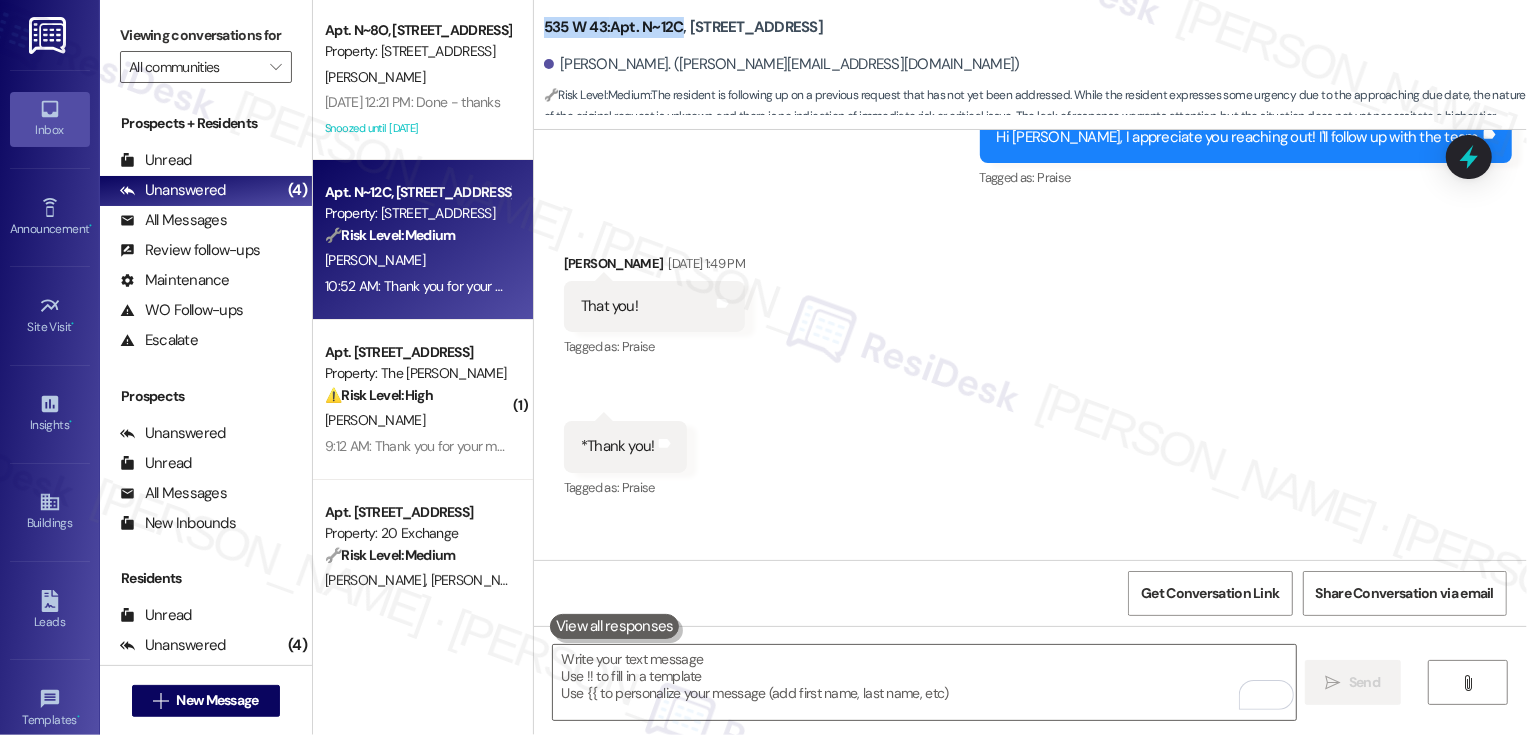 drag, startPoint x: 531, startPoint y: 26, endPoint x: 666, endPoint y: 19, distance: 135.18137 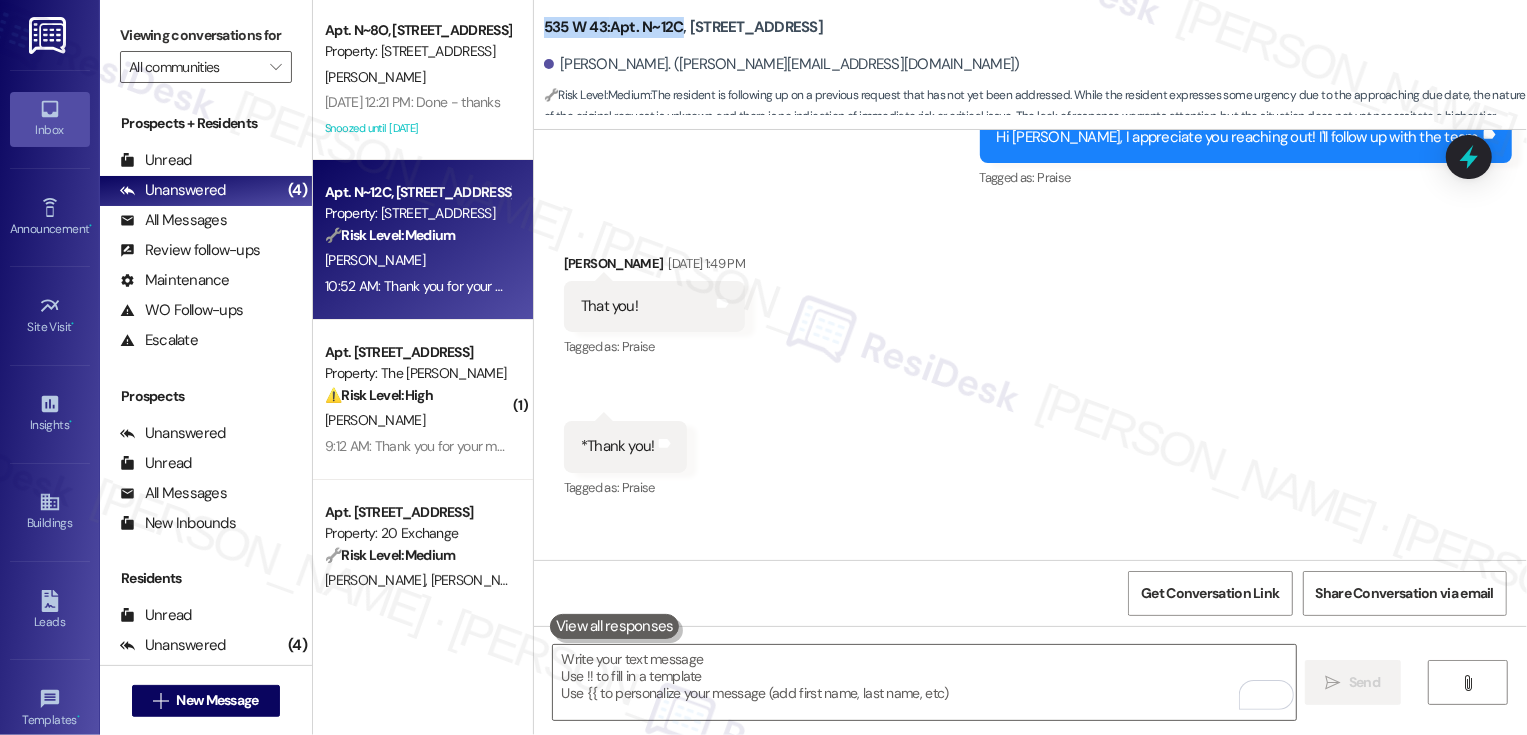 scroll, scrollTop: 20143, scrollLeft: 0, axis: vertical 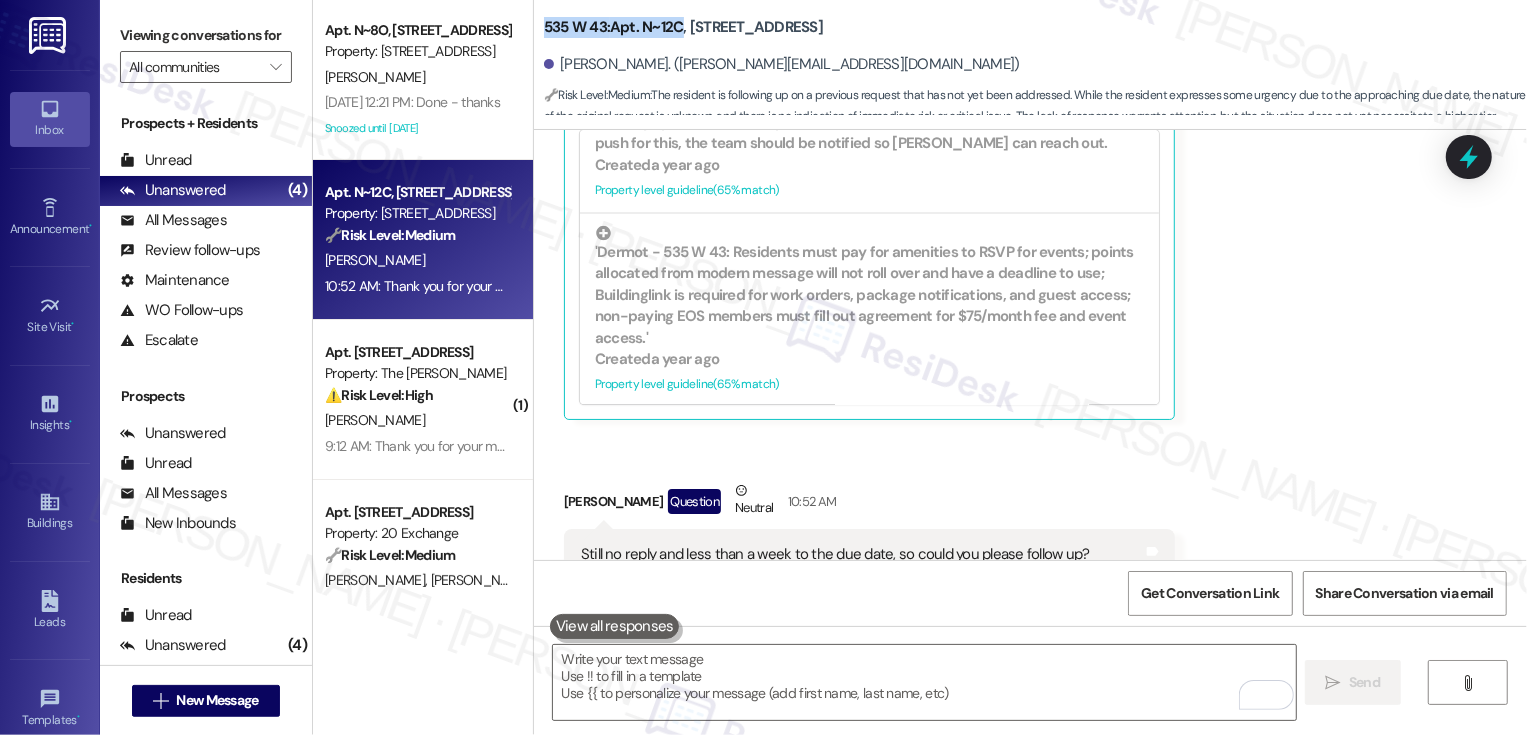 click on "Received via SMS [PERSON_NAME] [DATE] 1:49 PM That you! Tags and notes Tagged as:   Praise Click to highlight conversations about Praise Received via SMS 1:49 PM [PERSON_NAME] [DATE] 1:49 PM *Thank you! Tags and notes Tagged as:   Praise Click to highlight conversations about Praise Received via SMS [PERSON_NAME]   Neutral [DATE] at 11:09 AM I apologize for taking so much of your time.
We have not yet received a reply and would appreciate another check. Tags and notes Tagged as:   Bad communication Click to highlight conversations about Bad communication  Related guidelines Hide Suggestions [PERSON_NAME] - All properties: Residents awaiting lease renewal updates should expect a response [DATE]; follow up if no response.
Created  [DATE] Account level guideline  ( 69 % match) FAQs generated by ResiDesk AI How long should I wait for a response about my renewal? You should expect a response within a week after emailing the leasing team about your renewal. Created" at bounding box center [1030, 270] 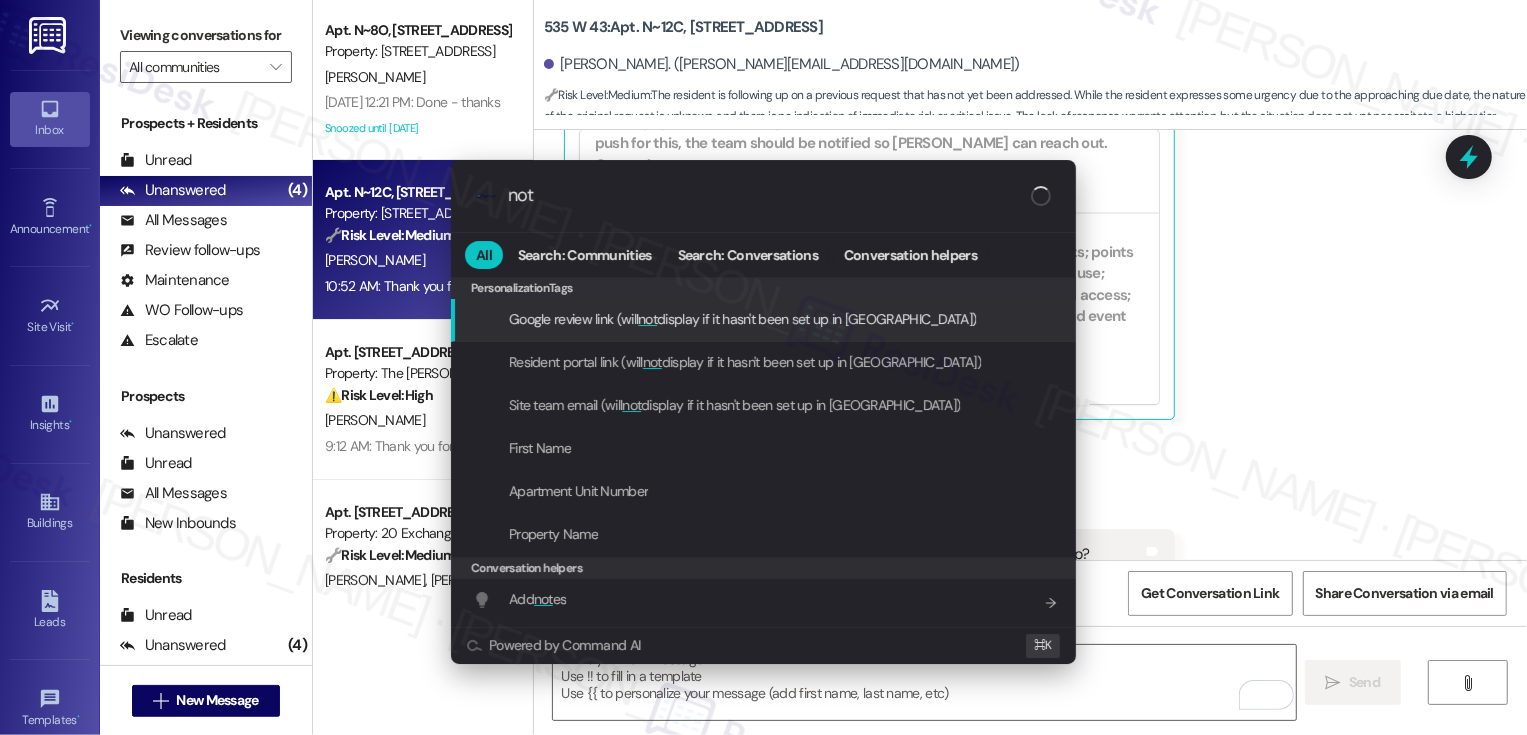 type on "note" 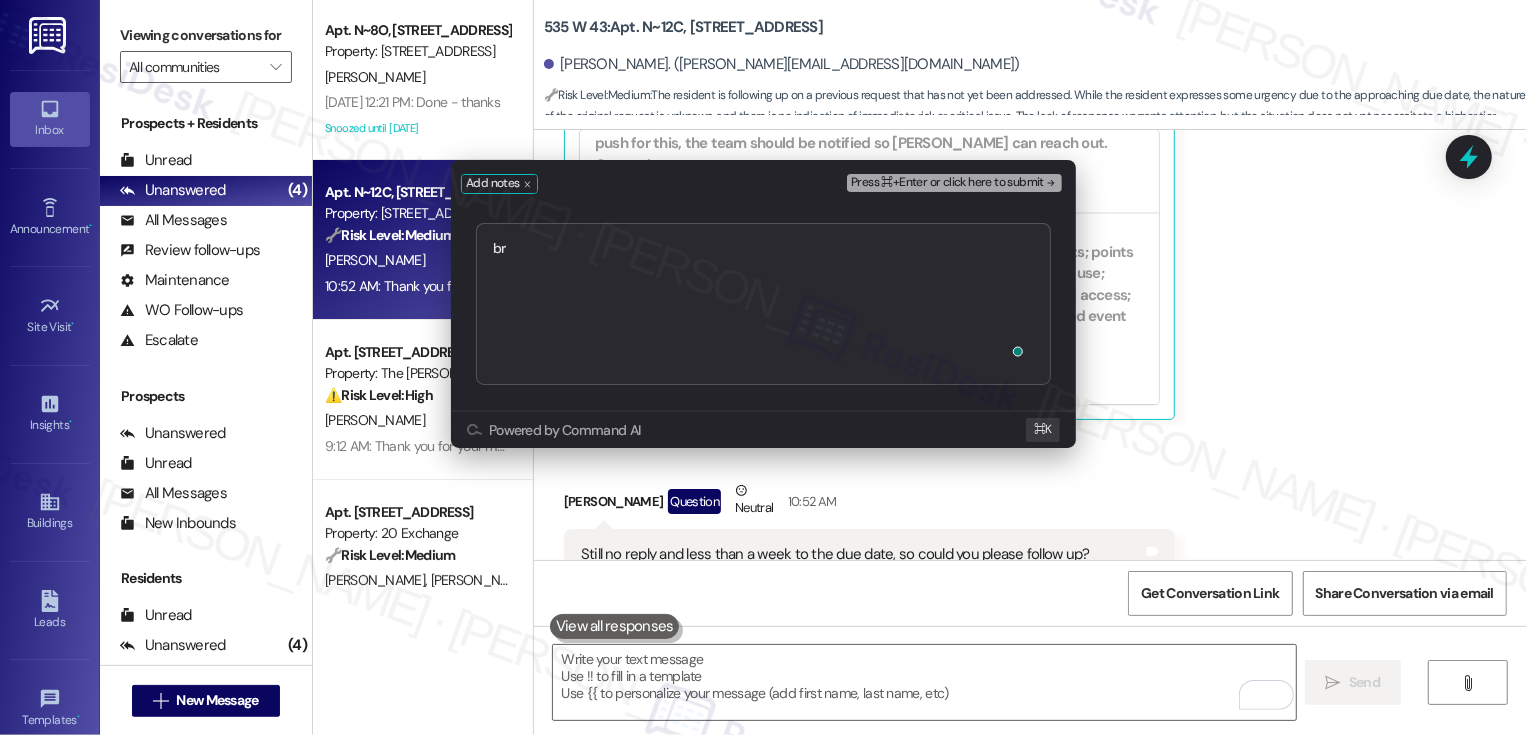 type on "b" 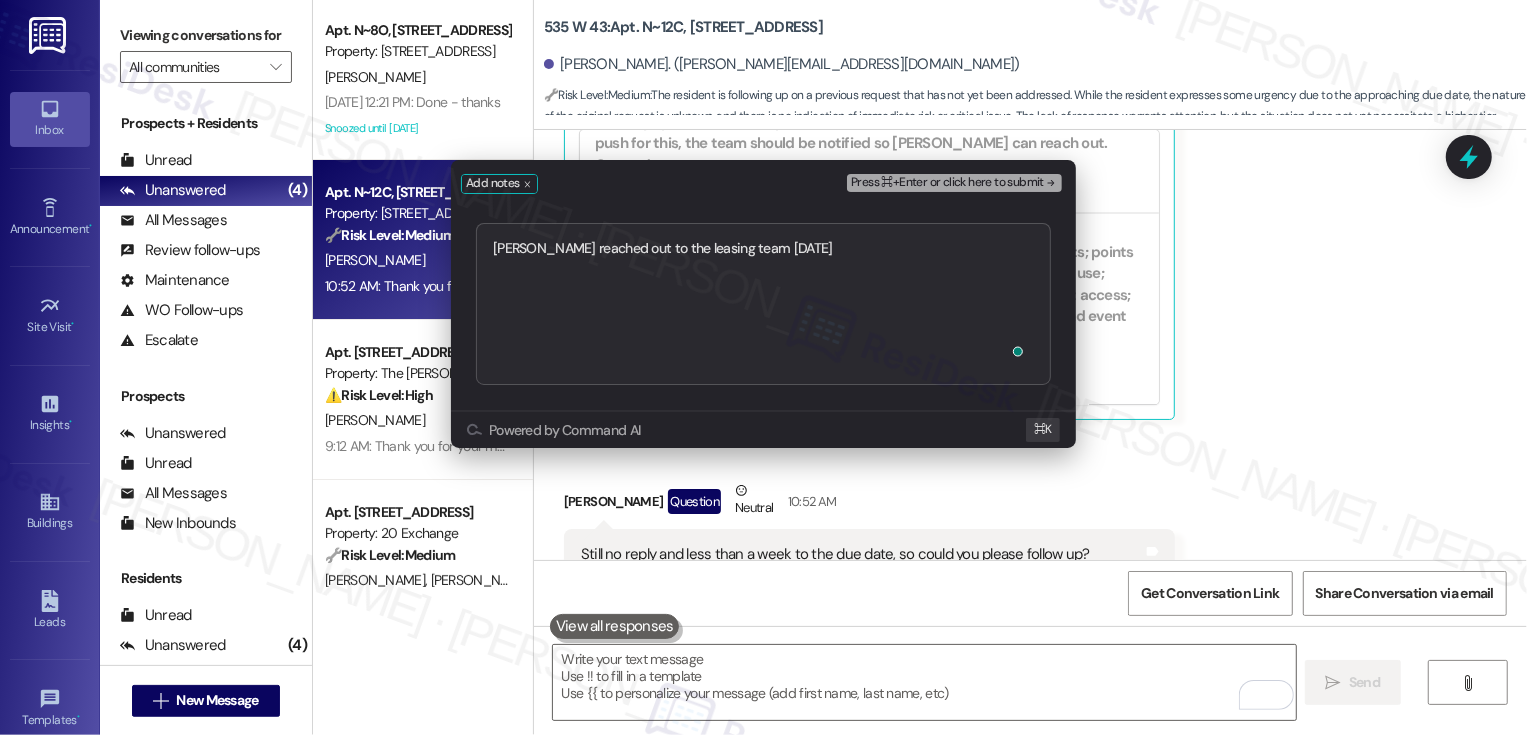 type on "Bryan reached out to the leasing team yesterday 7/21" 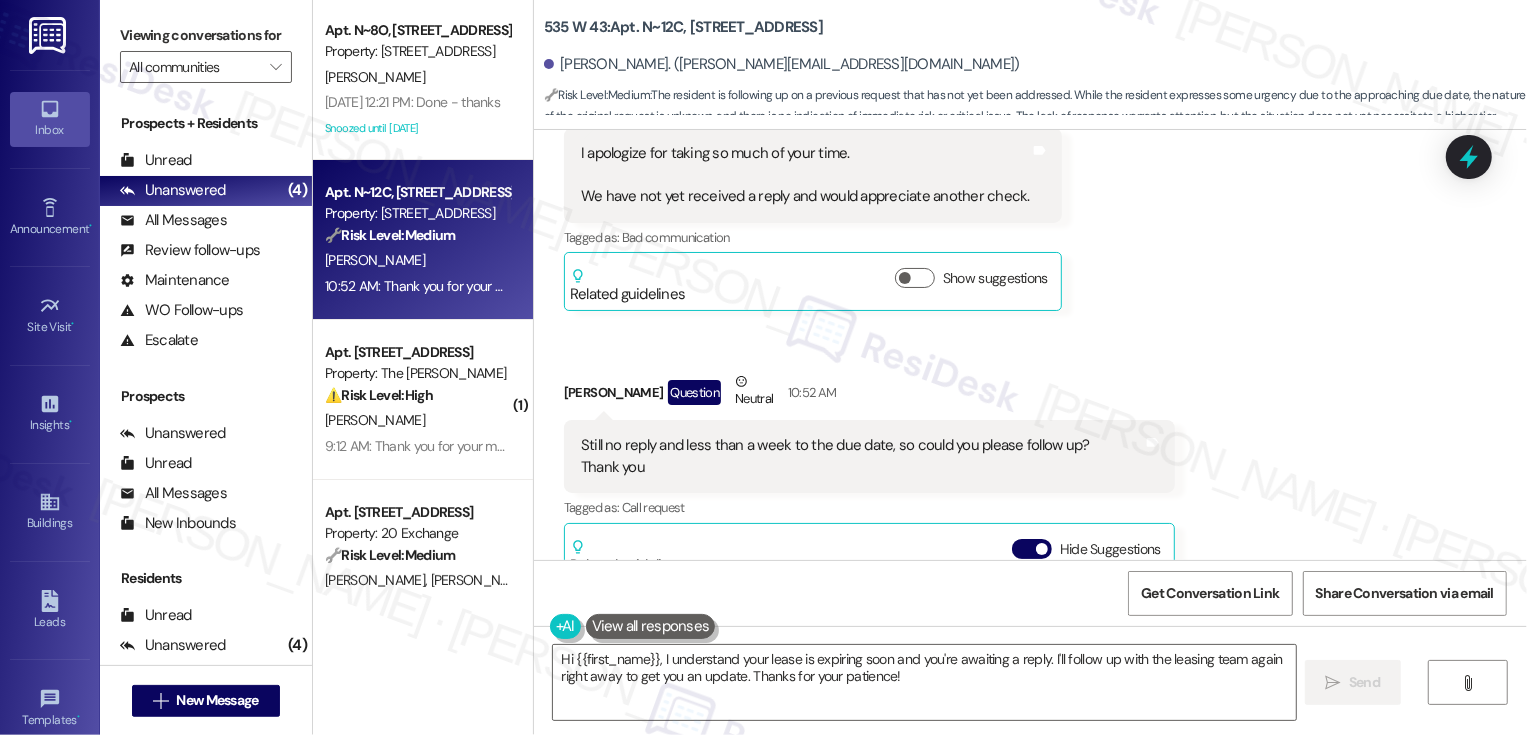 scroll, scrollTop: 20095, scrollLeft: 0, axis: vertical 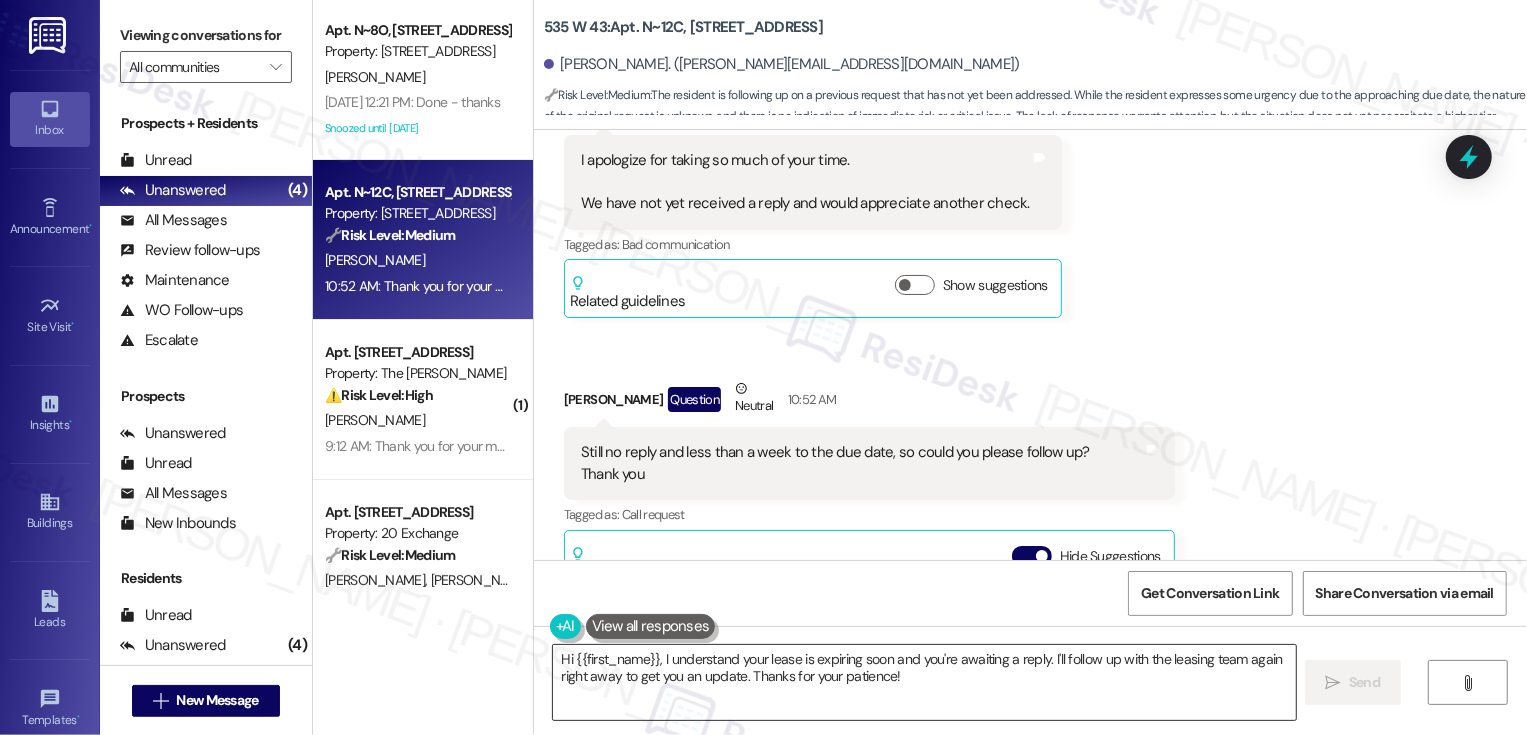 click on "Hi {{first_name}}, I understand your lease is expiring soon and you're awaiting a reply. I'll follow up with the leasing team again right away to get you an update. Thanks for your patience!" at bounding box center (924, 682) 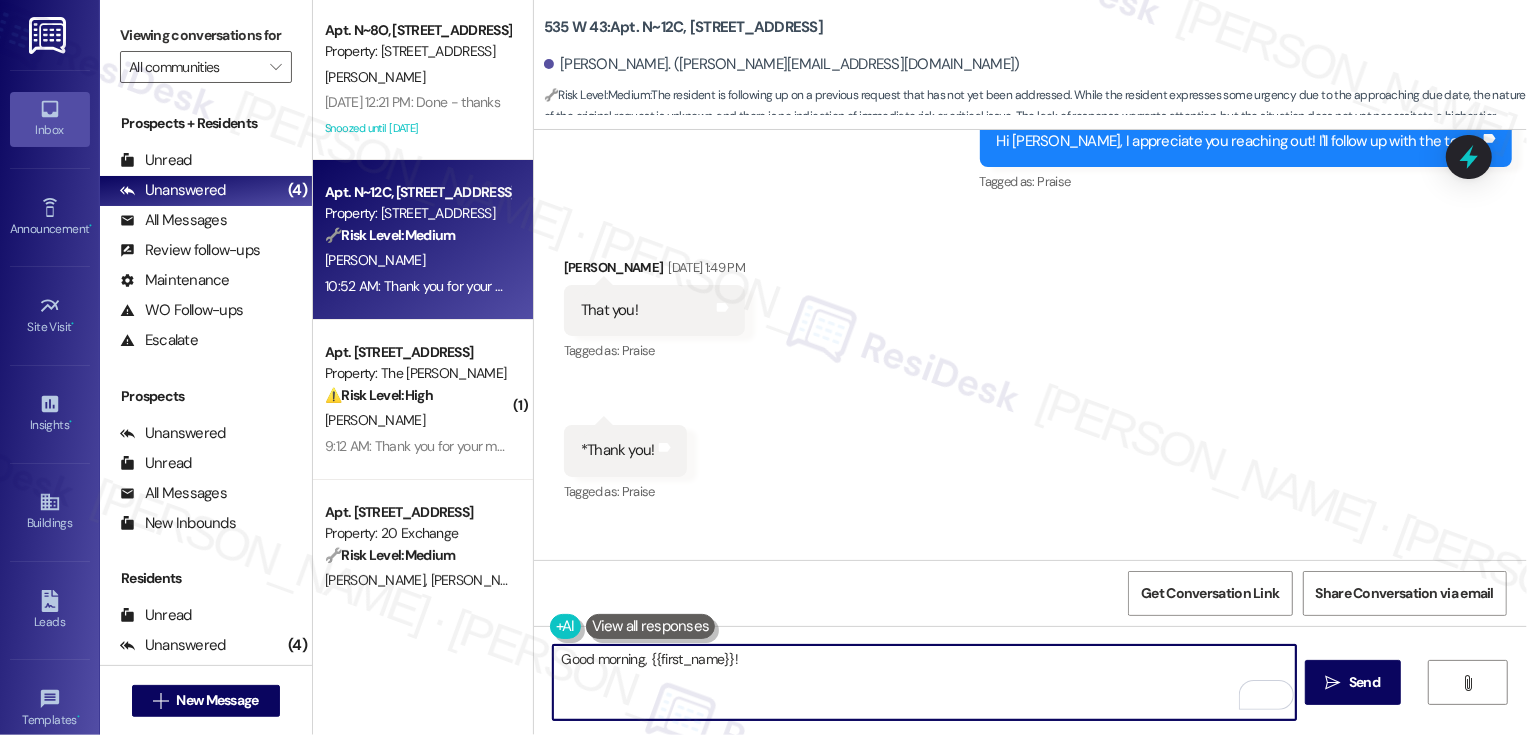 scroll, scrollTop: 20244, scrollLeft: 0, axis: vertical 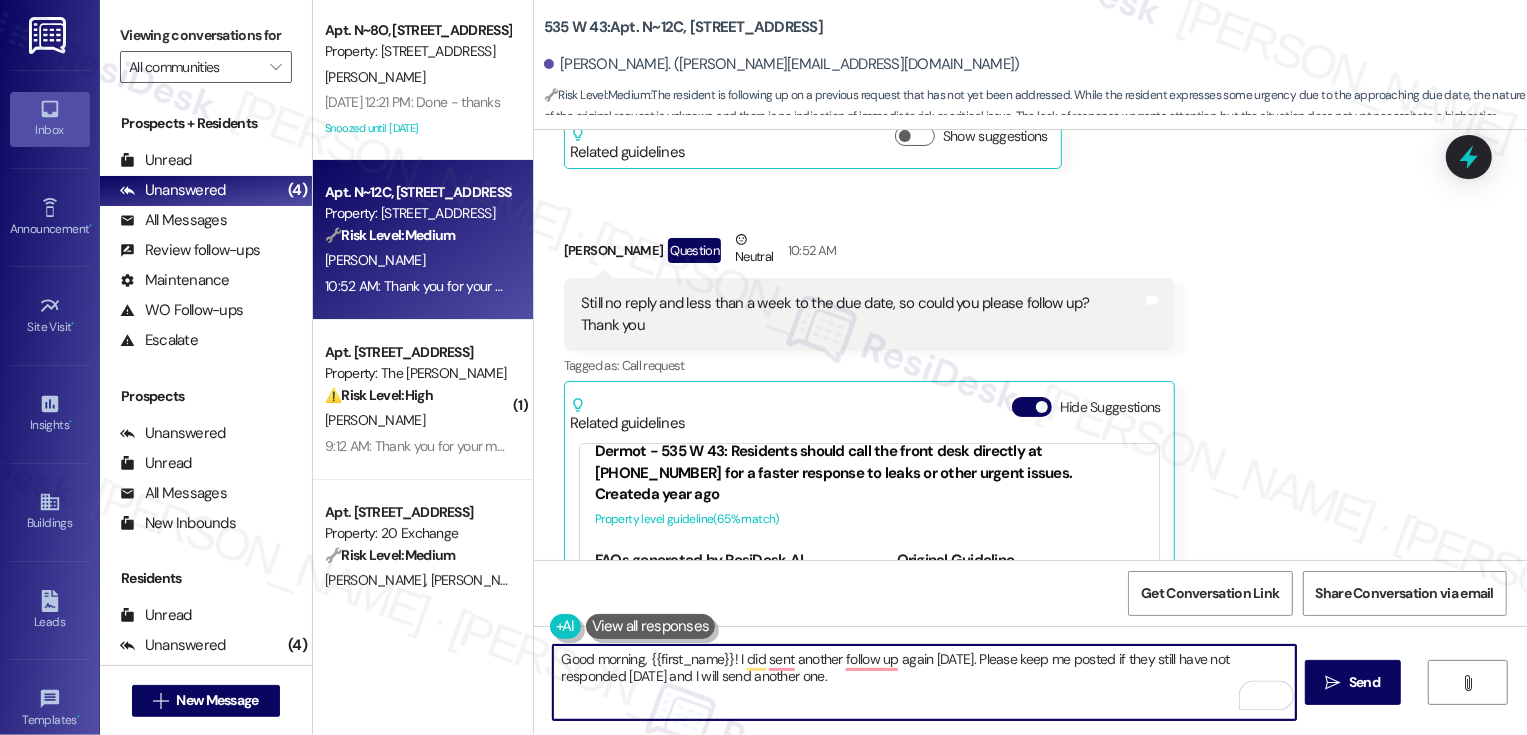 click on "Good morning, {{first_name}}! I did sent another follow up again yesterday. Please keep me posted if they still have not responded today and I will send another one." at bounding box center (924, 682) 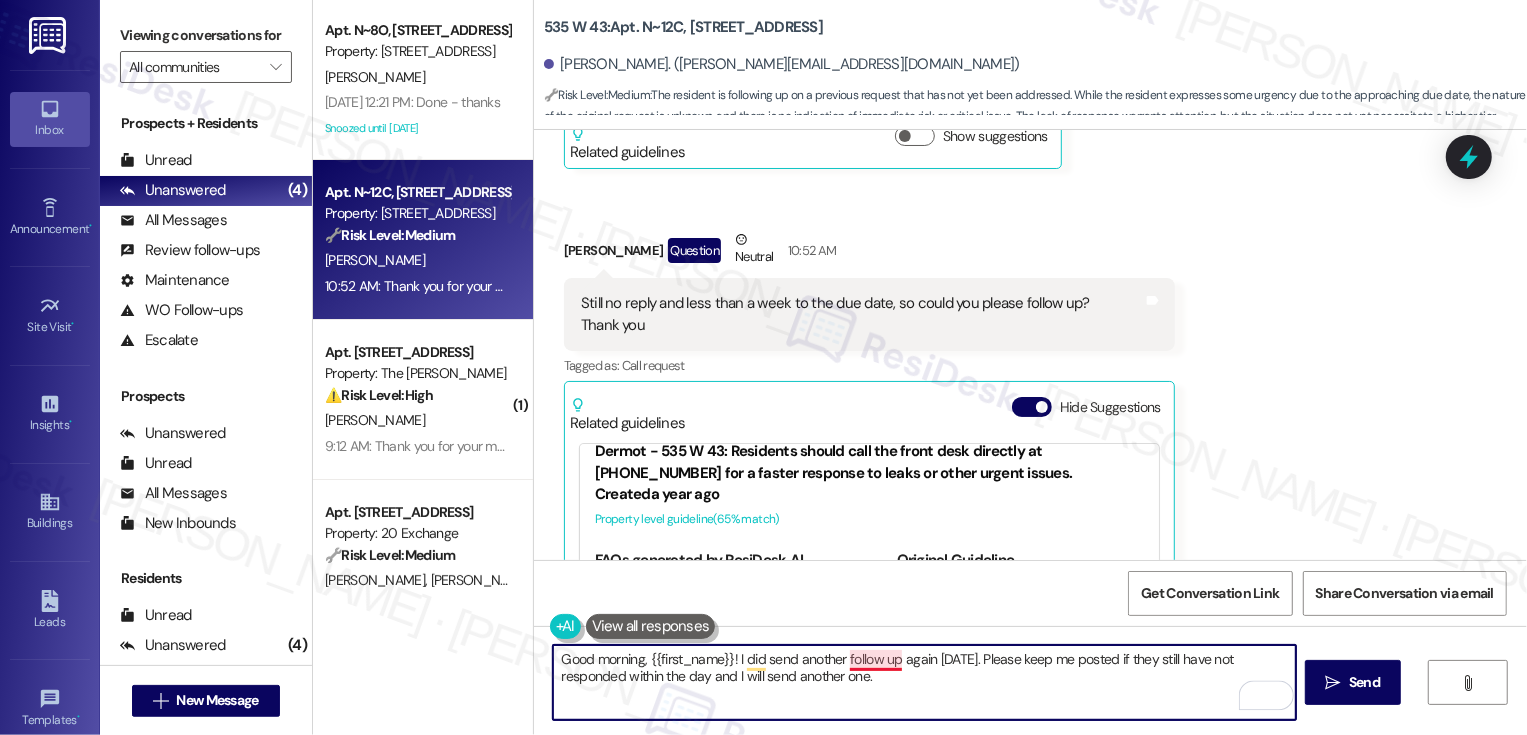 click on "Good morning, {{first_name}}! I did send another follow up again yesterday. Please keep me posted if they still have not responded within the day and I will send another one." at bounding box center (924, 682) 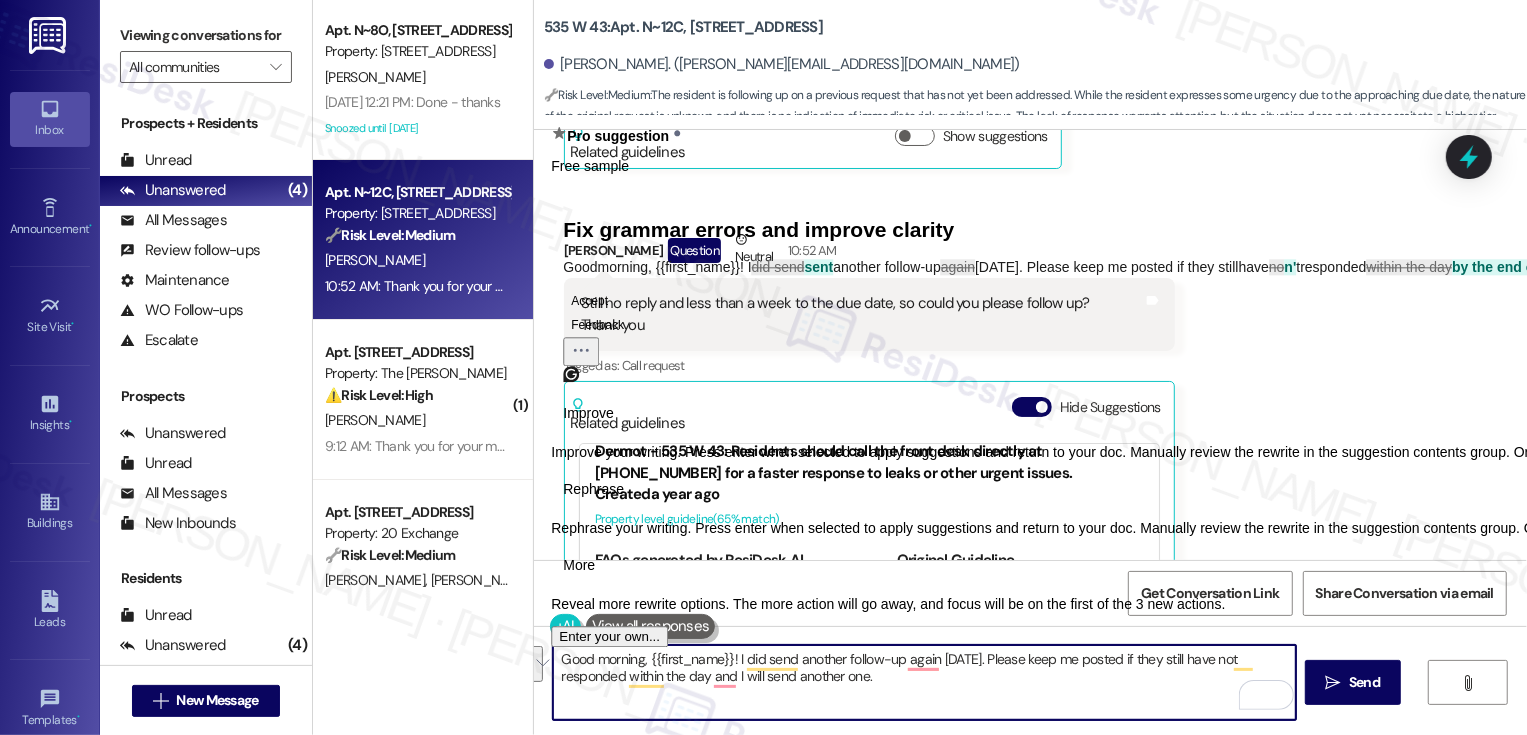 click on "Rephrase" at bounding box center [593, 489] 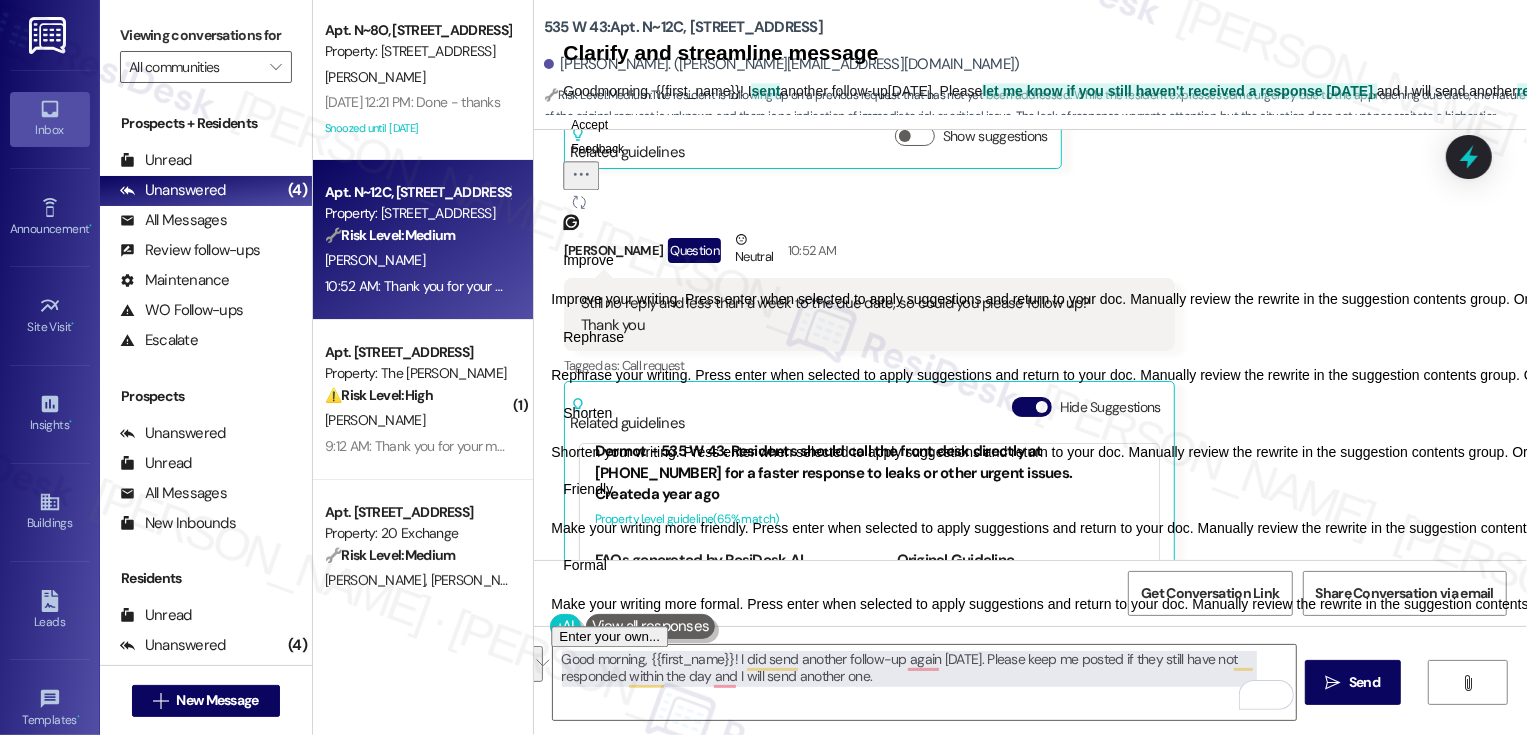 click on "Friendly" at bounding box center [588, 489] 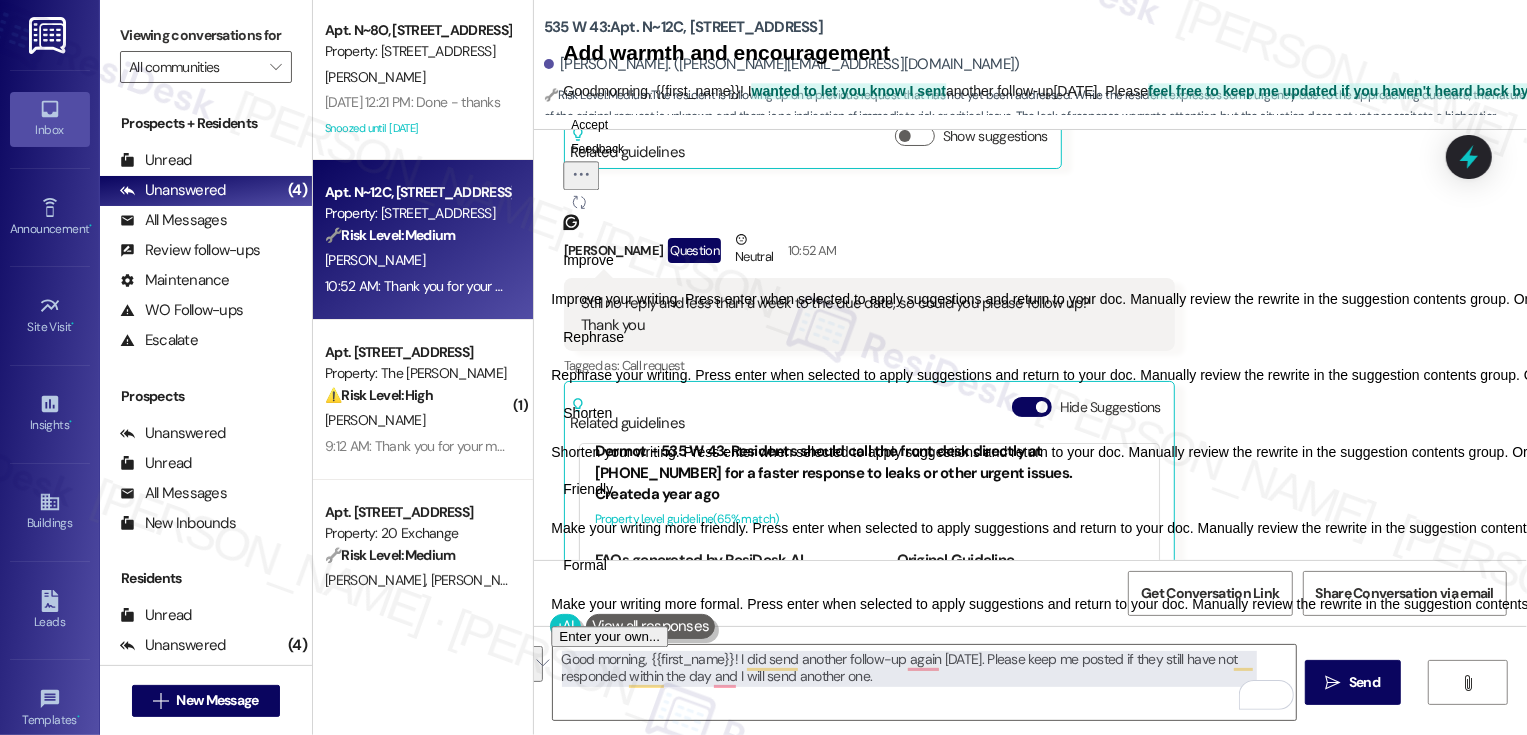 click 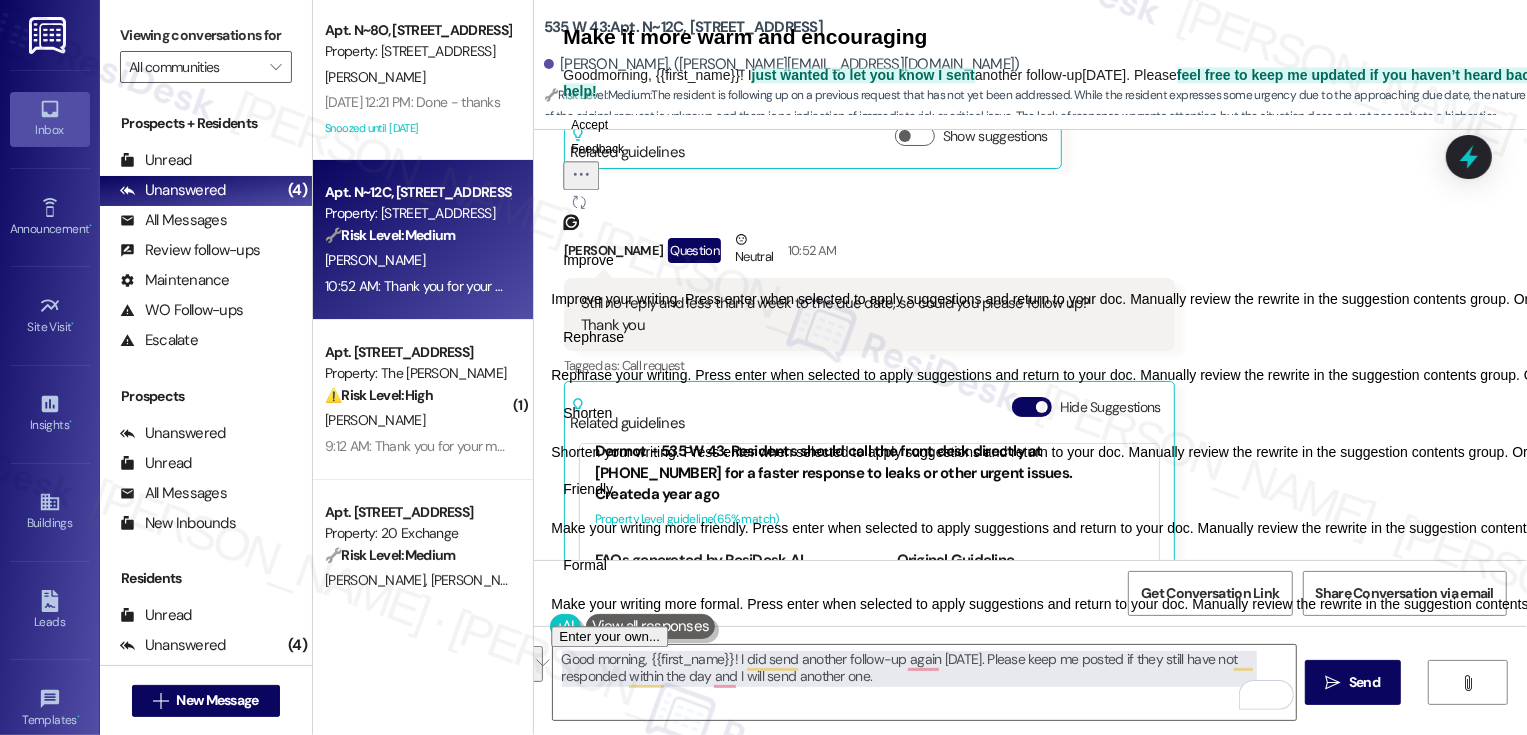 click 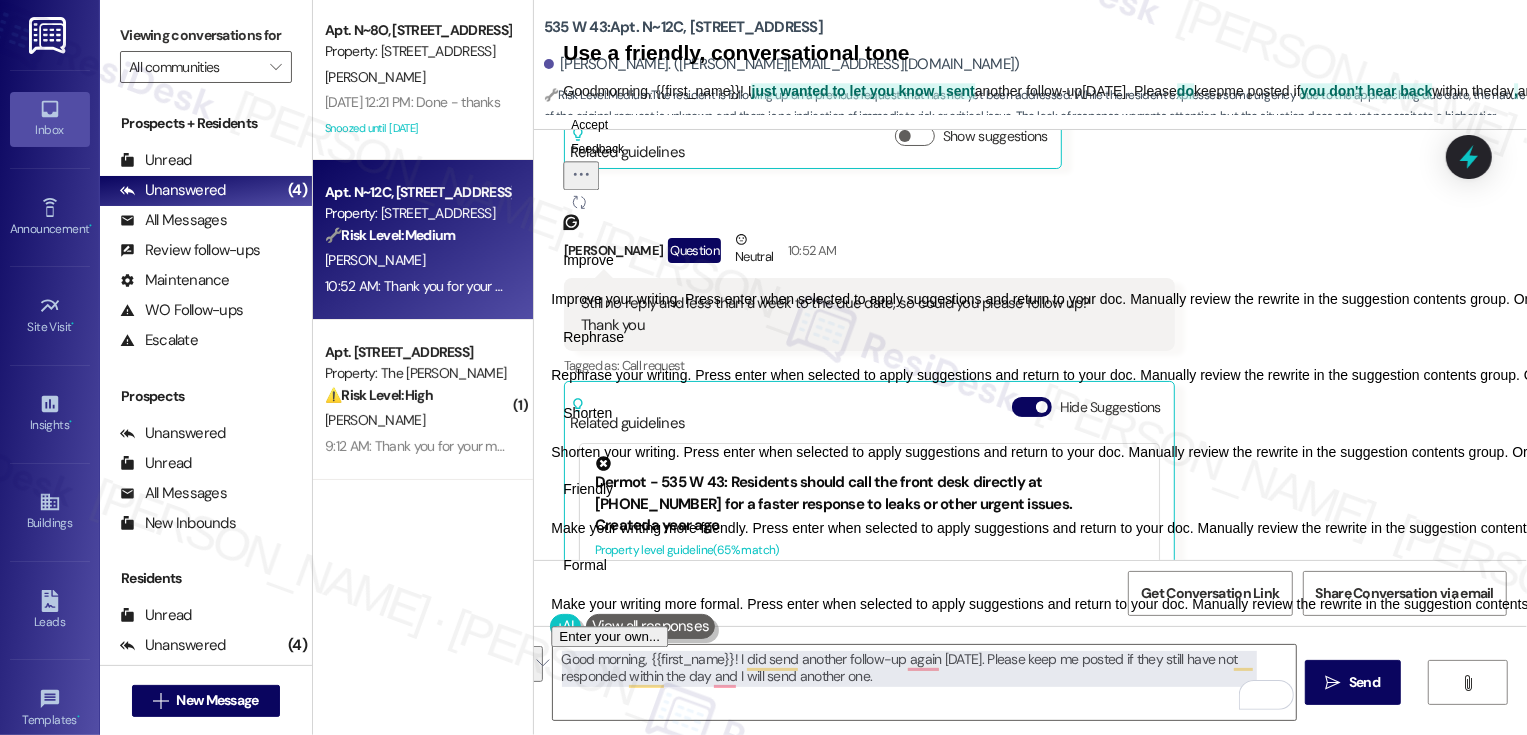 click 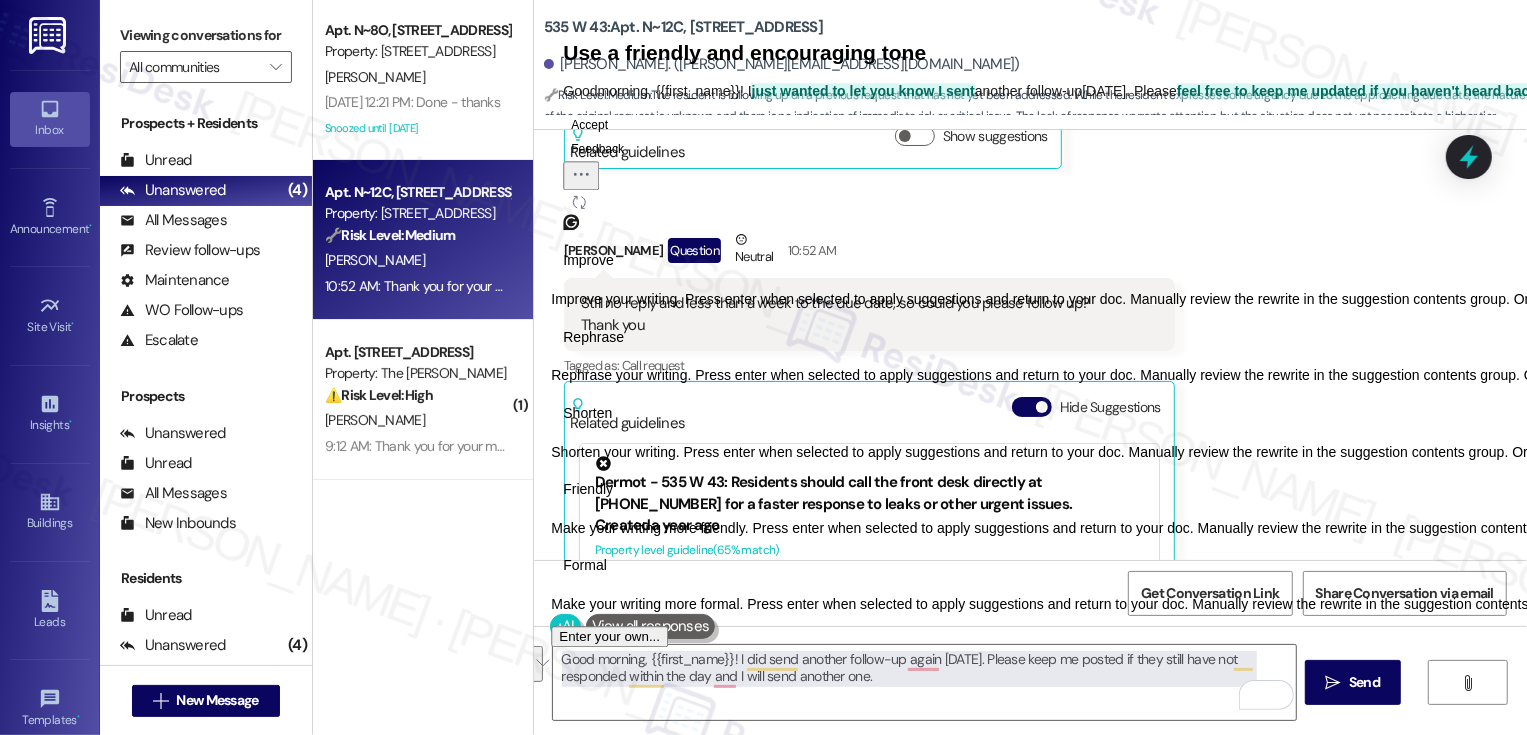 click on "Accept" 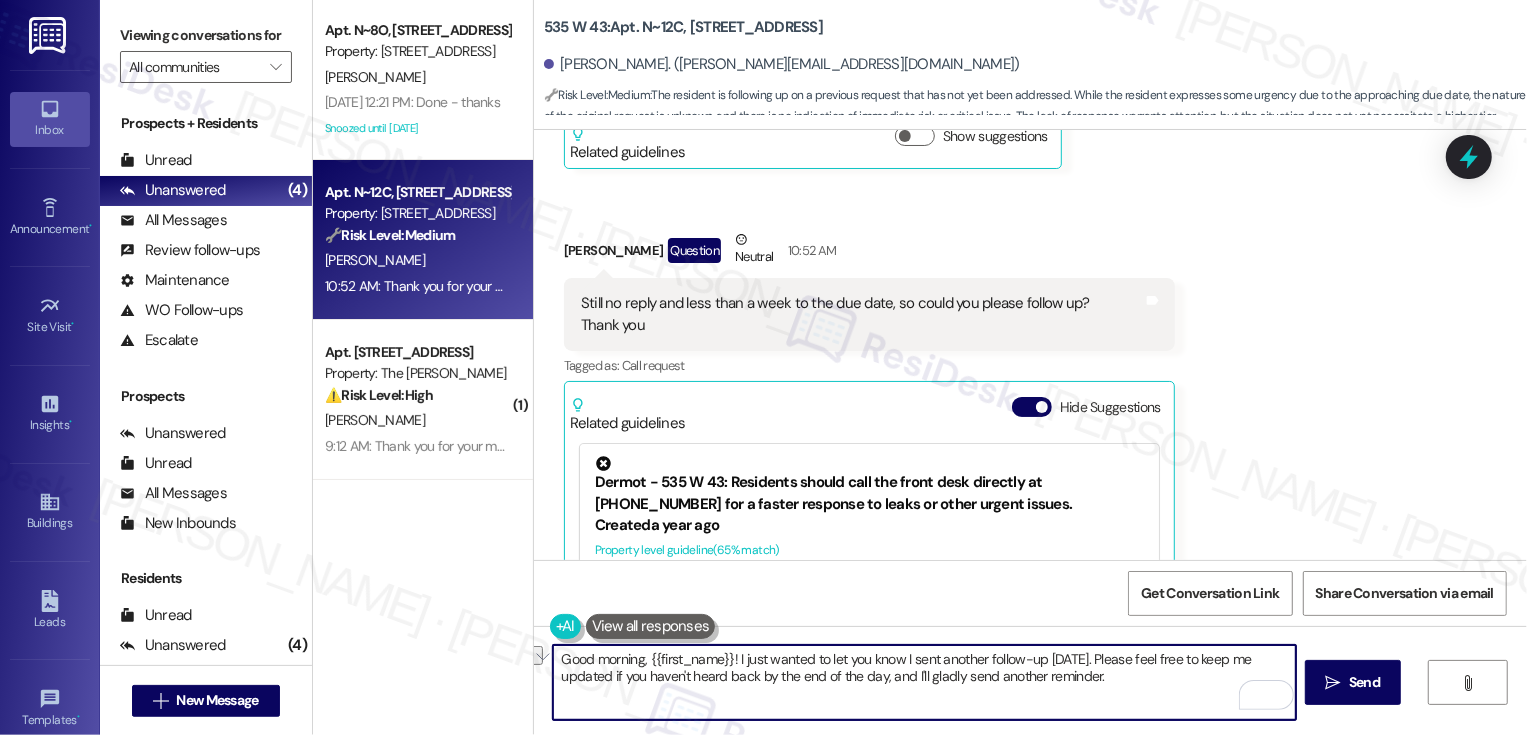 drag, startPoint x: 735, startPoint y: 660, endPoint x: 892, endPoint y: 659, distance: 157.00319 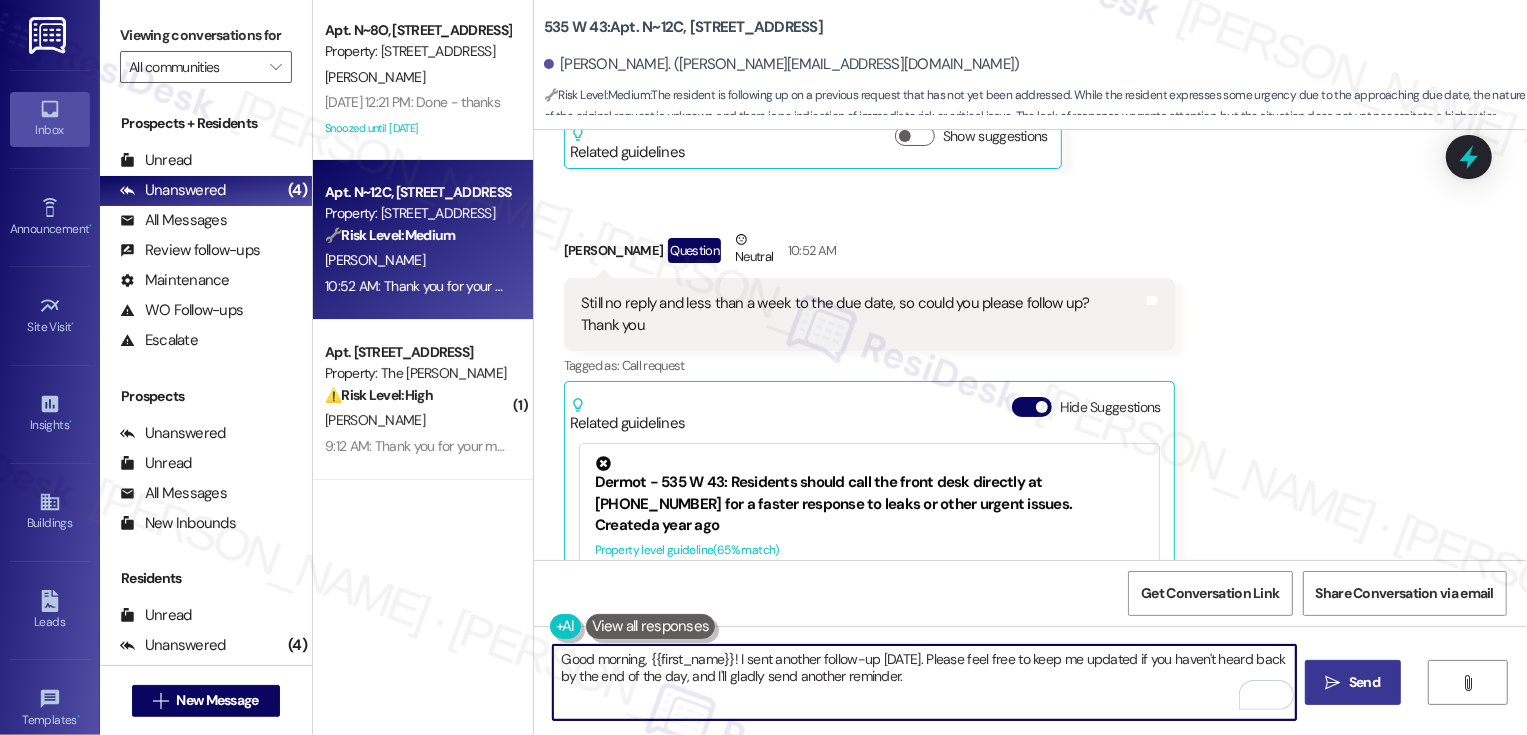 click on " Send" at bounding box center (1353, 682) 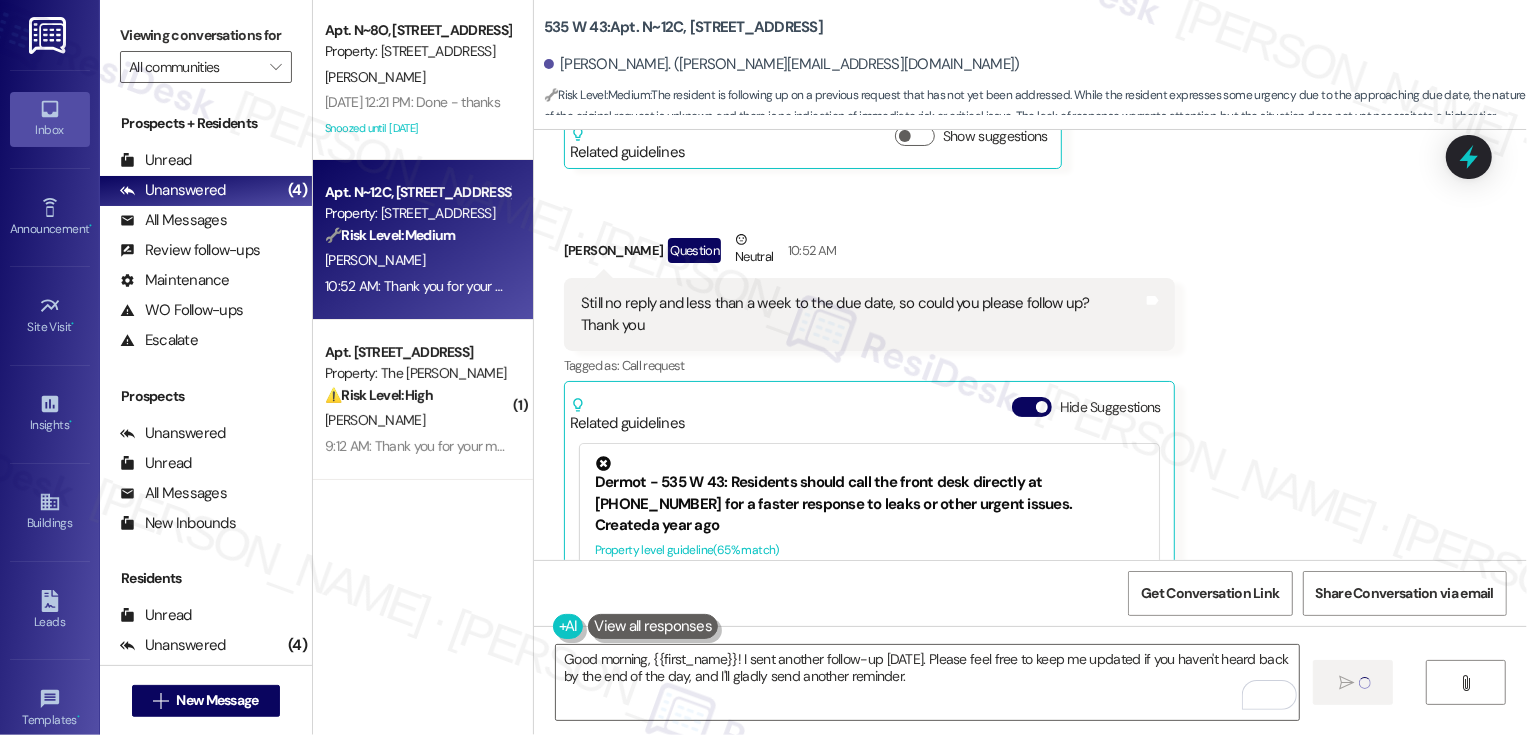 type on "Fetching suggested responses. Please feel free to read through the conversation in the meantime." 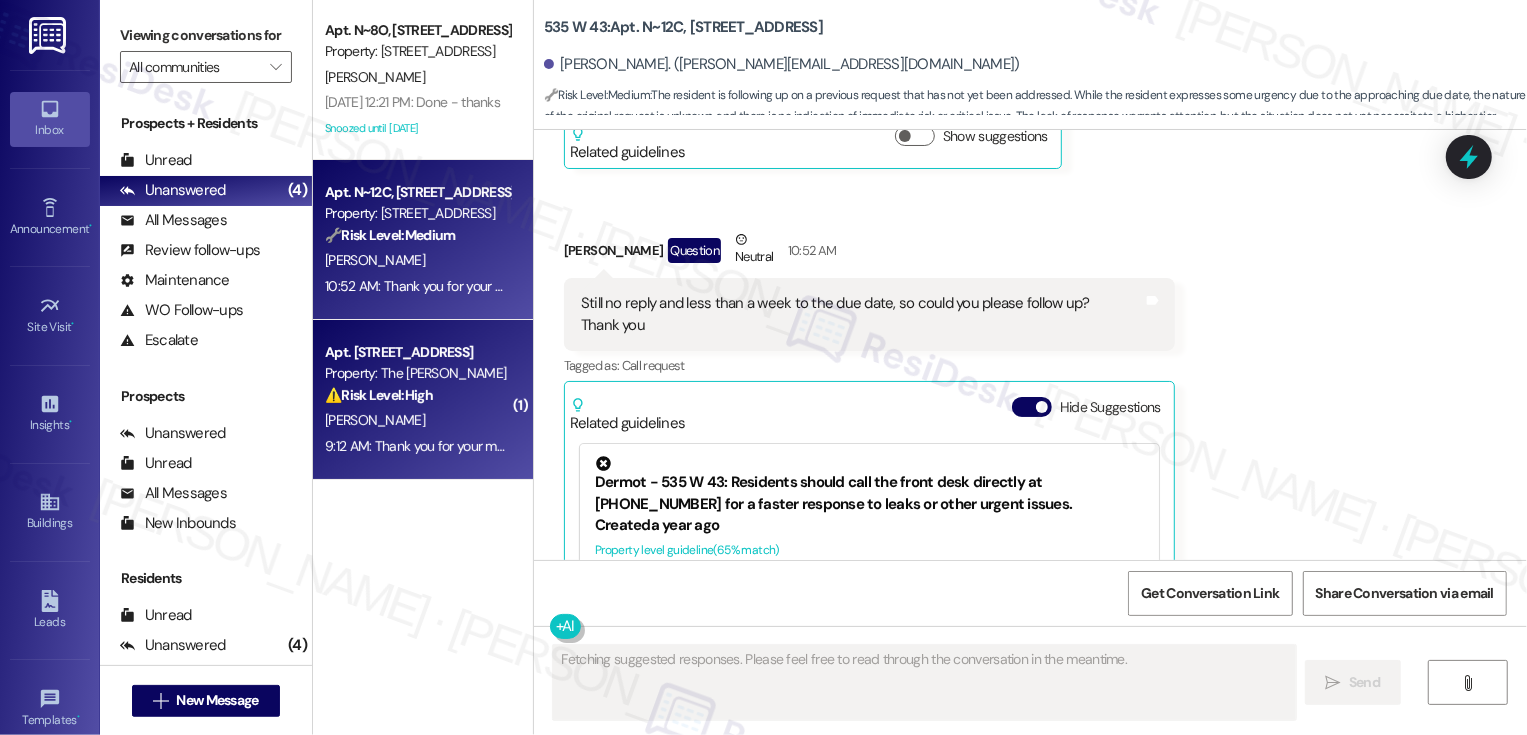 scroll, scrollTop: 20195, scrollLeft: 0, axis: vertical 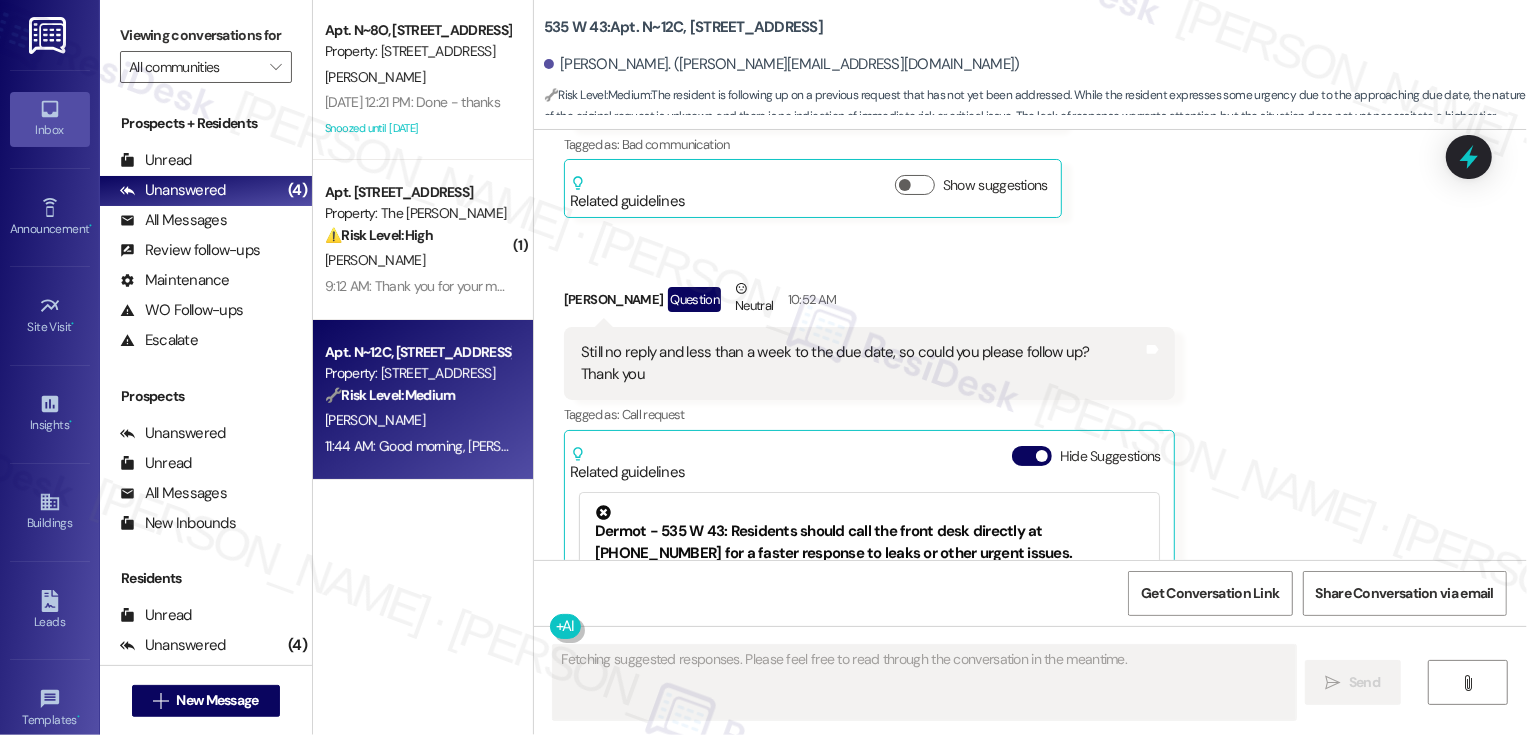 click on "🔧  Risk Level:  Medium" at bounding box center [390, 395] 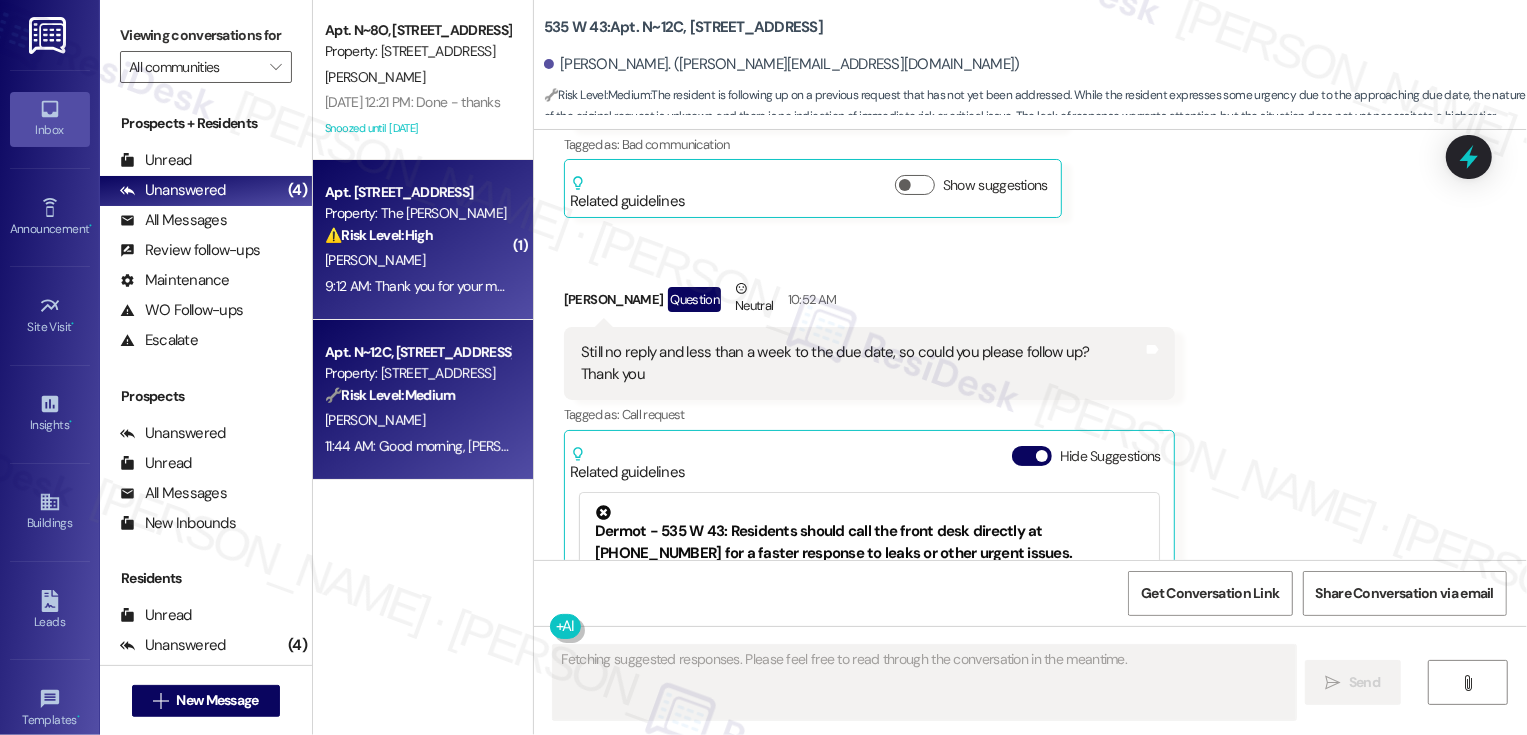 click on "Property: The [PERSON_NAME]" at bounding box center [417, 213] 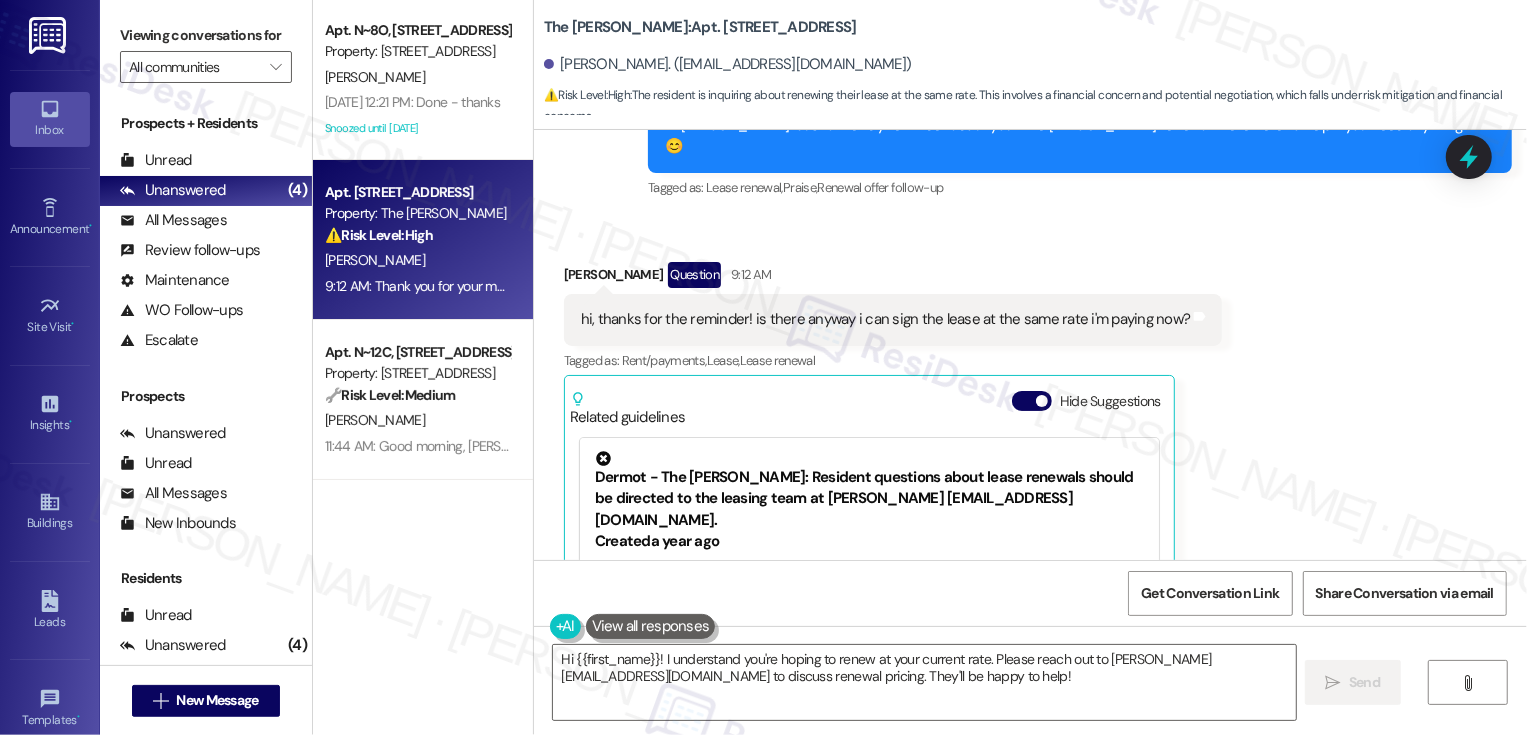 scroll, scrollTop: 6240, scrollLeft: 0, axis: vertical 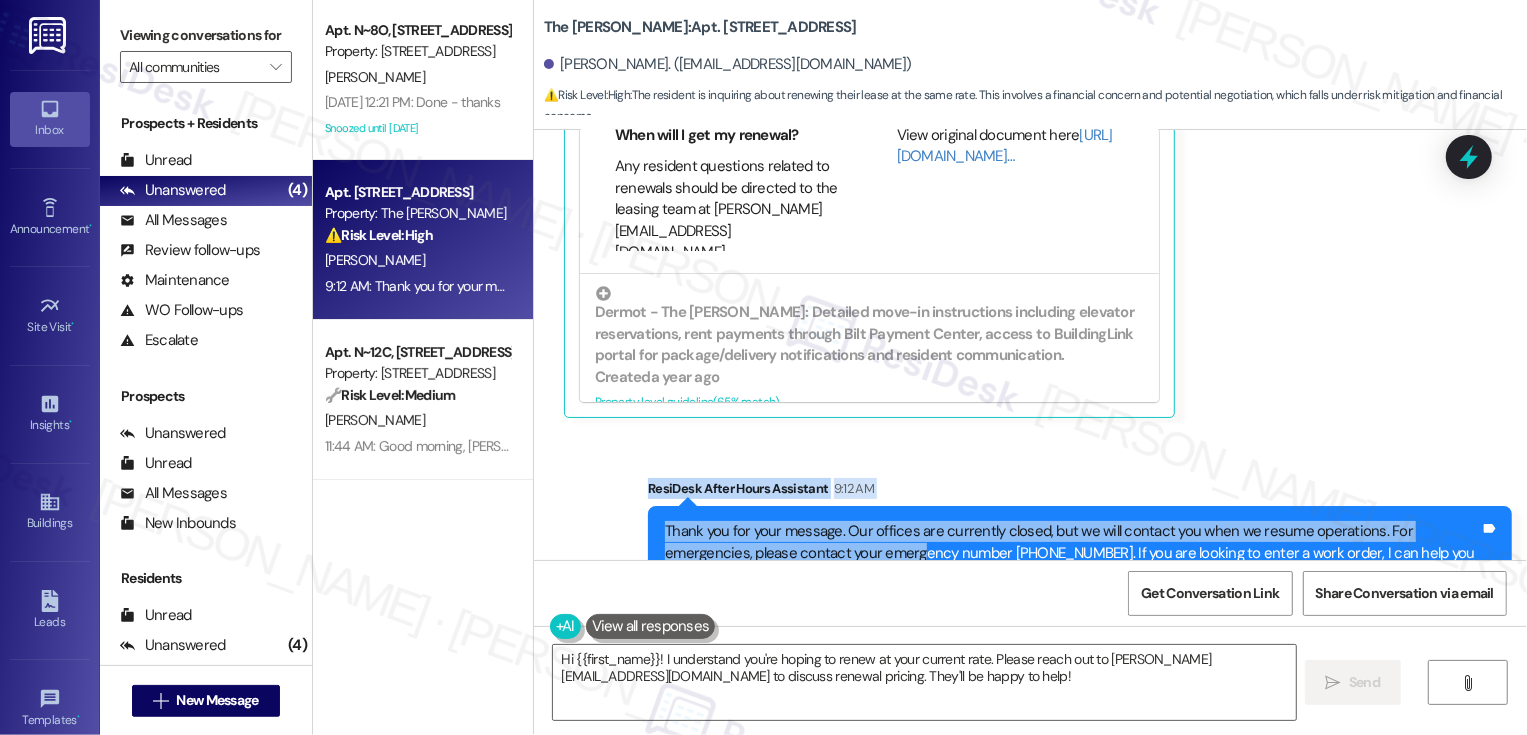 drag, startPoint x: 835, startPoint y: 336, endPoint x: 817, endPoint y: 526, distance: 190.85072 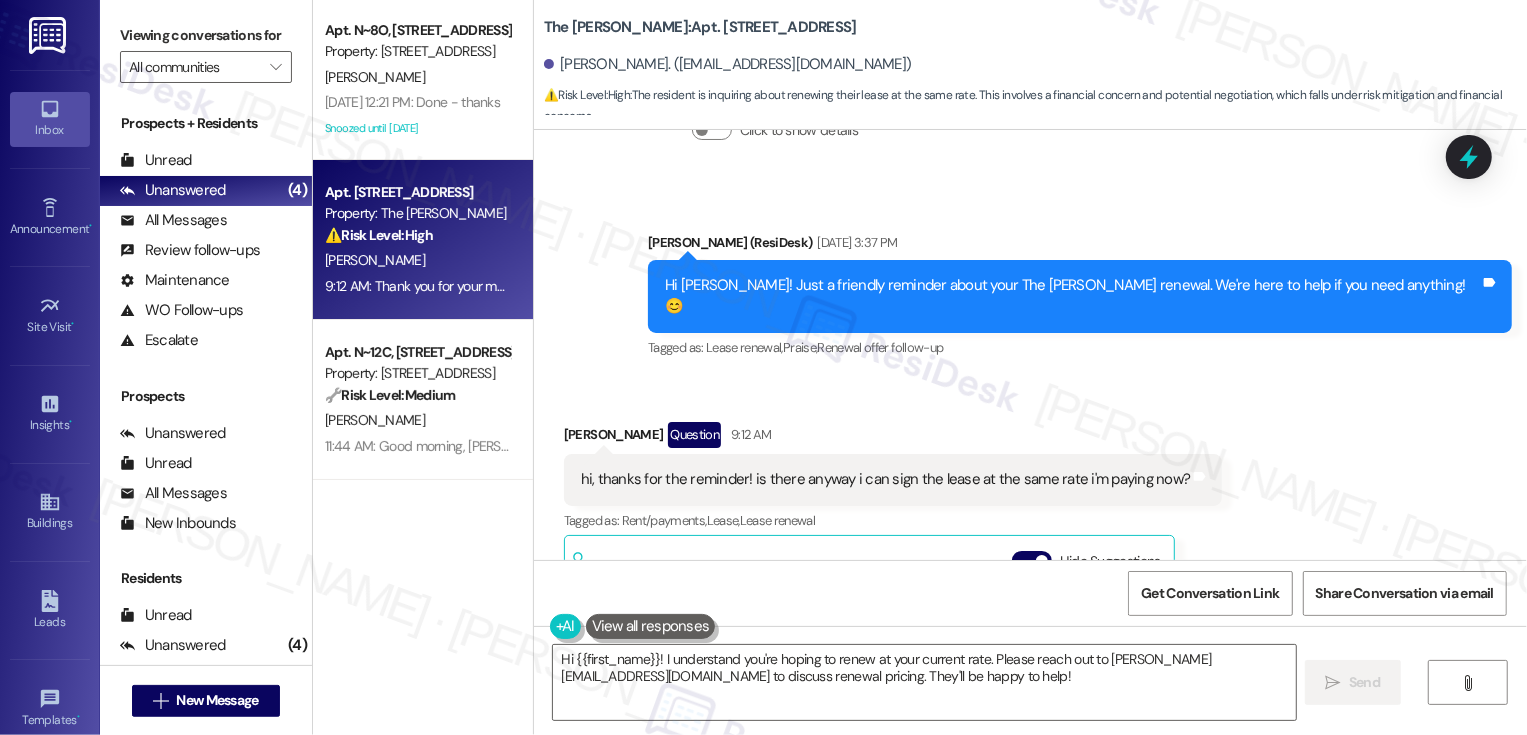 scroll, scrollTop: 5761, scrollLeft: 0, axis: vertical 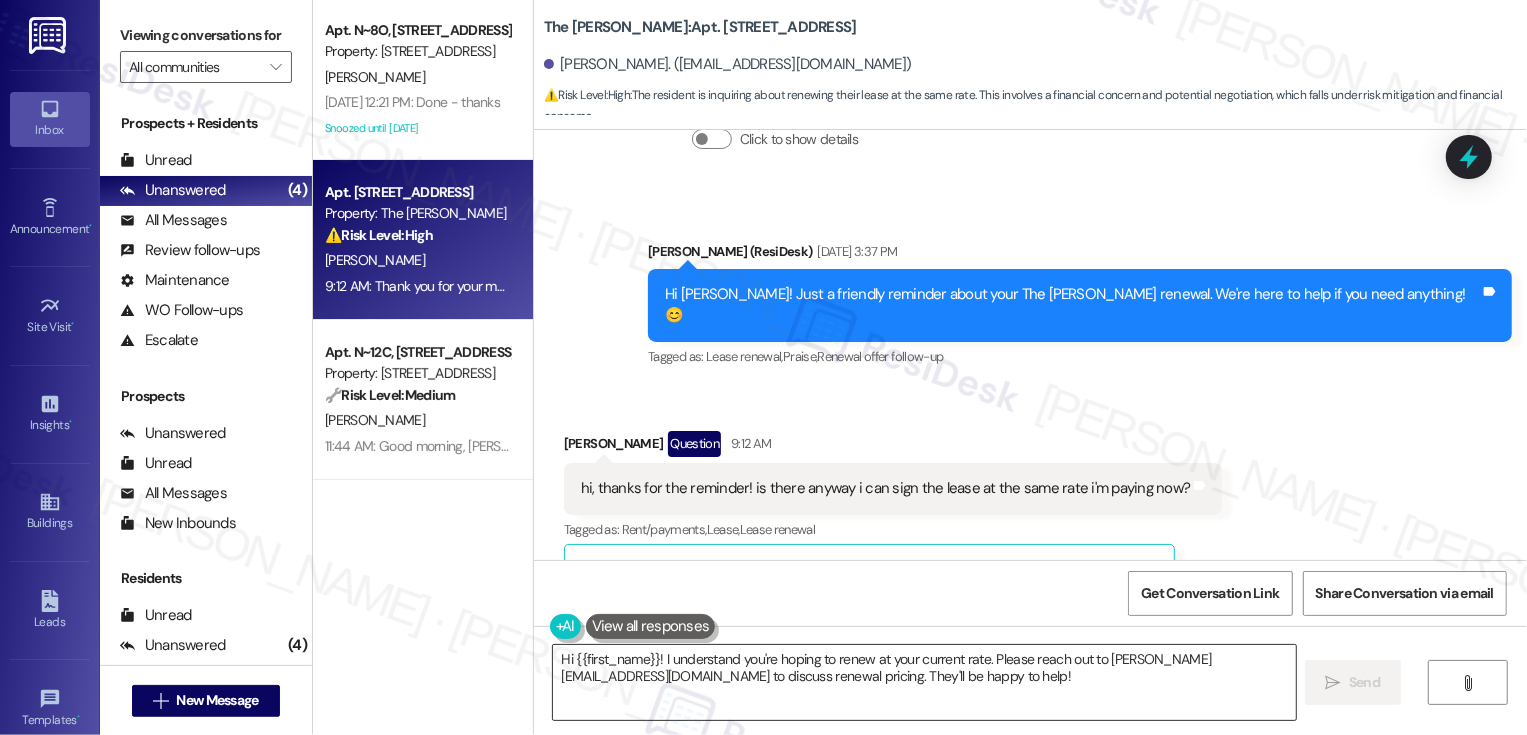 click on "Hi {{first_name}}! I understand you're hoping to renew at your current rate. Please reach out to Landon Leasing@dermotcompany.com to discuss renewal pricing. They'll be happy to help!" at bounding box center (924, 682) 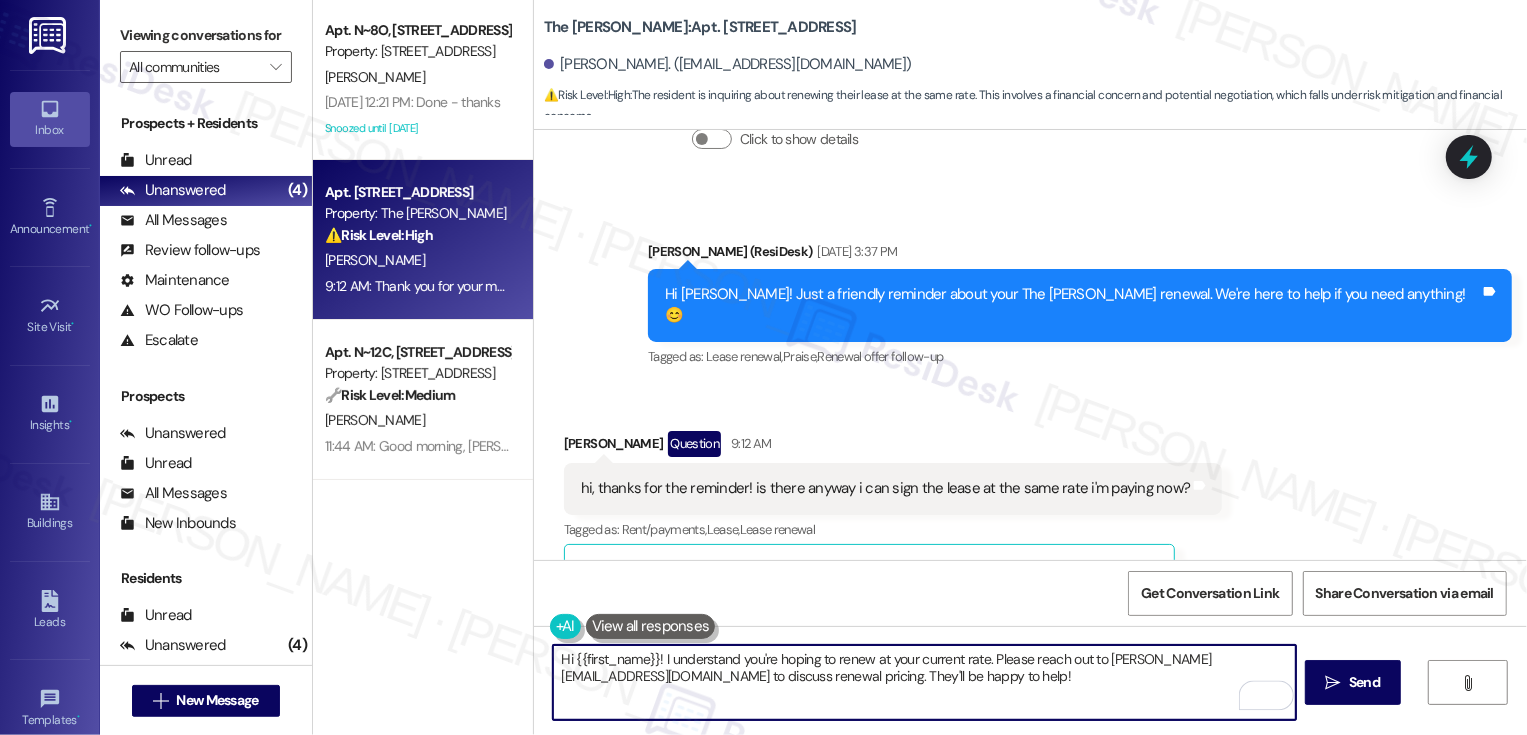 click on "Hi {{first_name}}! I understand you're hoping to renew at your current rate. Please reach out to Landon Leasing@dermotcompany.com to discuss renewal pricing. They'll be happy to help!" at bounding box center (924, 682) 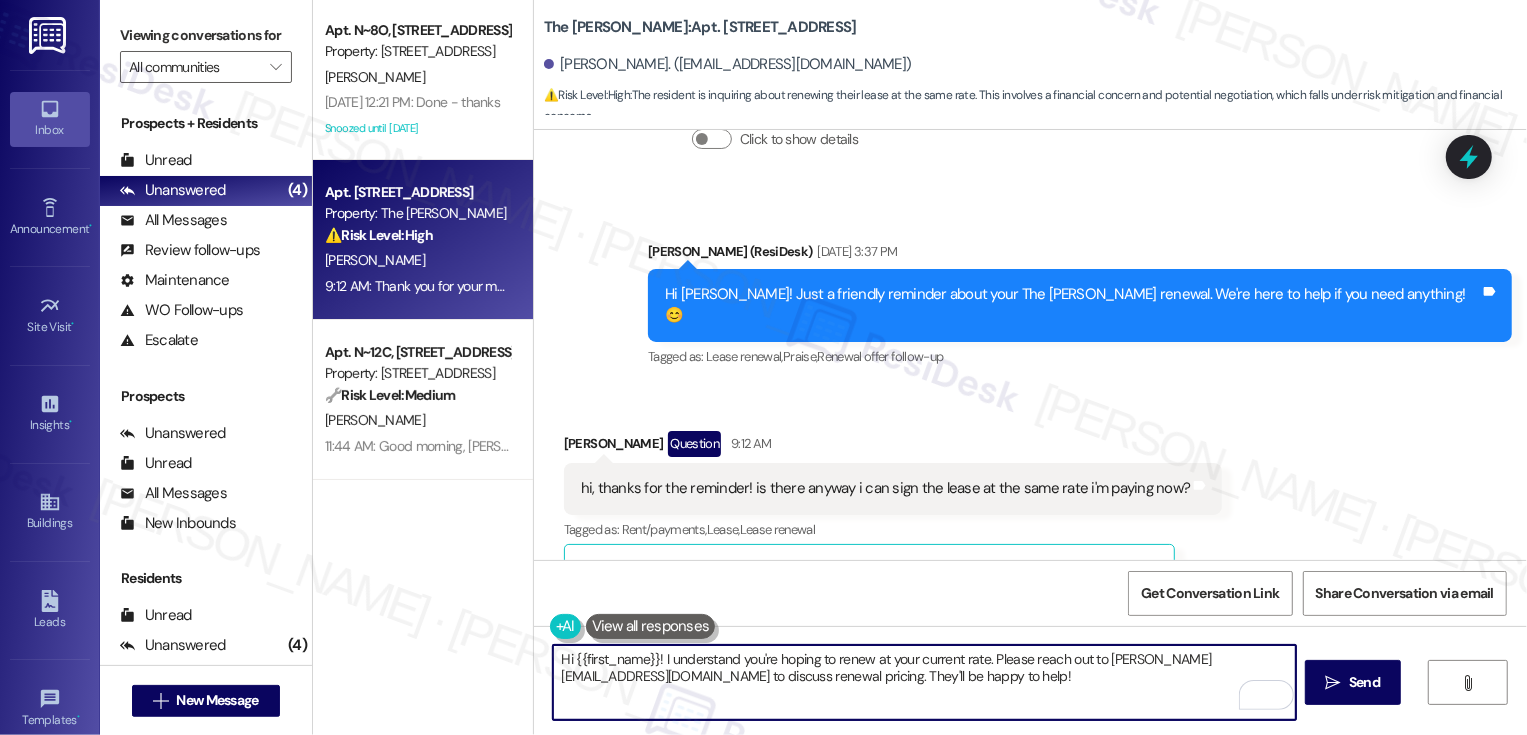 drag, startPoint x: 651, startPoint y: 660, endPoint x: 479, endPoint y: 646, distance: 172.56883 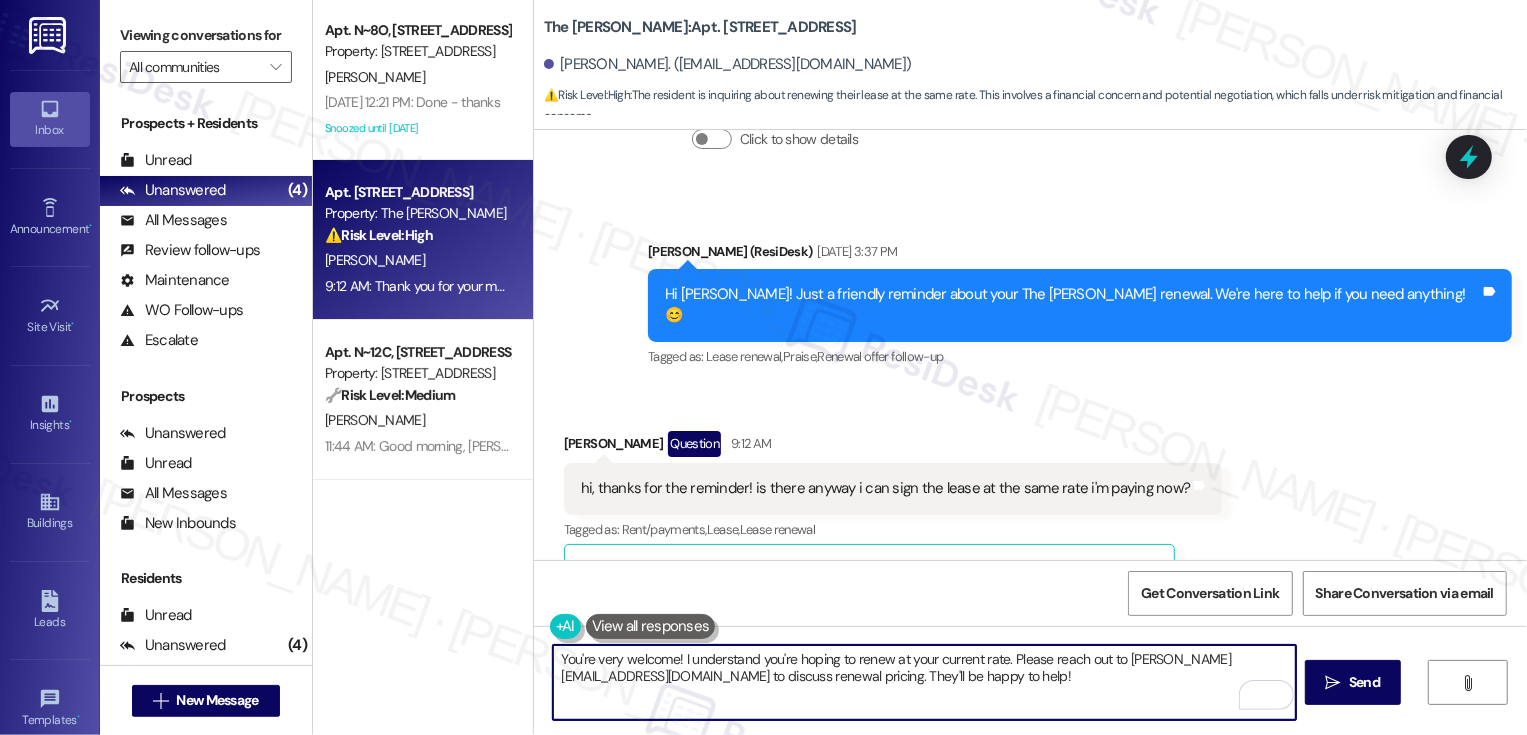 click on "You're very welcome! I understand you're hoping to renew at your current rate. Please reach out to Landon Leasing@dermotcompany.com to discuss renewal pricing. They'll be happy to help!" at bounding box center [924, 682] 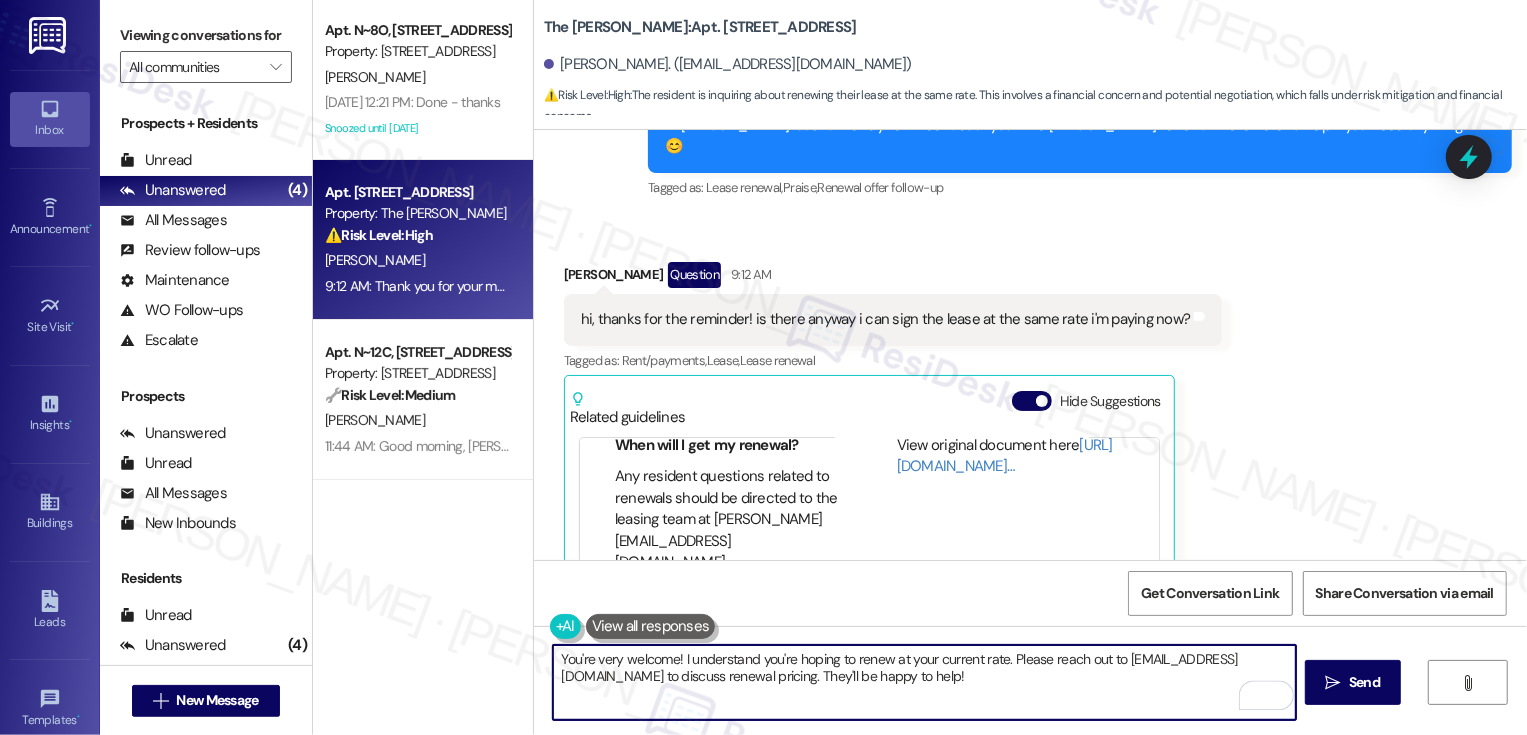 scroll, scrollTop: 5962, scrollLeft: 0, axis: vertical 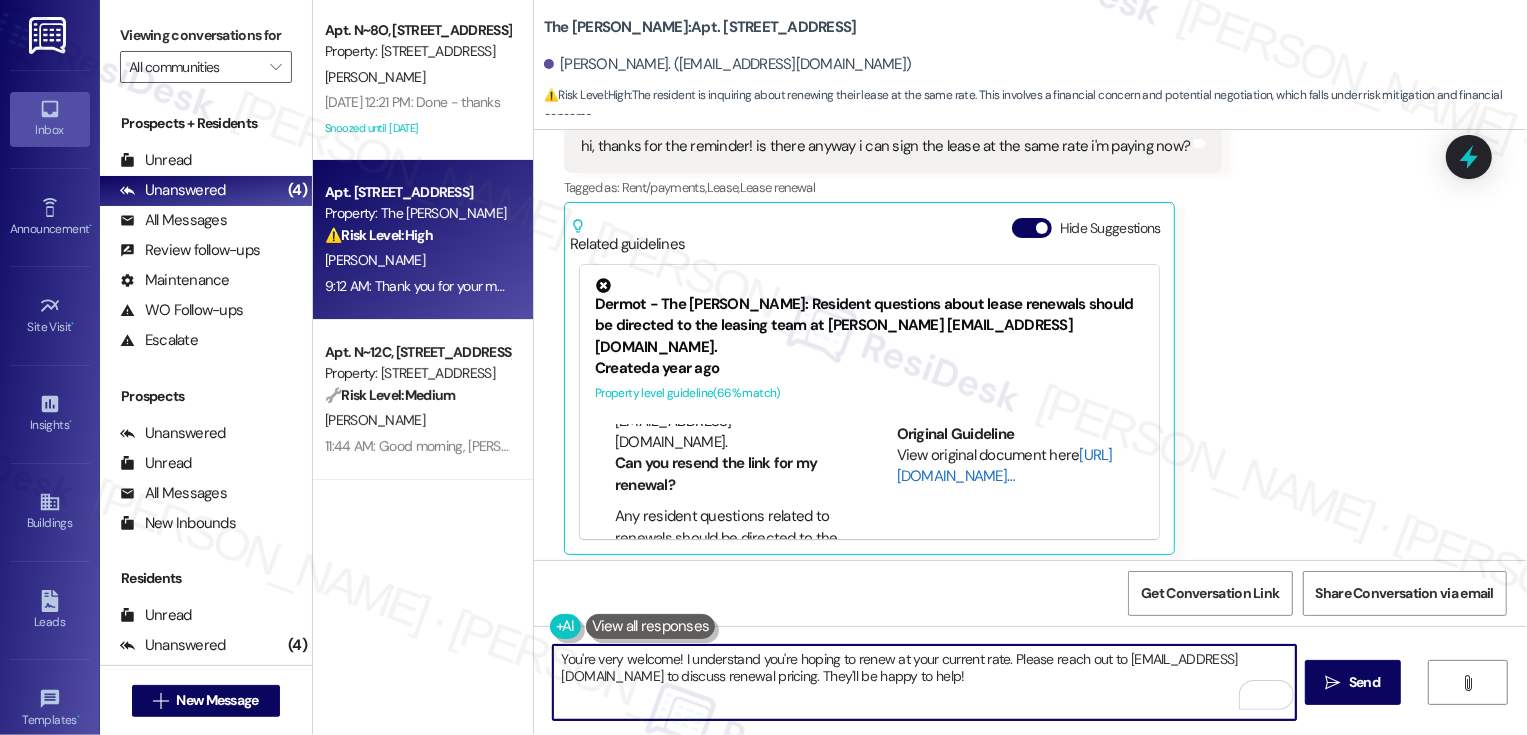 type on "You're very welcome! I understand you're hoping to renew at your current rate. Please reach out to LandonLeasing@dermotcompany.com to discuss renewal pricing. They'll be happy to help!" 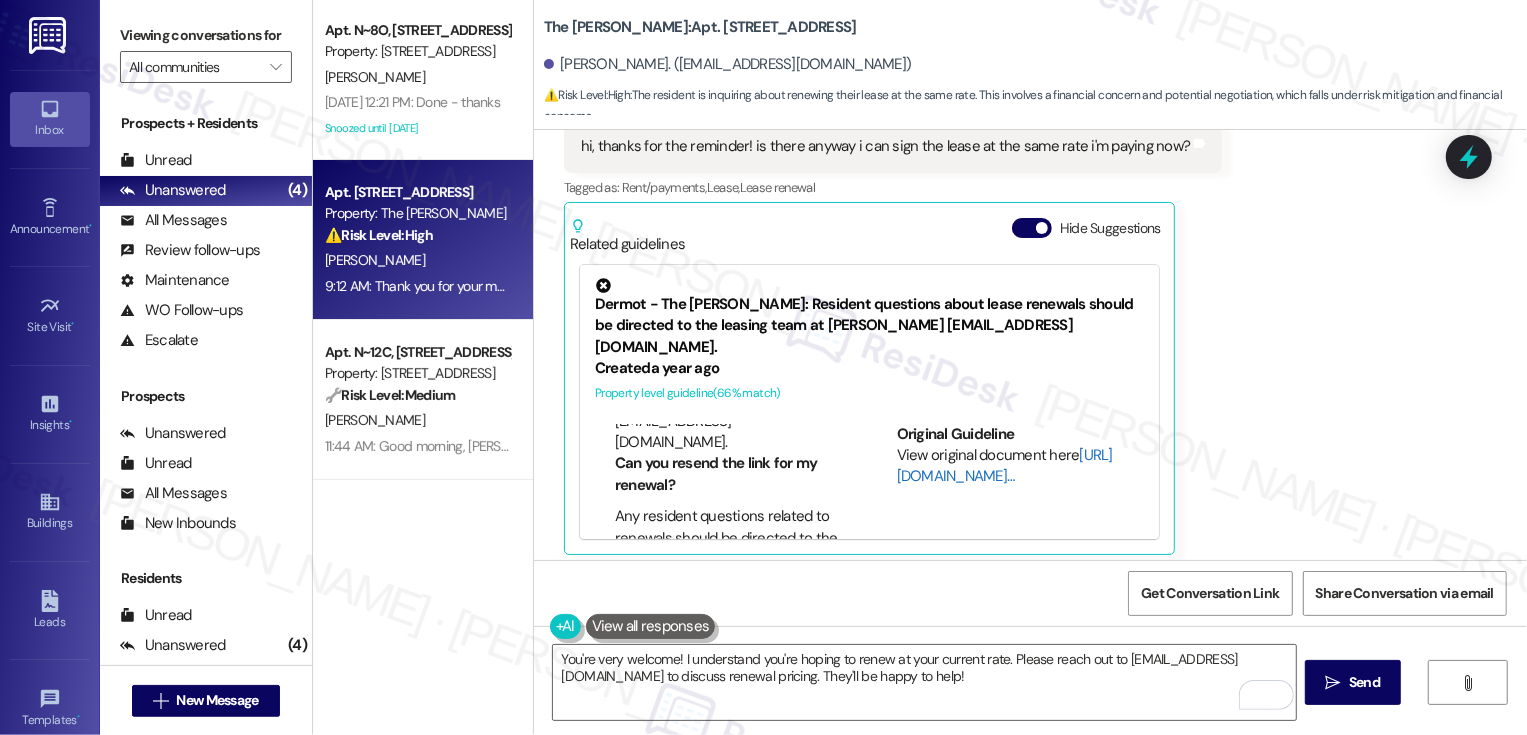 click on "[URL][DOMAIN_NAME]…" at bounding box center (1005, 465) 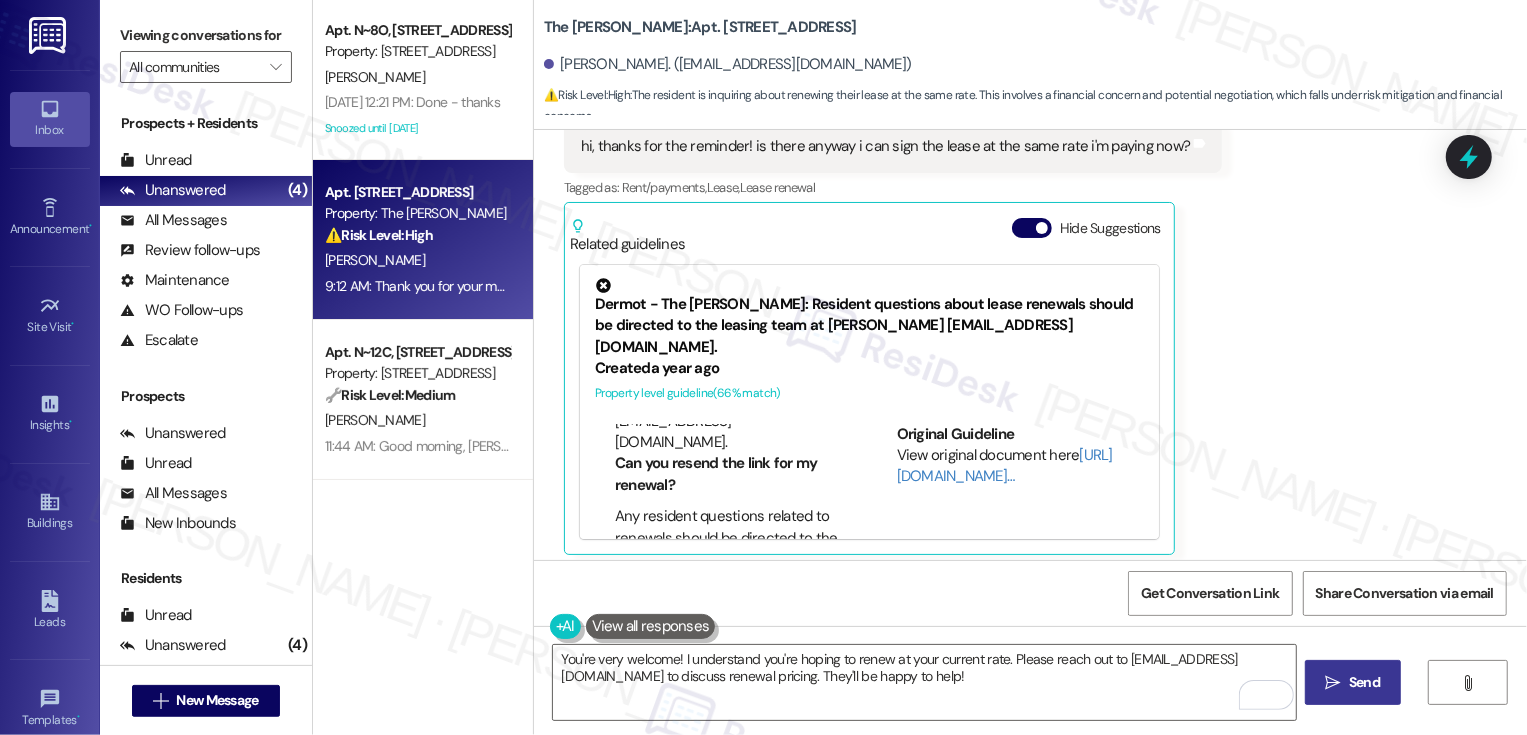 click on "" at bounding box center [1333, 683] 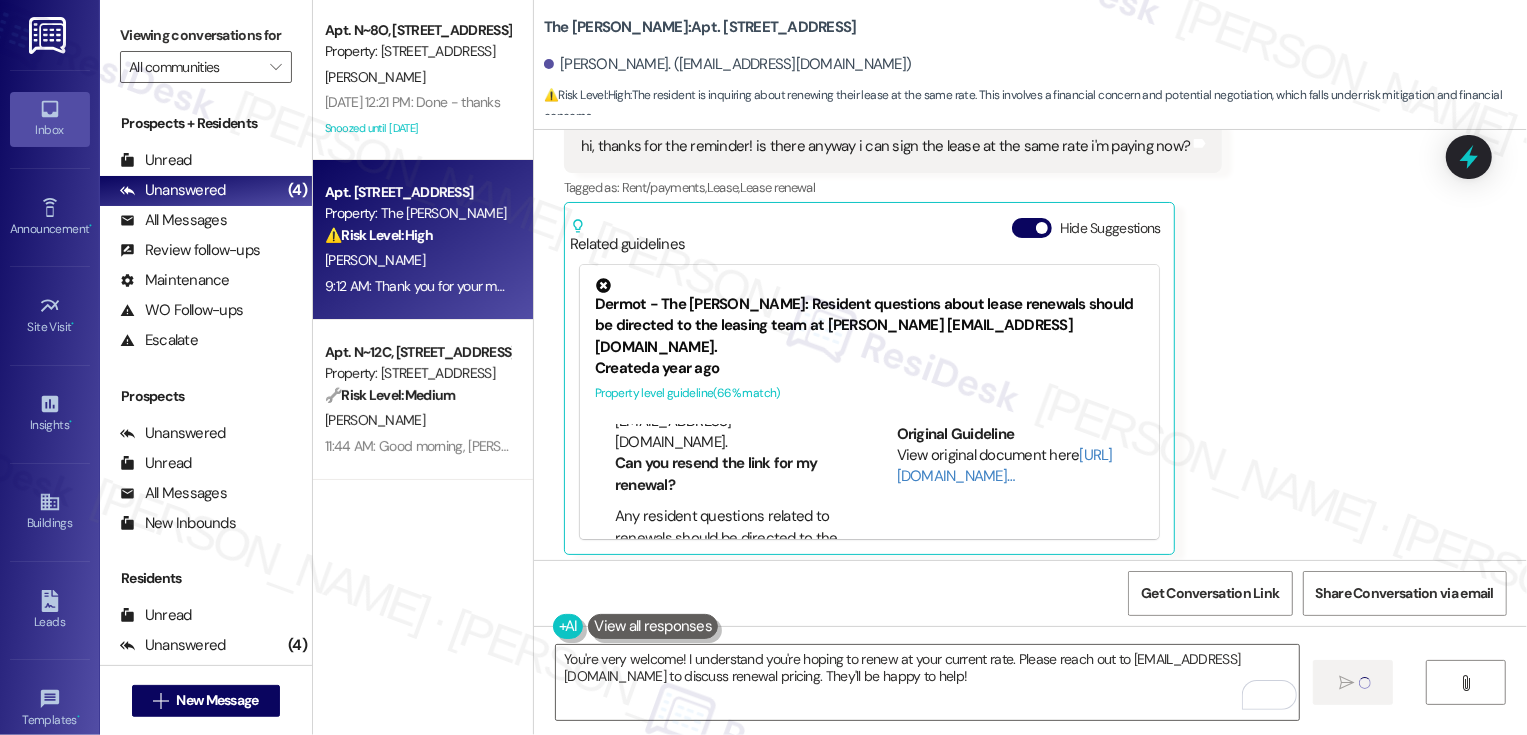 type 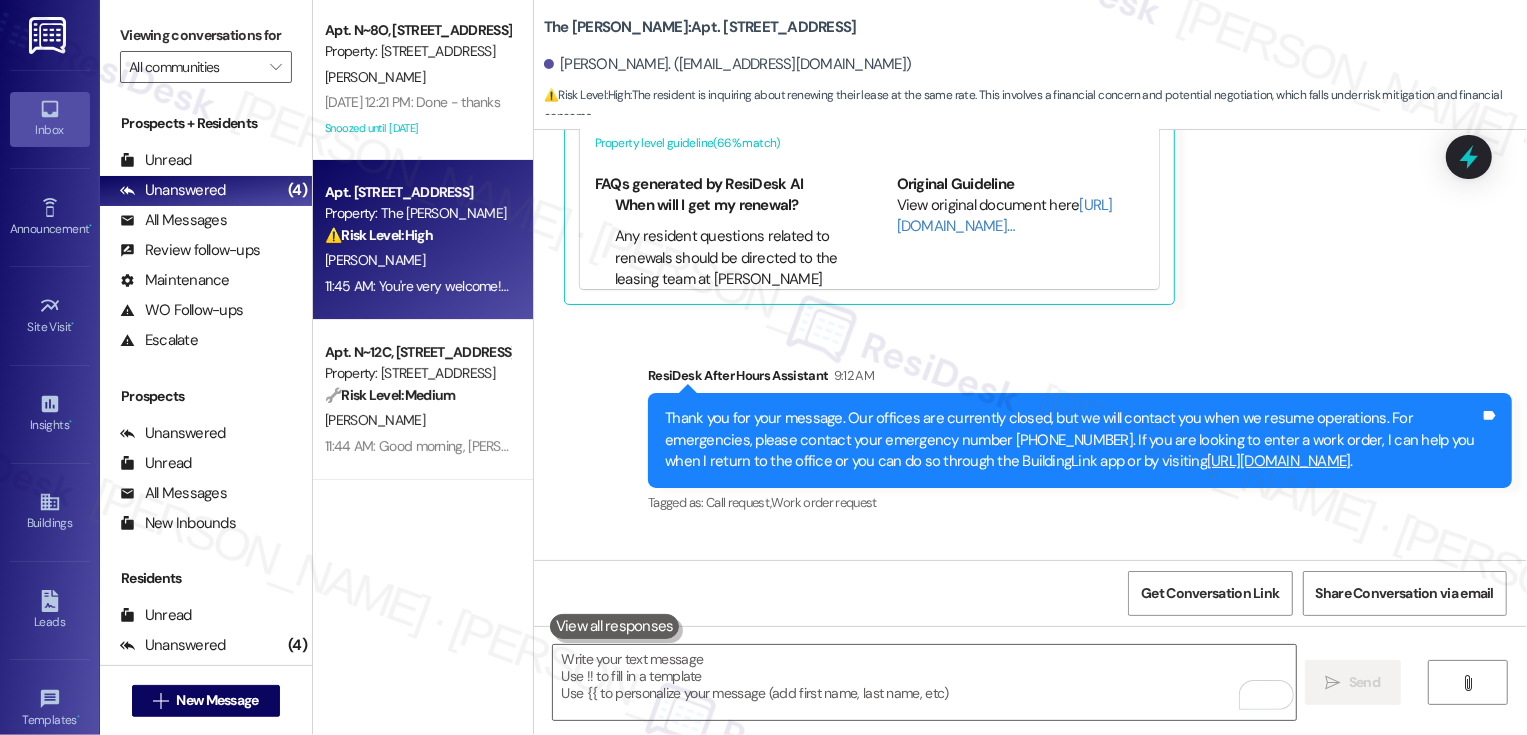 scroll, scrollTop: 6400, scrollLeft: 0, axis: vertical 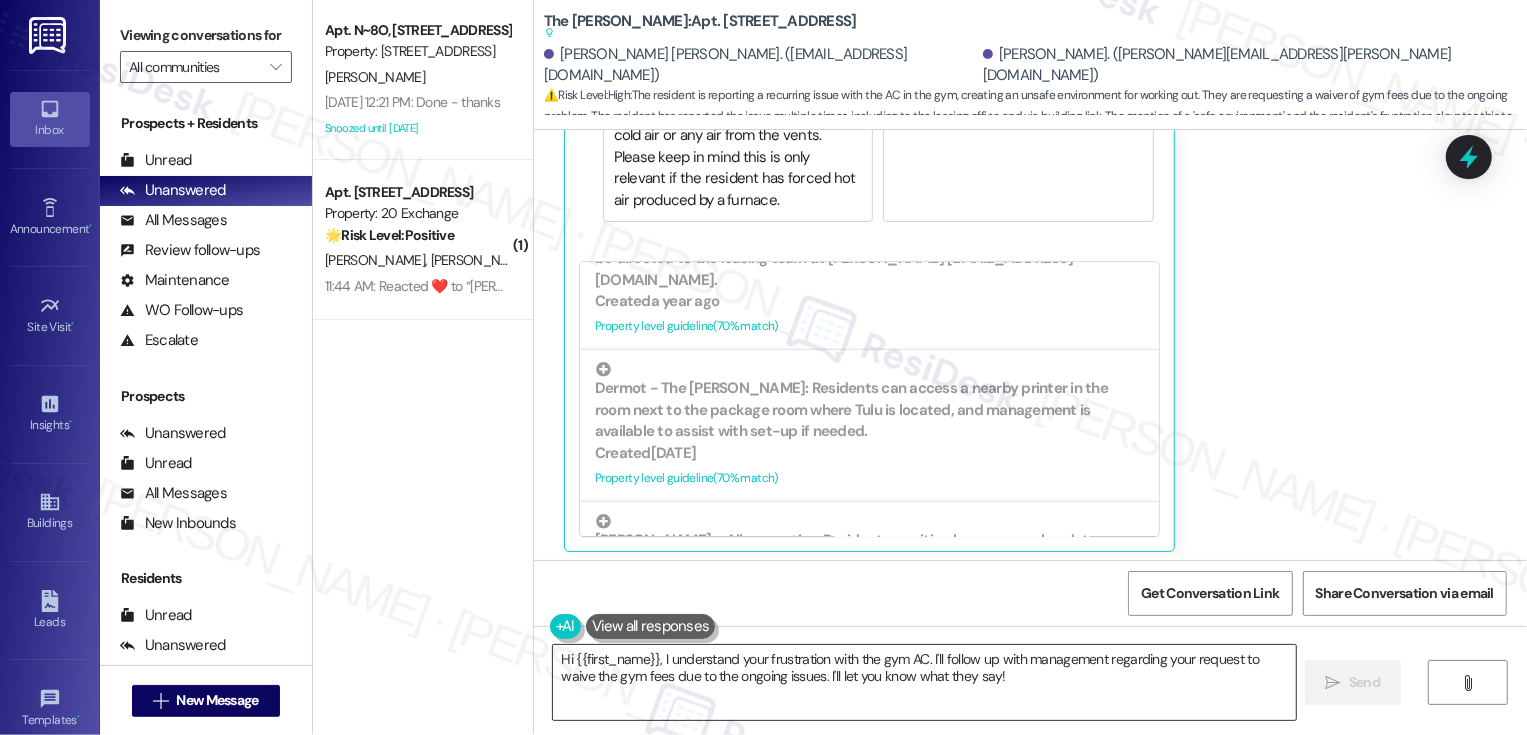 click on "Hi {{first_name}}, I understand your frustration with the gym AC. I'll follow up with management regarding your request to waive the gym fees due to the ongoing issues. I'll let you know what they say!" at bounding box center (924, 682) 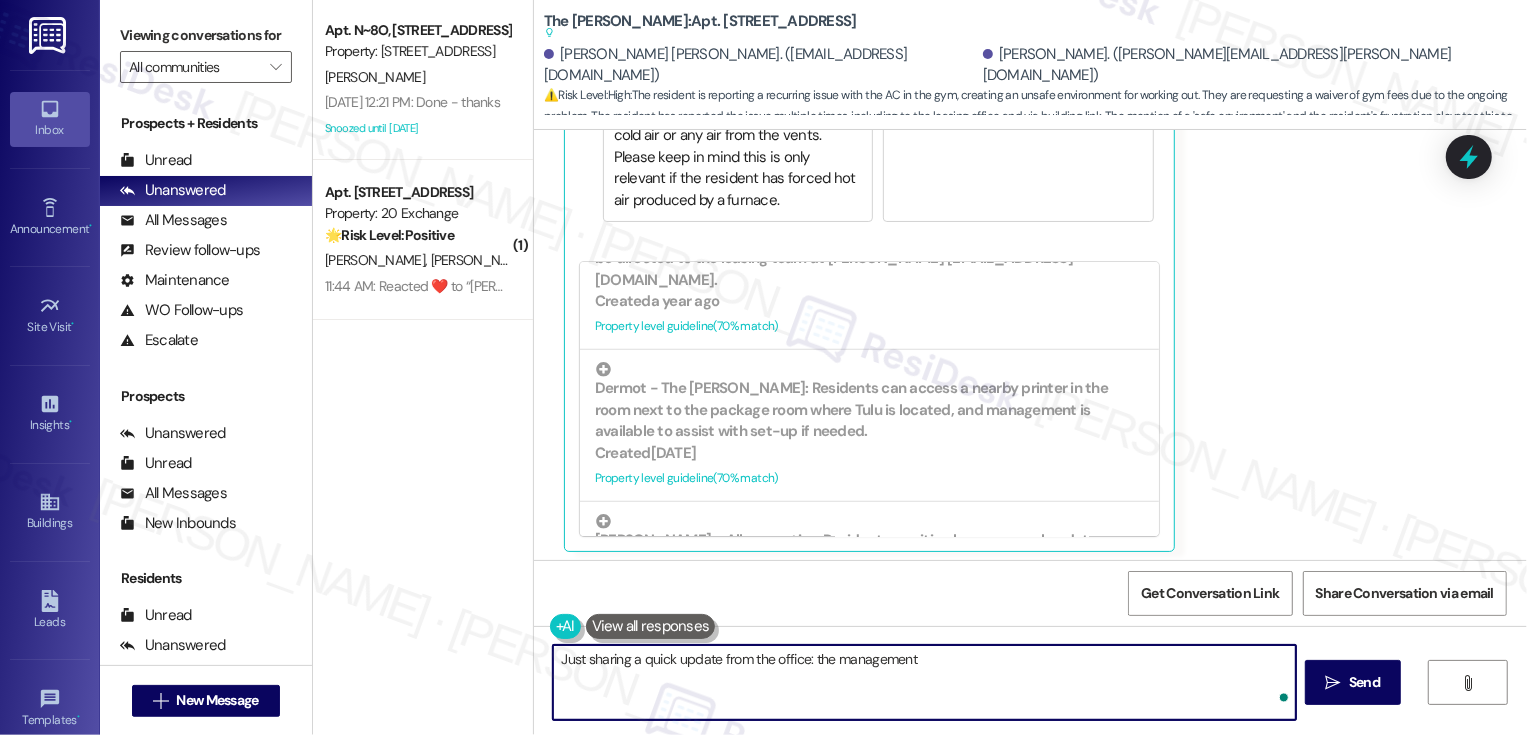 paste on "are in communications with the vendor and we
will keep them updated" 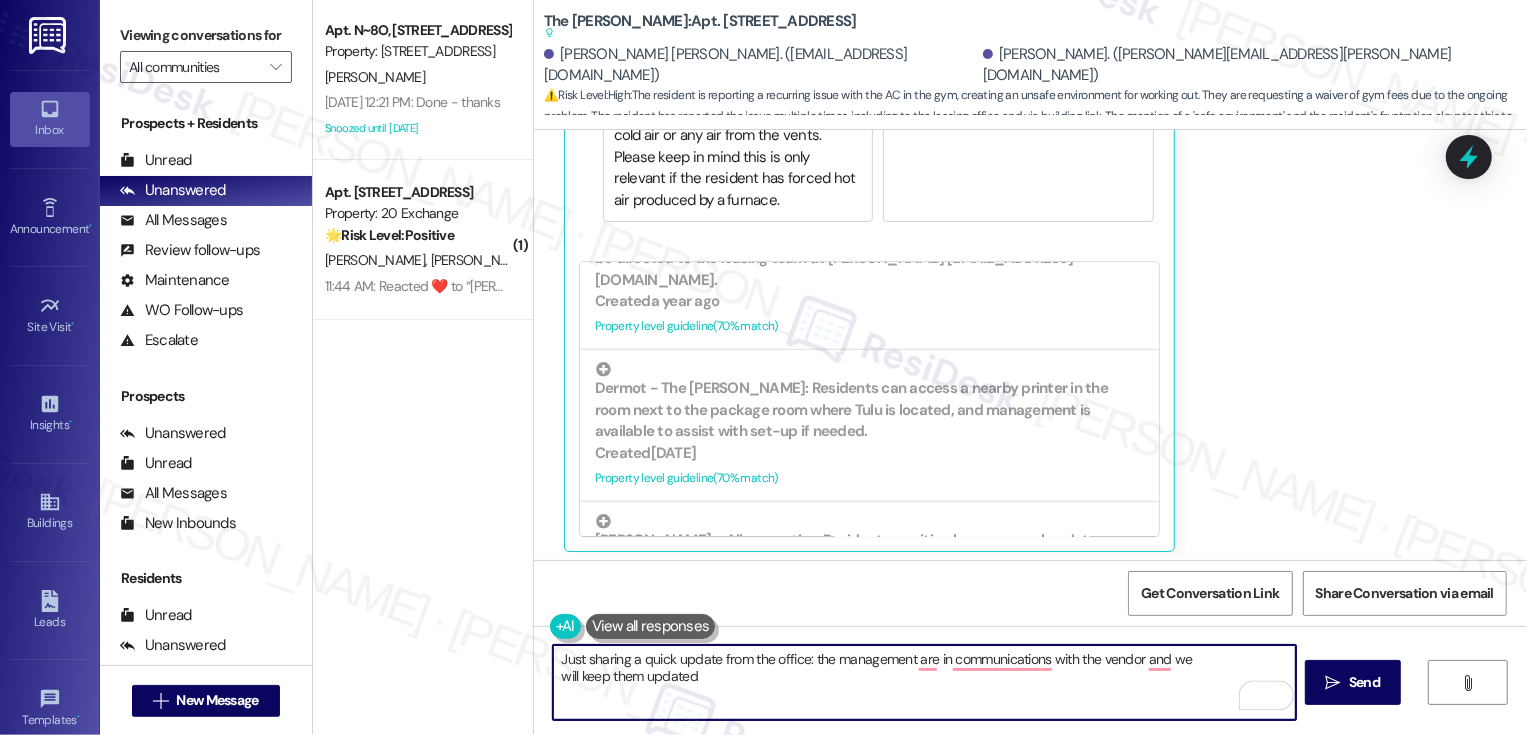 click on "Just sharing a quick update from the office: the management are in communications with the vendor and we
will keep them updated" at bounding box center (924, 682) 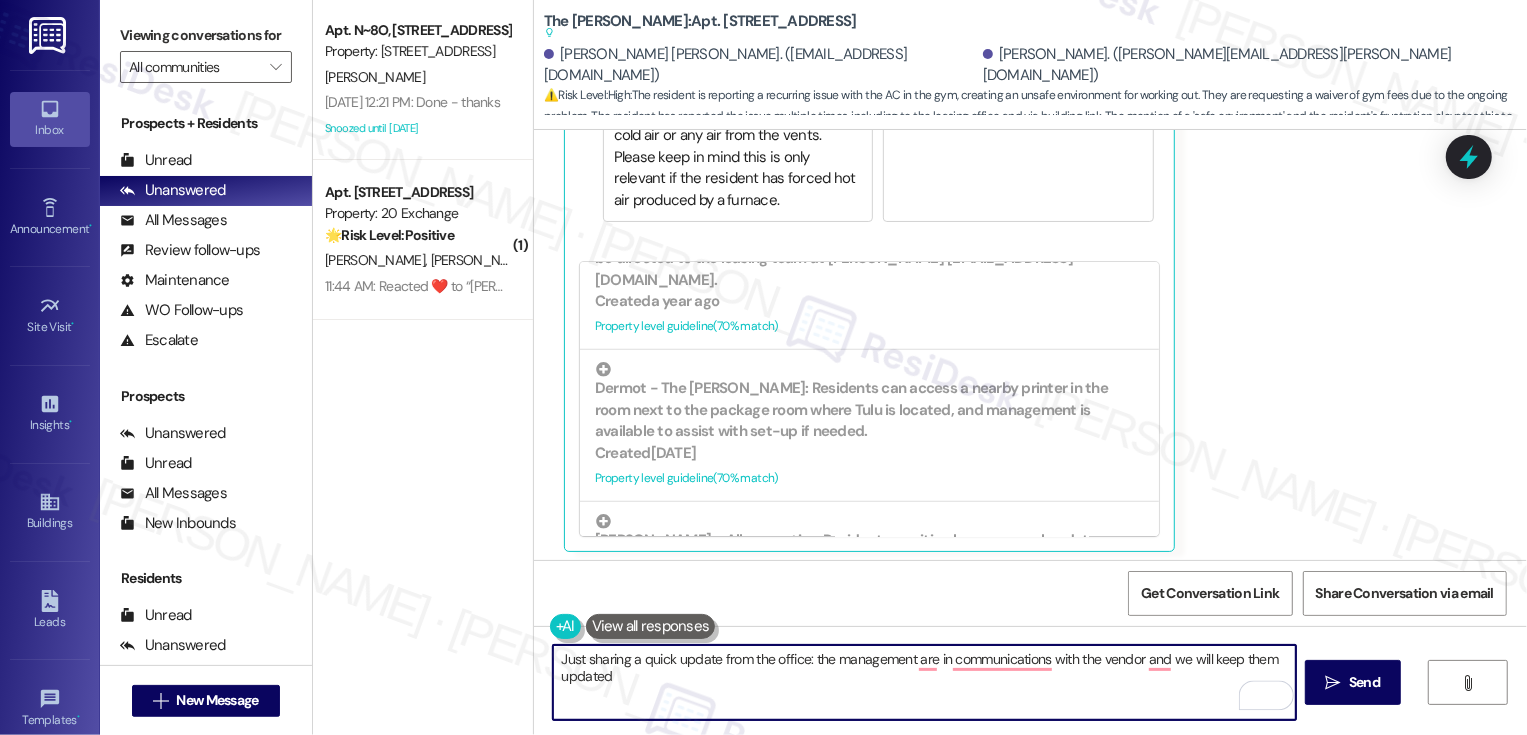 click on "Just sharing a quick update from the office: the management are in communications with the vendor and we will keep them updated" at bounding box center (924, 682) 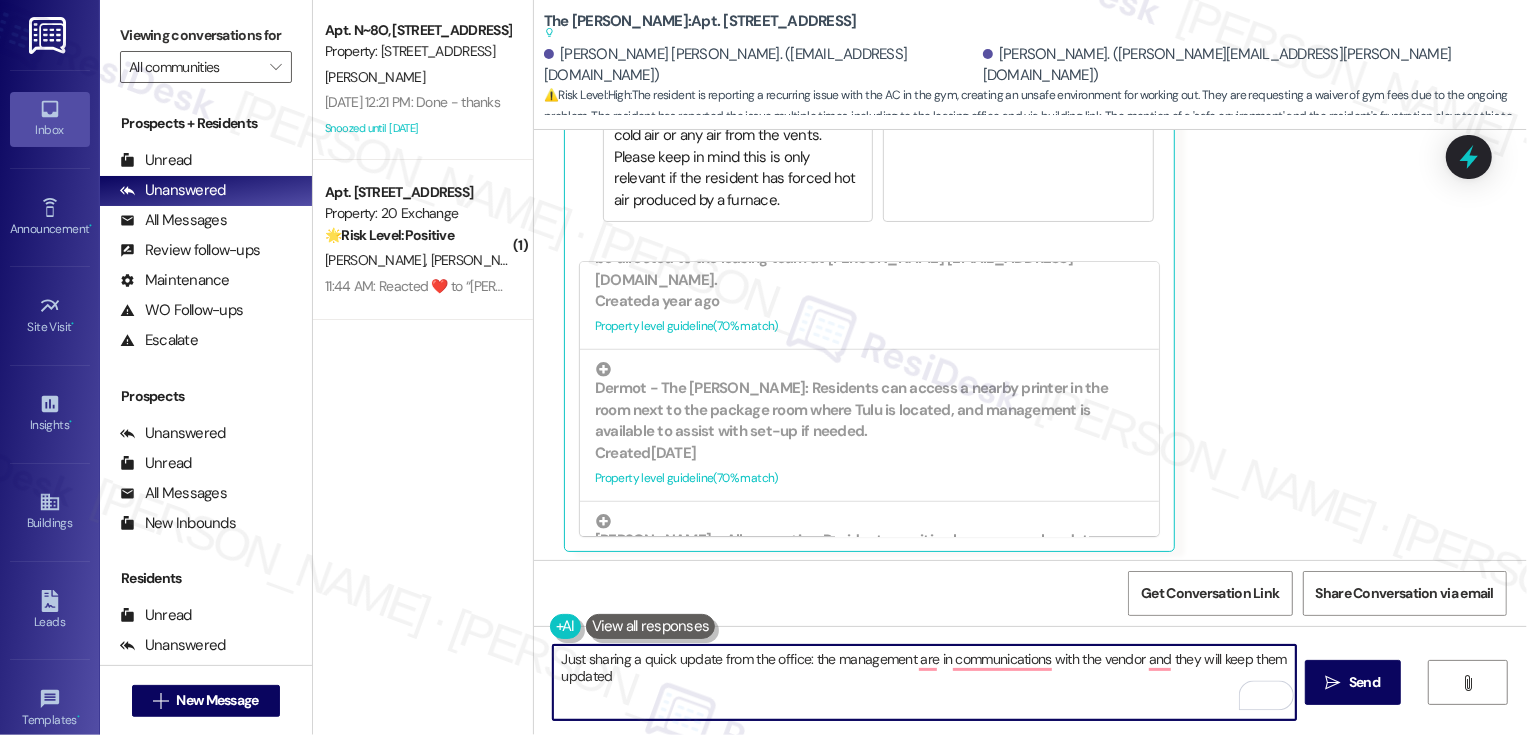 click on "Just sharing a quick update from the office: the management are in communications with the vendor and they will keep them updated" at bounding box center [924, 682] 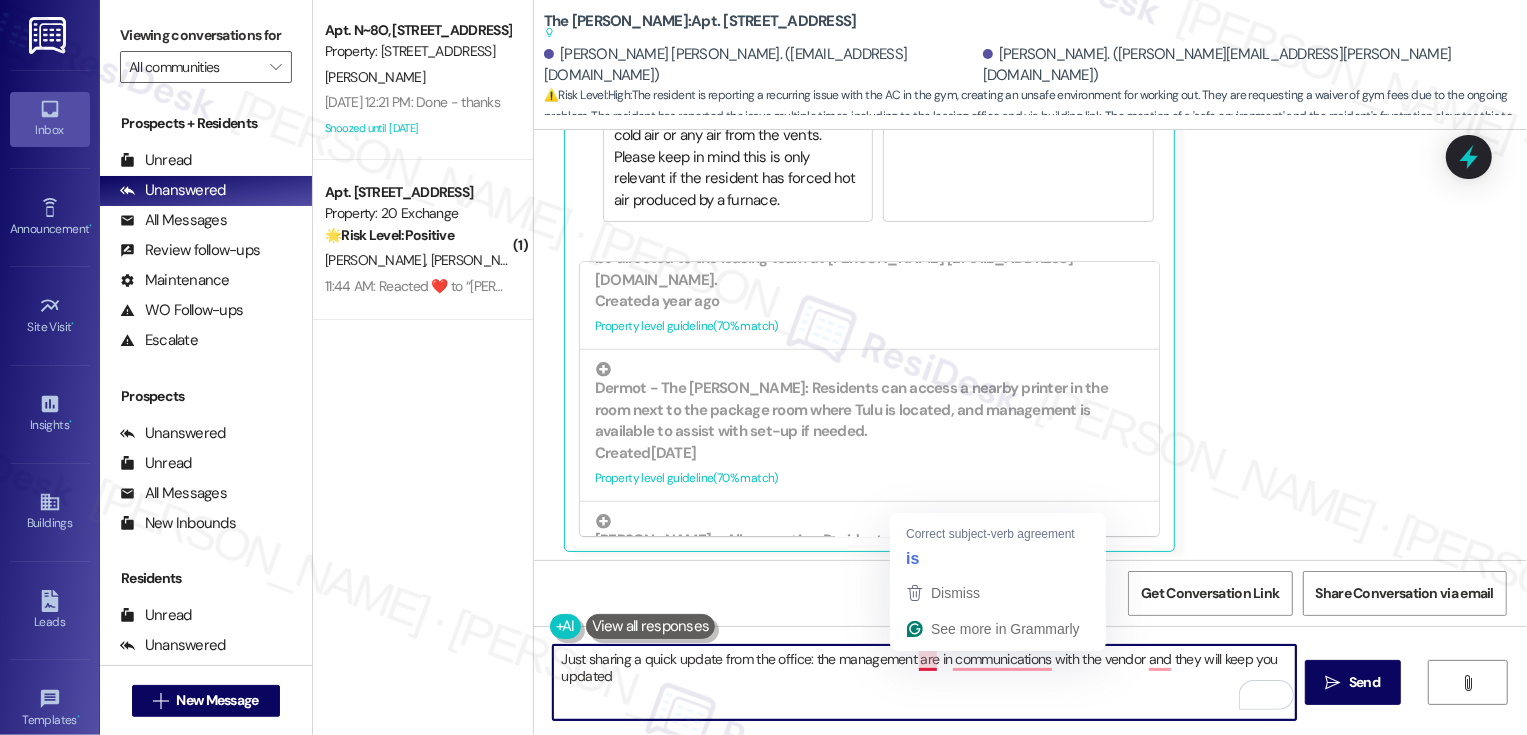 click on "Just sharing a quick update from the office: the management are in communications with the vendor and they will keep you updated" at bounding box center [924, 682] 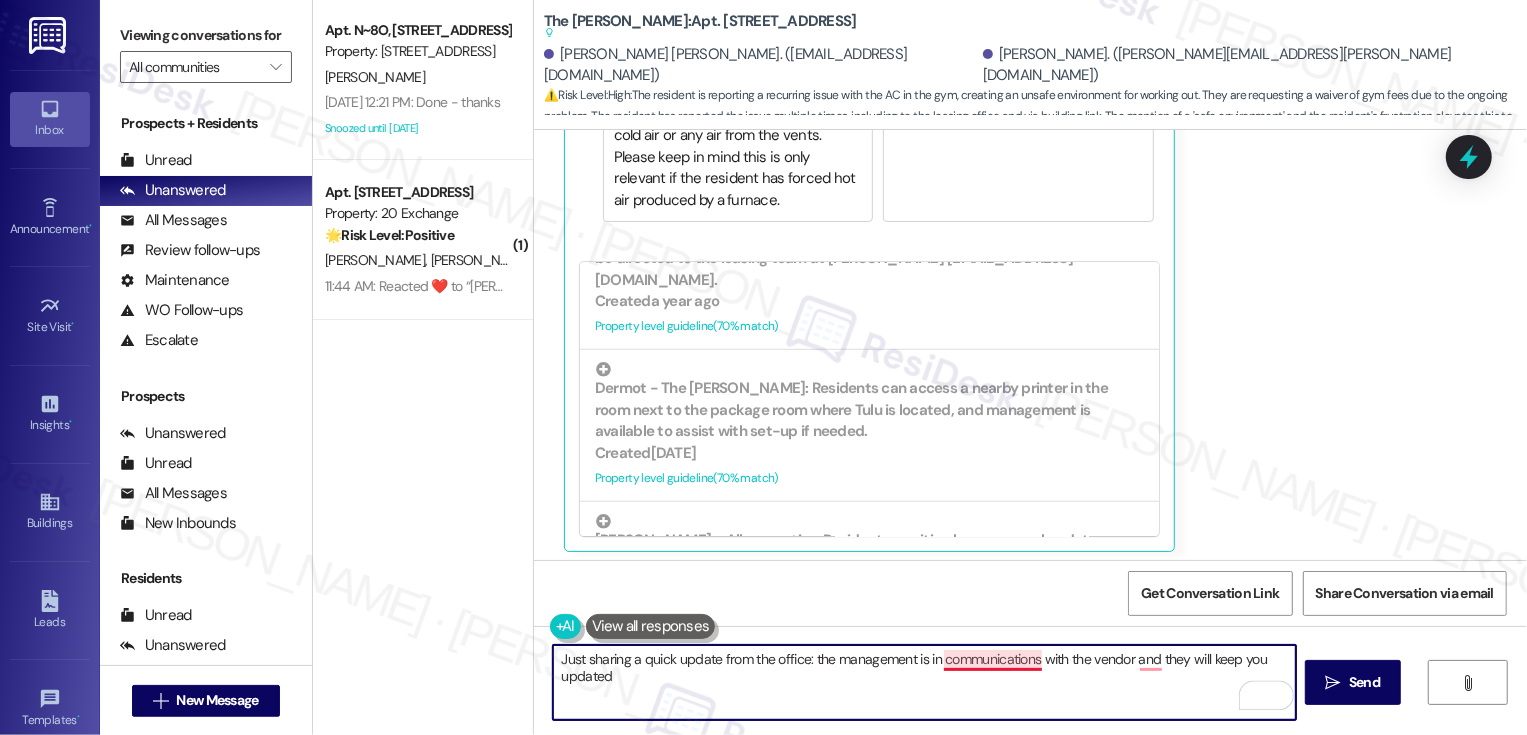 click on "Just sharing a quick update from the office: the management is in communications with the vendor and they will keep you updated" at bounding box center (924, 682) 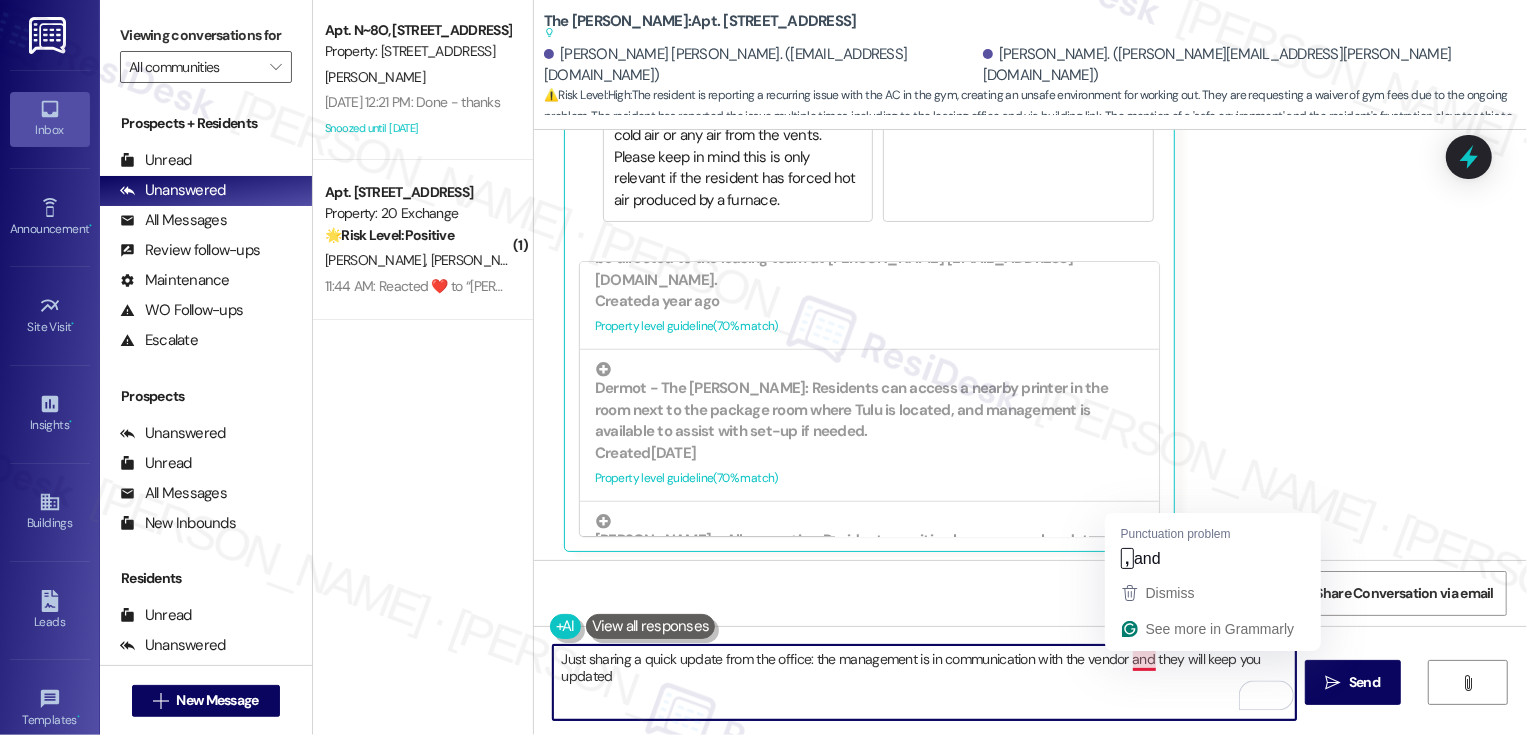 click on "Just sharing a quick update from the office: the management is in communication with the vendor and they will keep you updated" at bounding box center (924, 682) 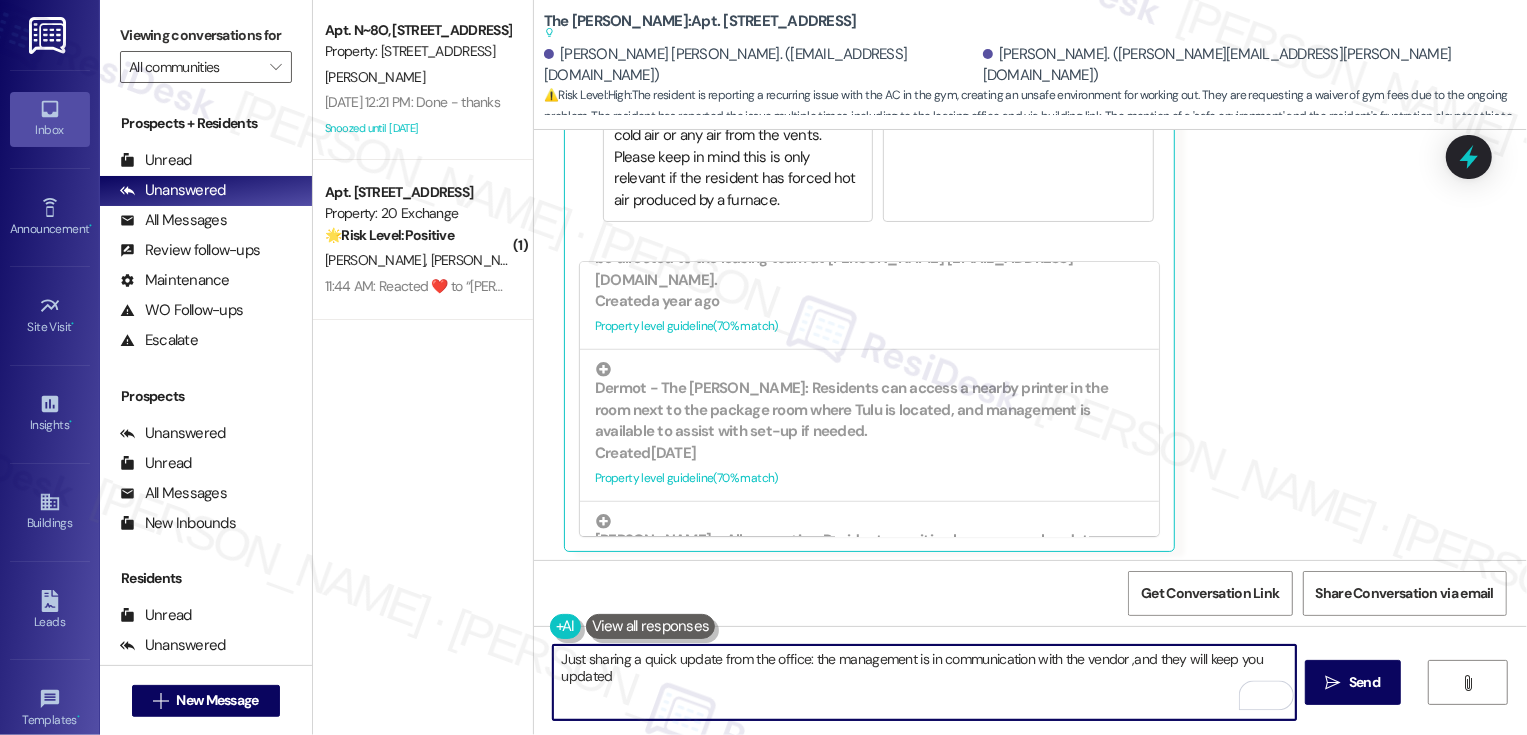 click on "Just sharing a quick update from the office: the management is in communication with the vendor ,and they will keep you updated" at bounding box center (924, 682) 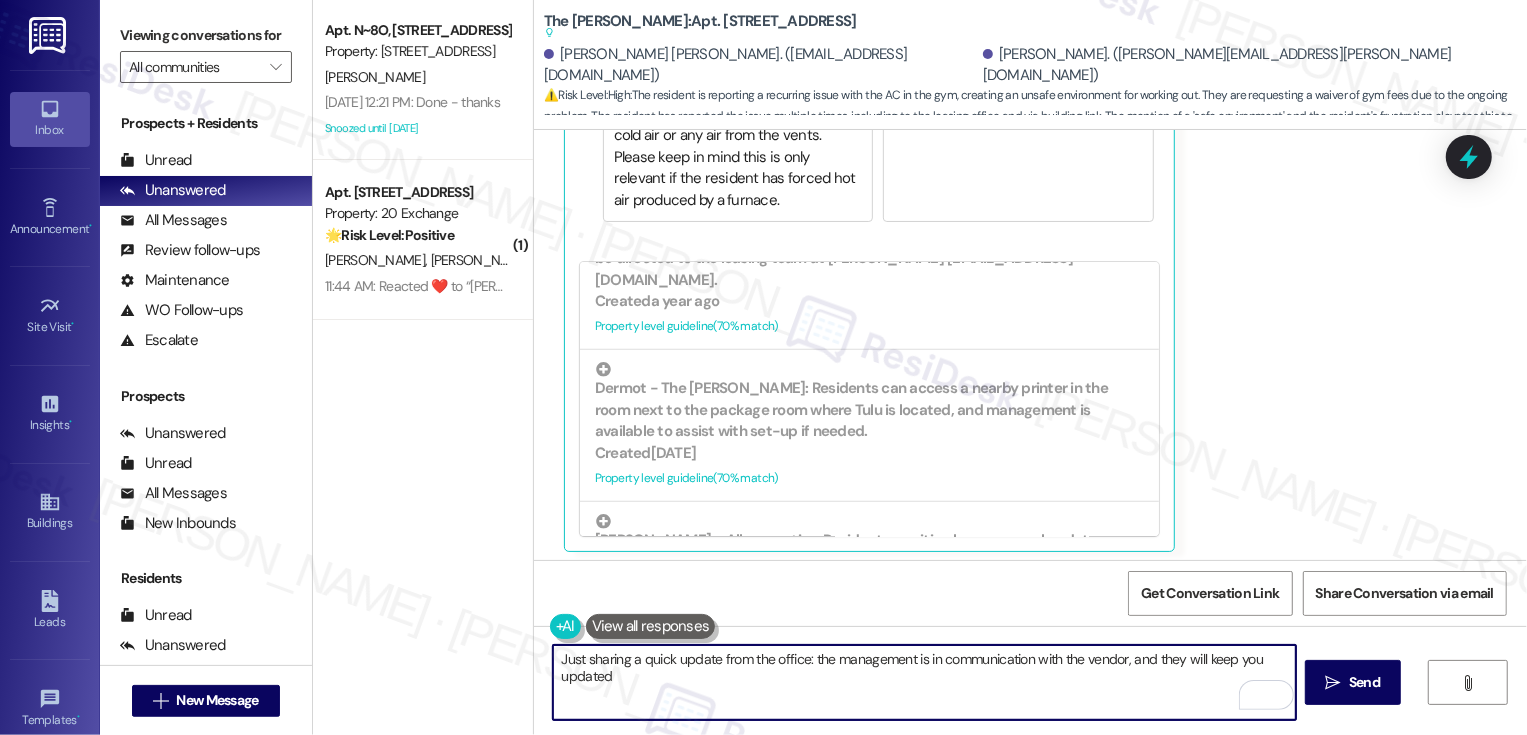 click on "Just sharing a quick update from the office: the management is in communication with the vendor, and they will keep you updated" at bounding box center [924, 682] 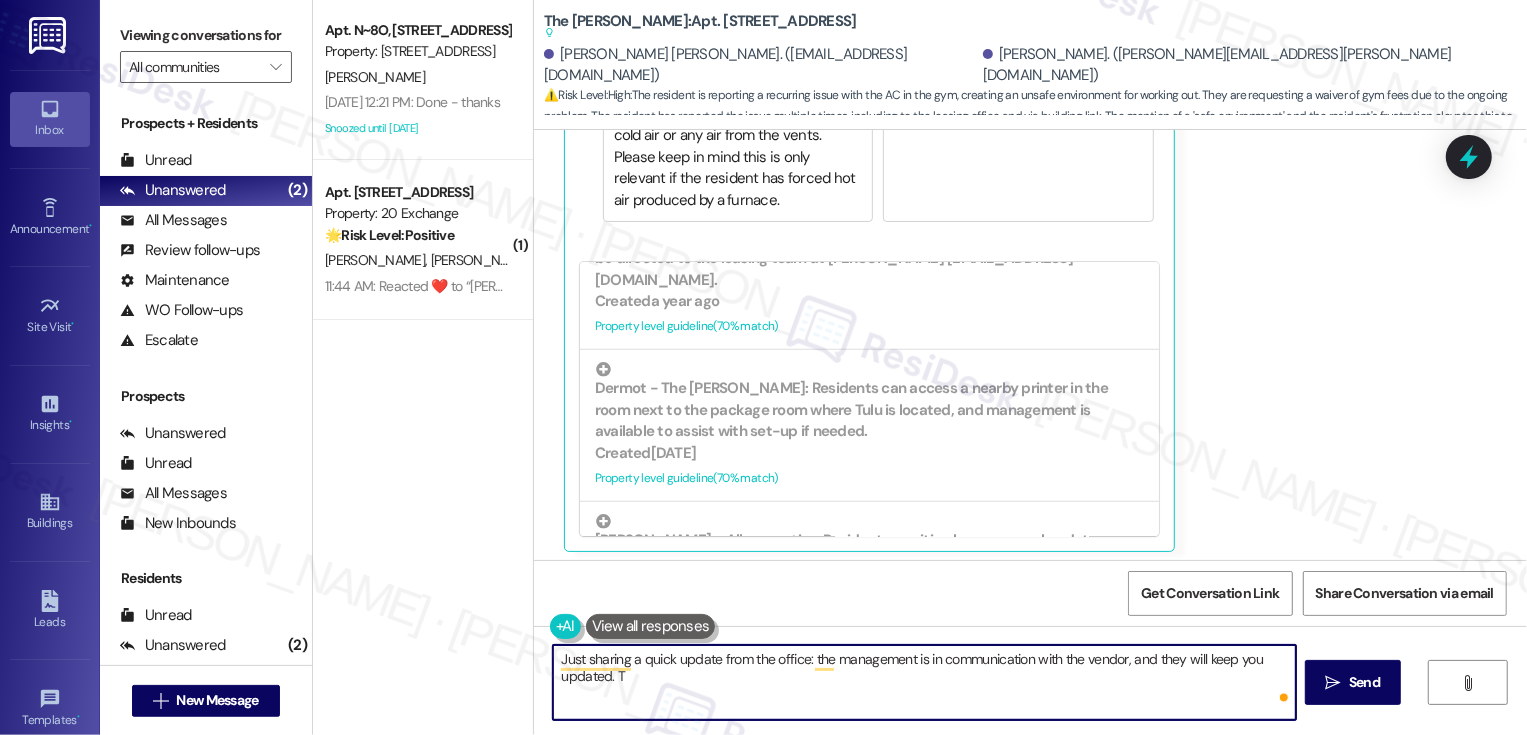 type on "Just sharing a quick update from the office: the management is in communication with the vendor, and they will keep you updated." 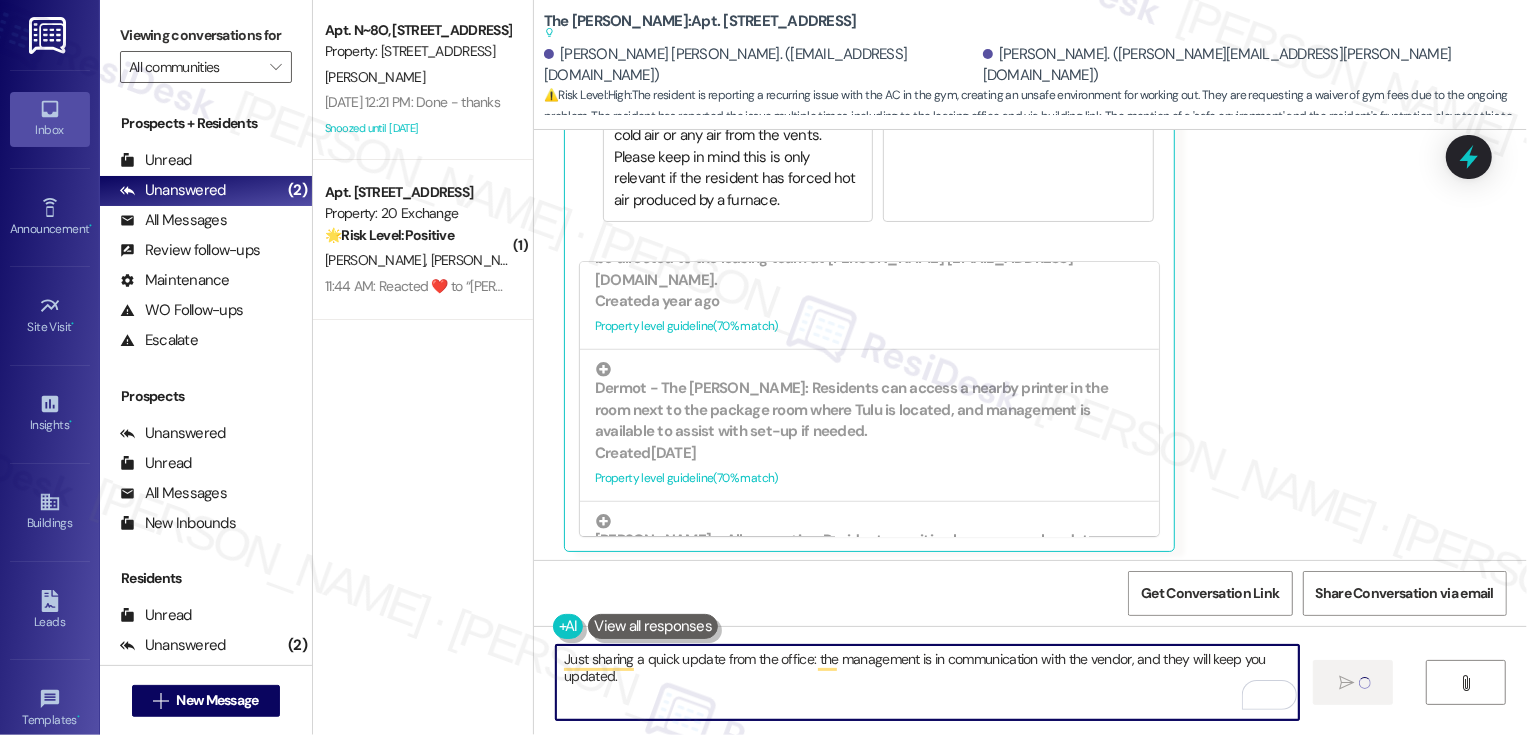 type 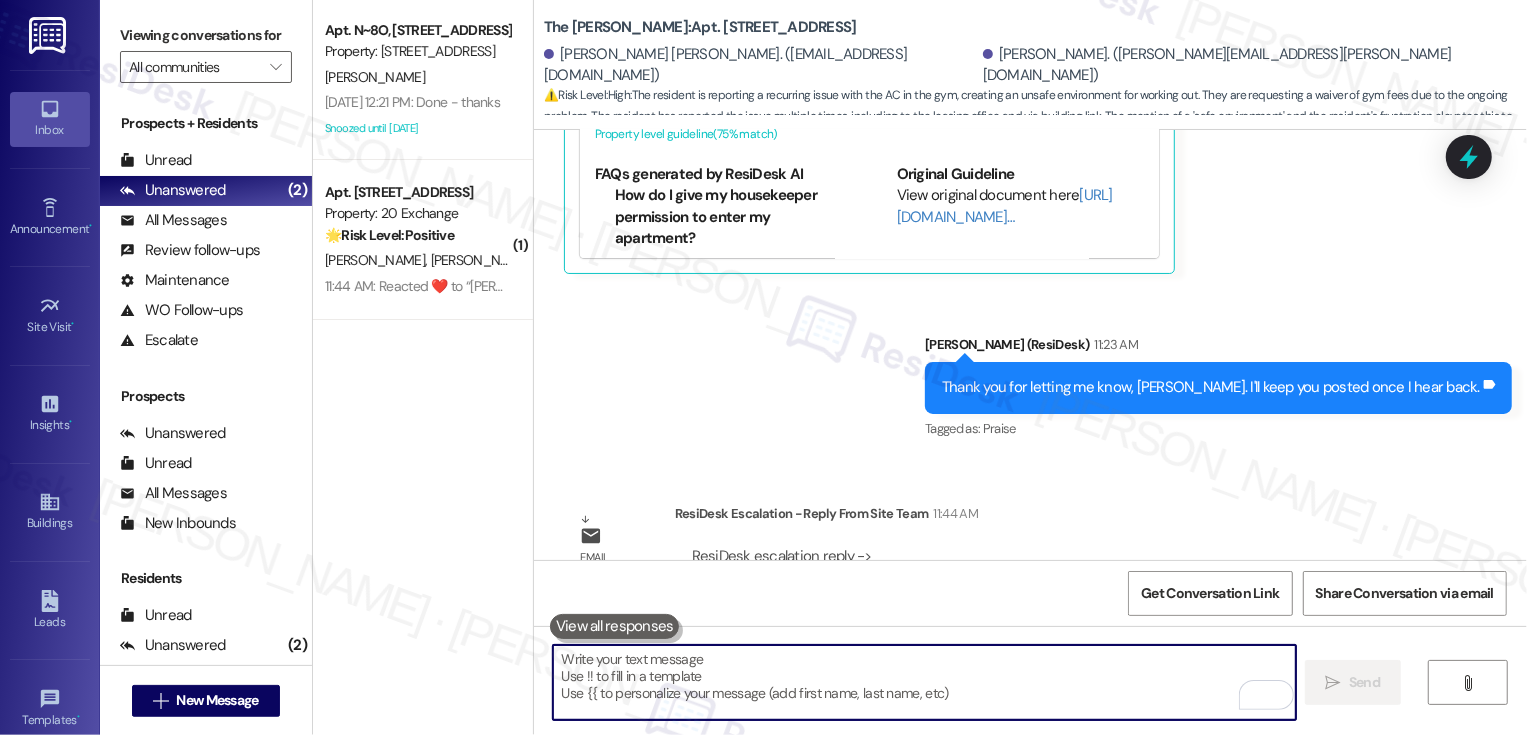 scroll, scrollTop: 10002, scrollLeft: 0, axis: vertical 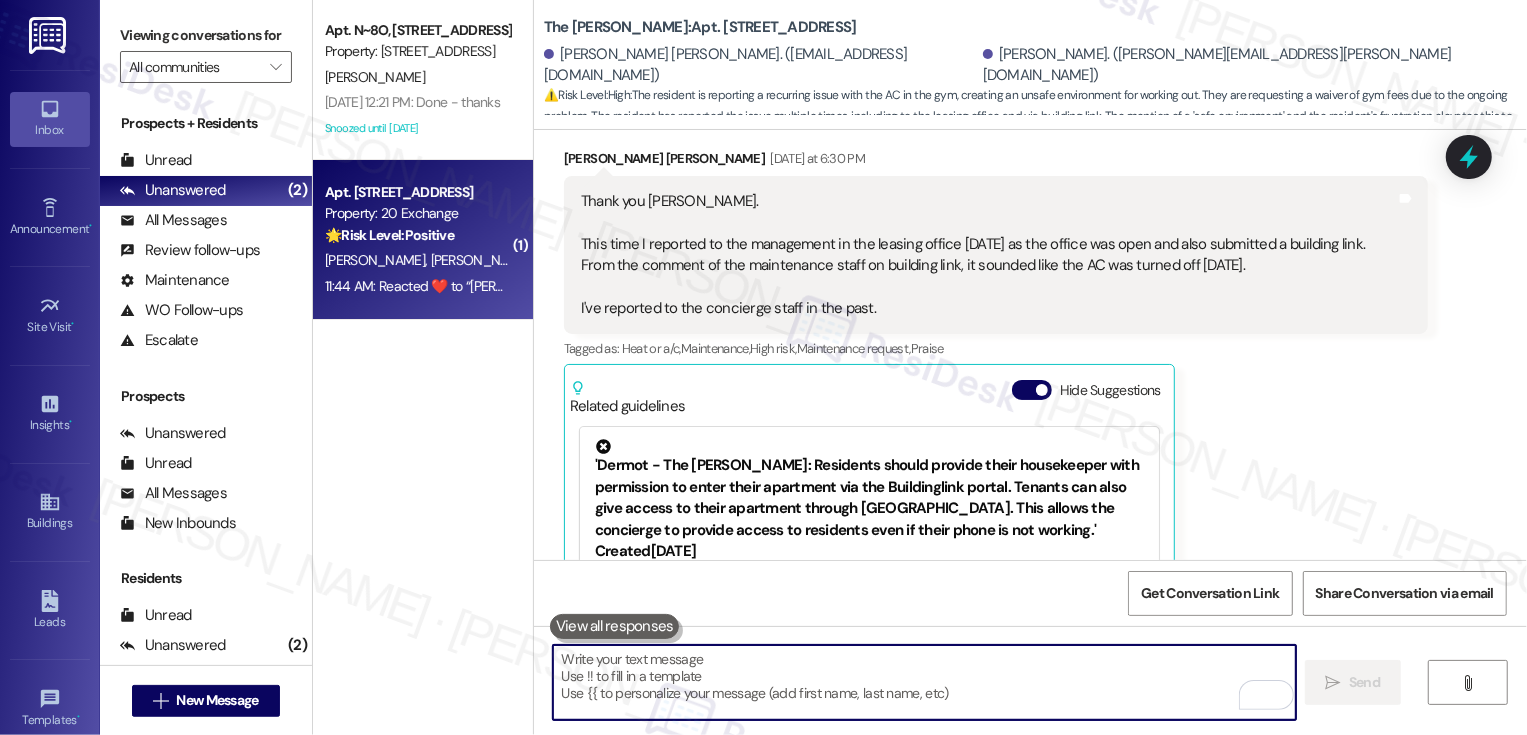 click on "Property: 20 Exchange" at bounding box center [417, 213] 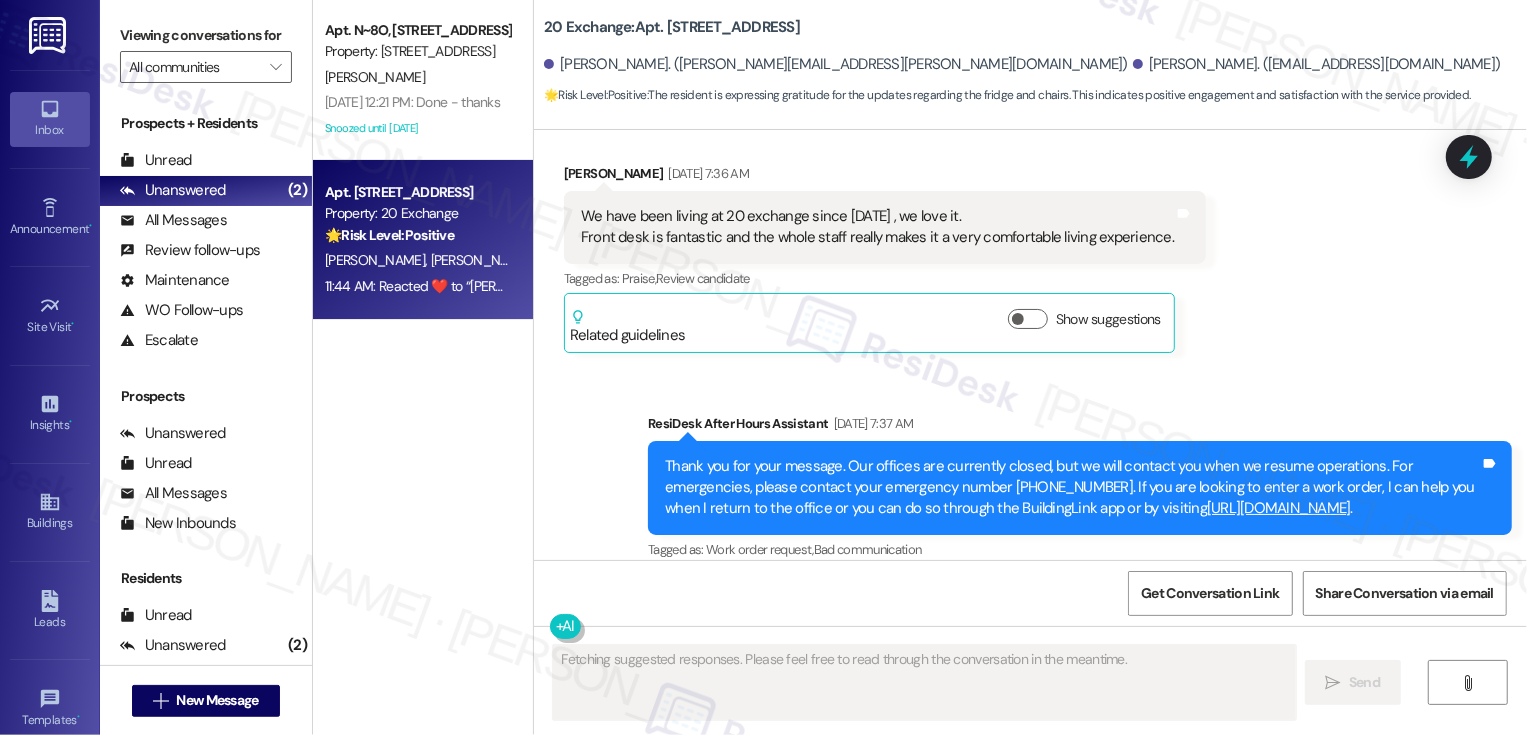 scroll, scrollTop: 14489, scrollLeft: 0, axis: vertical 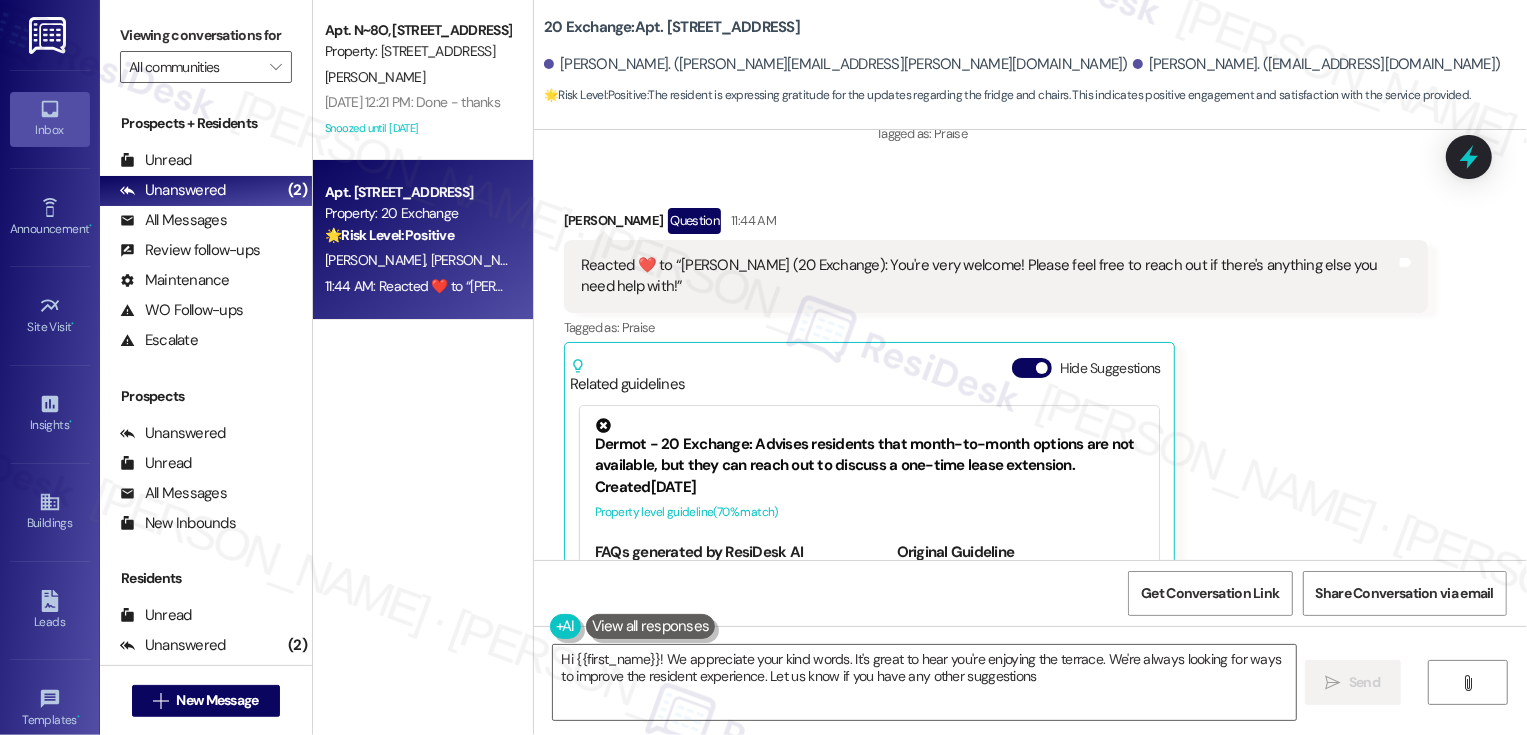 type on "Hi {{first_name}}! We appreciate your kind words. It's great to hear you're enjoying the terrace. We're always looking for ways to improve the resident experience. Let us know if you have any other suggestions!" 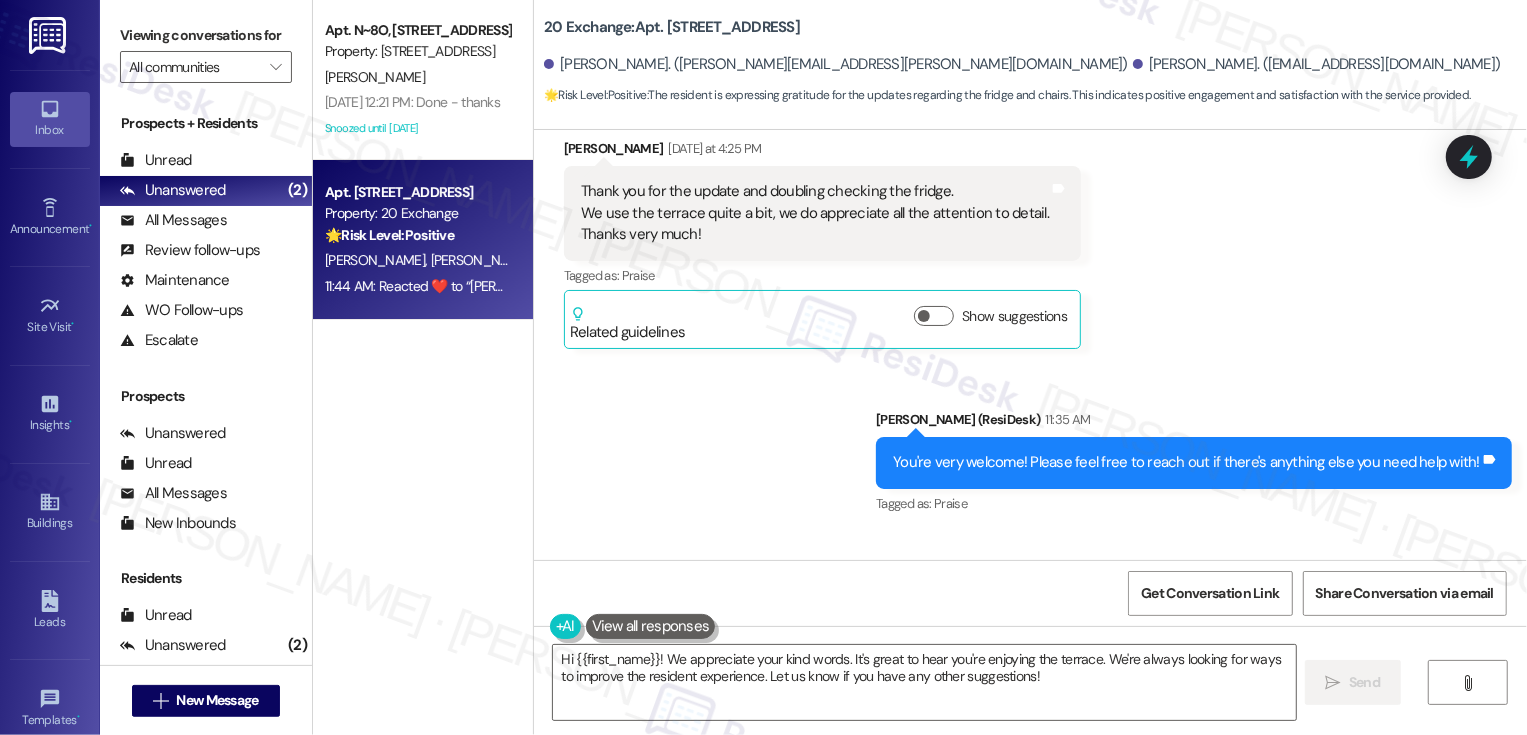 scroll, scrollTop: 14107, scrollLeft: 0, axis: vertical 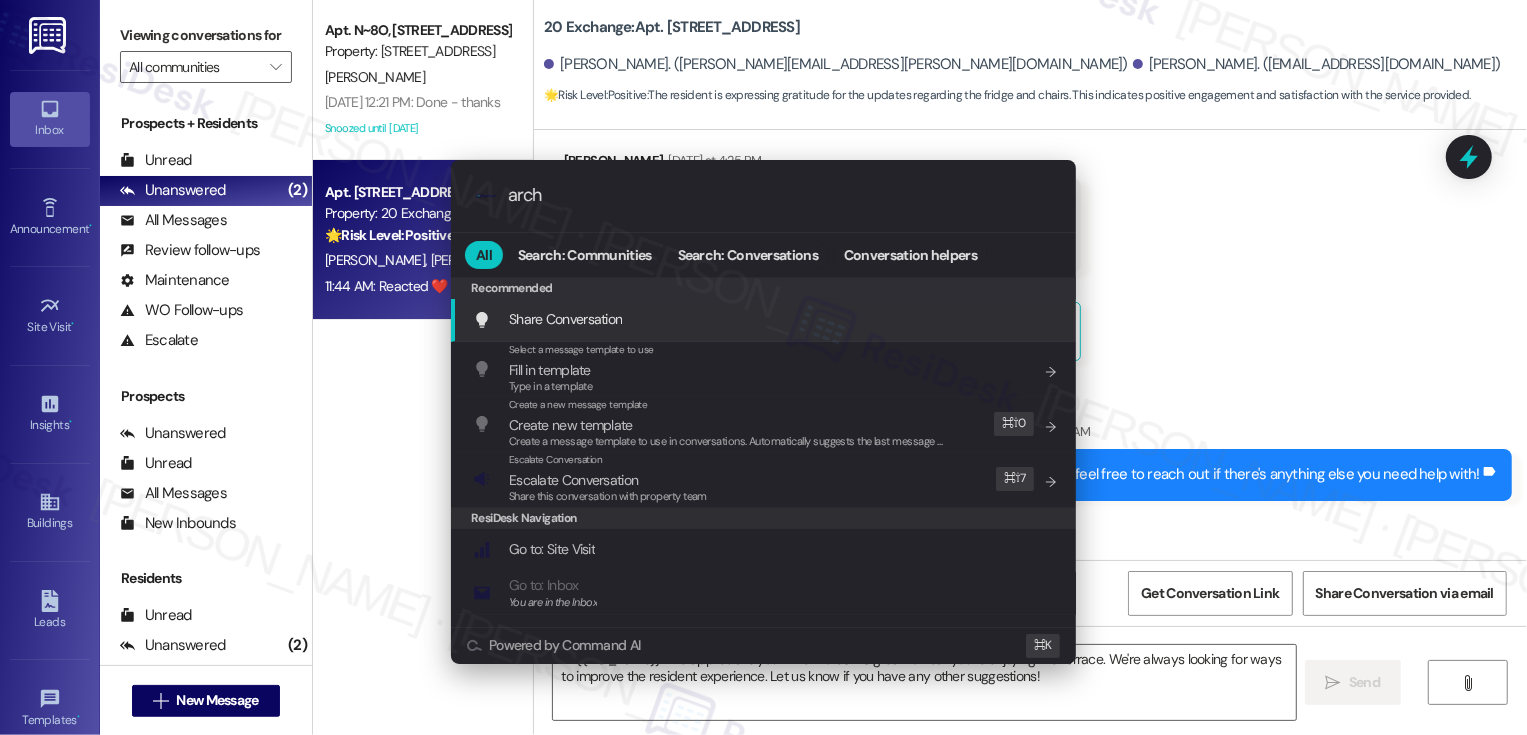 type on "archi" 